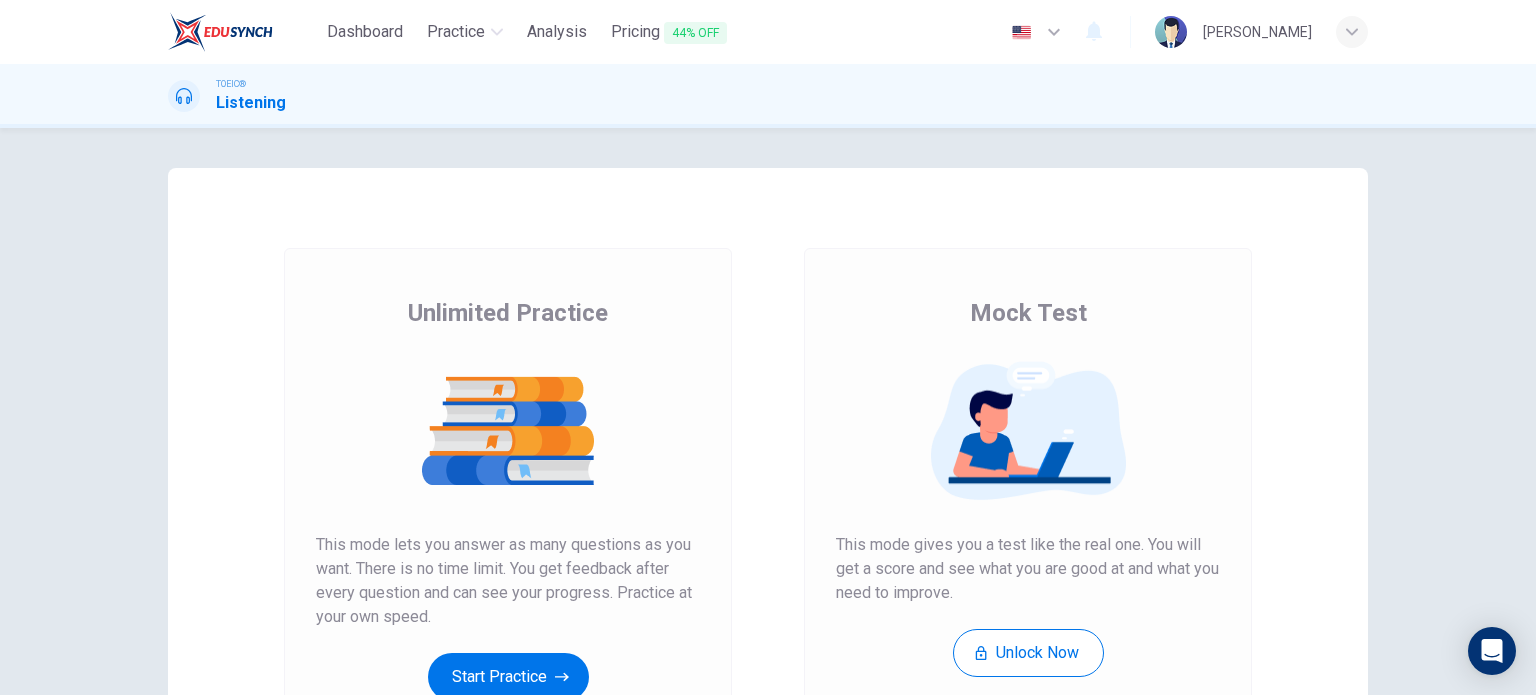 scroll, scrollTop: 0, scrollLeft: 0, axis: both 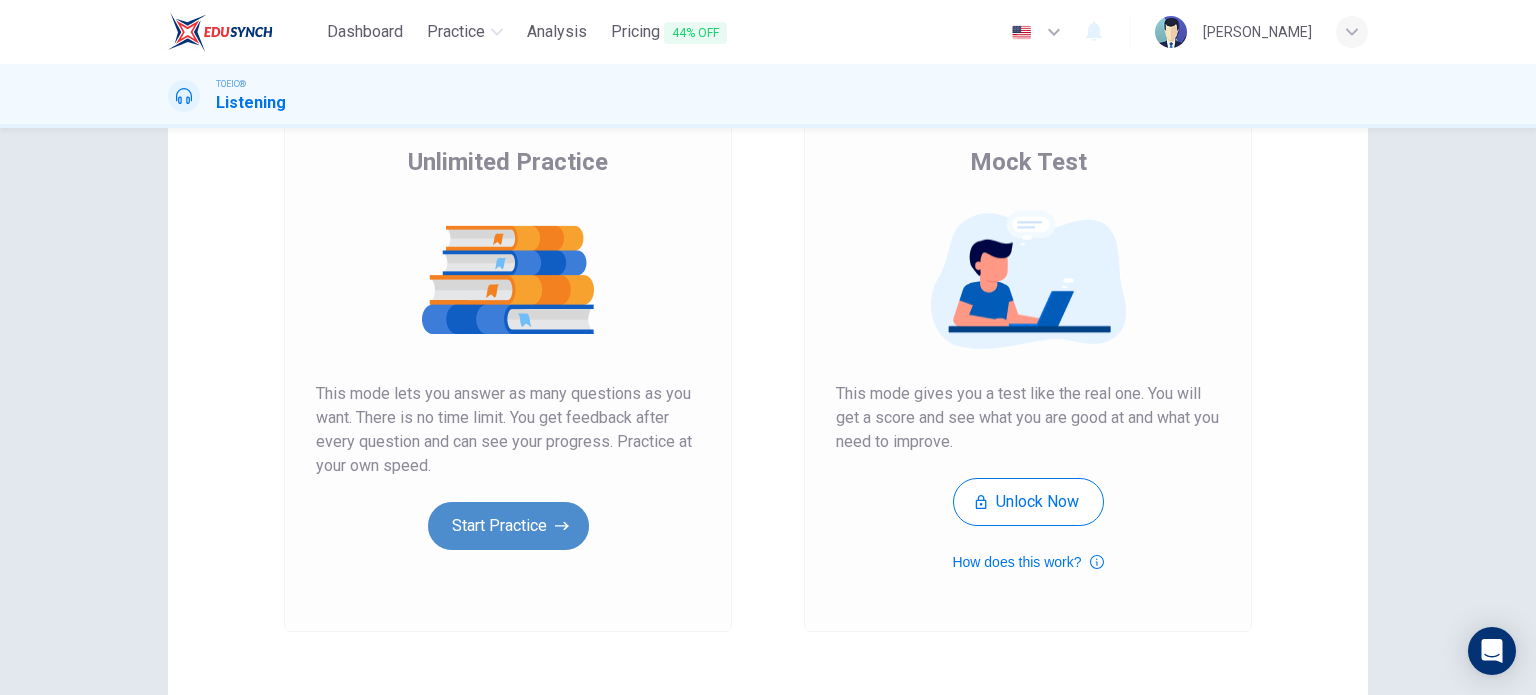 click on "Start Practice" at bounding box center [508, 526] 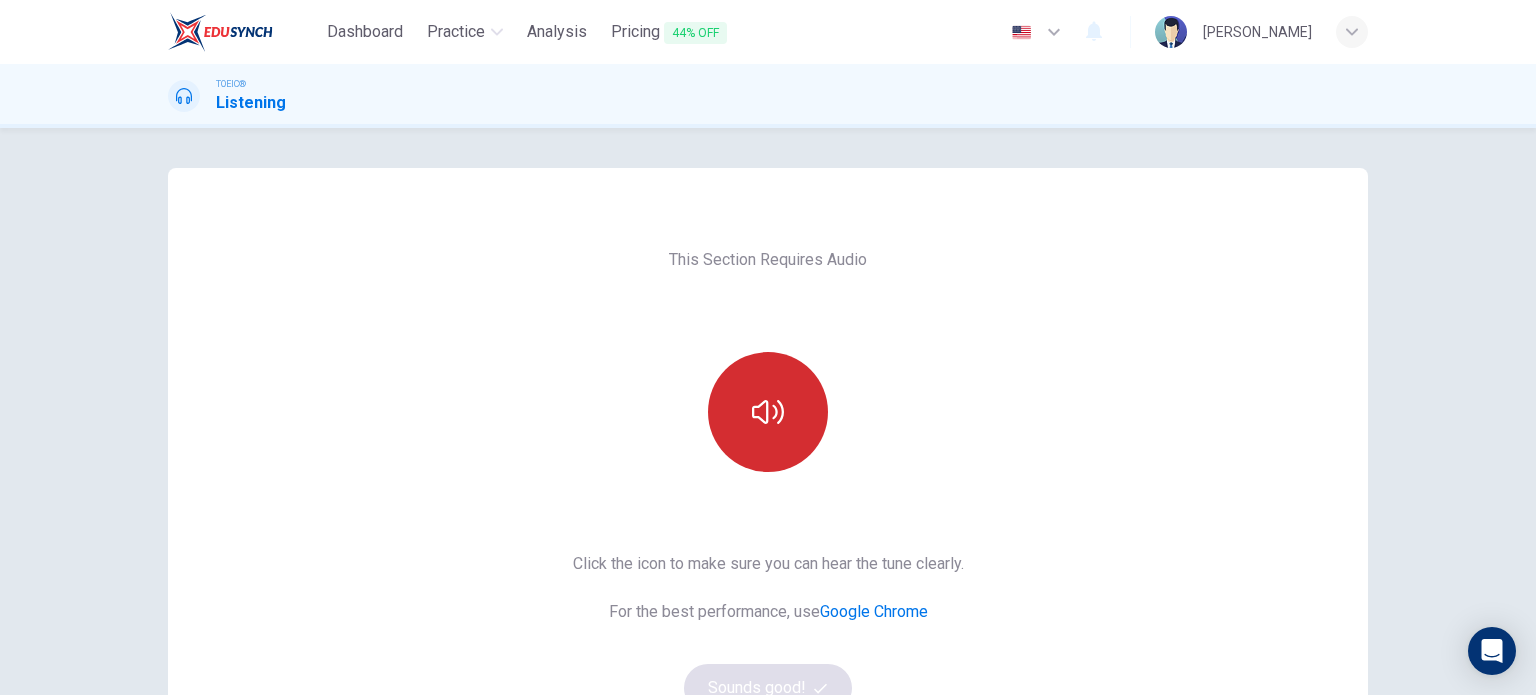 click at bounding box center (768, 412) 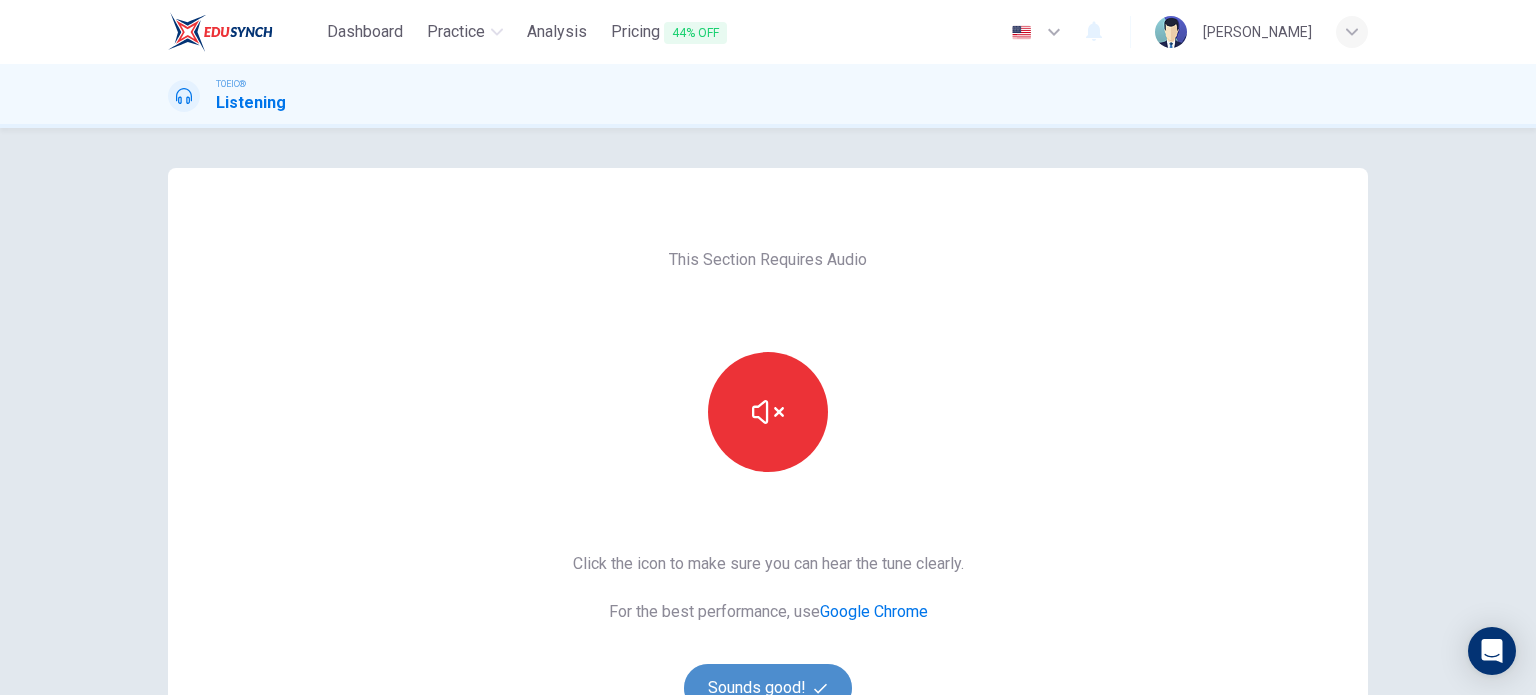 click 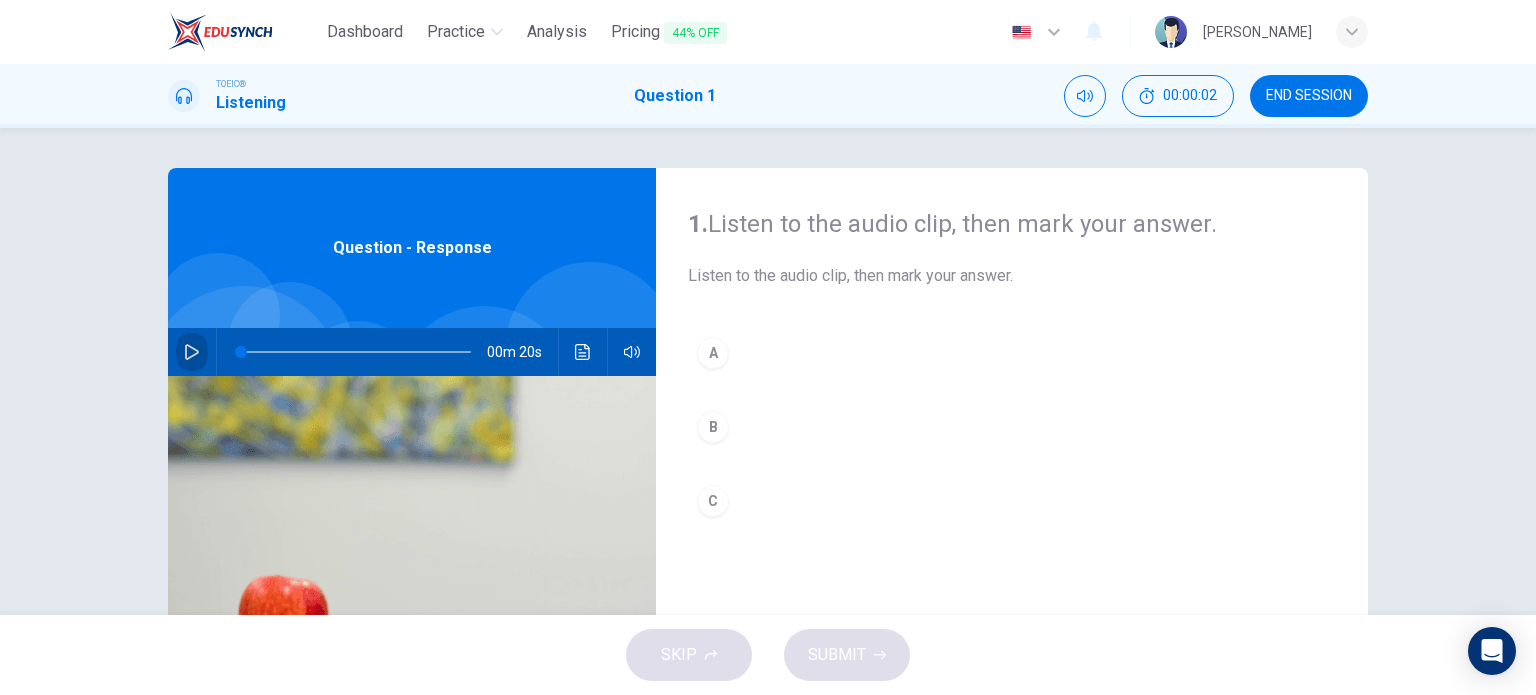 click 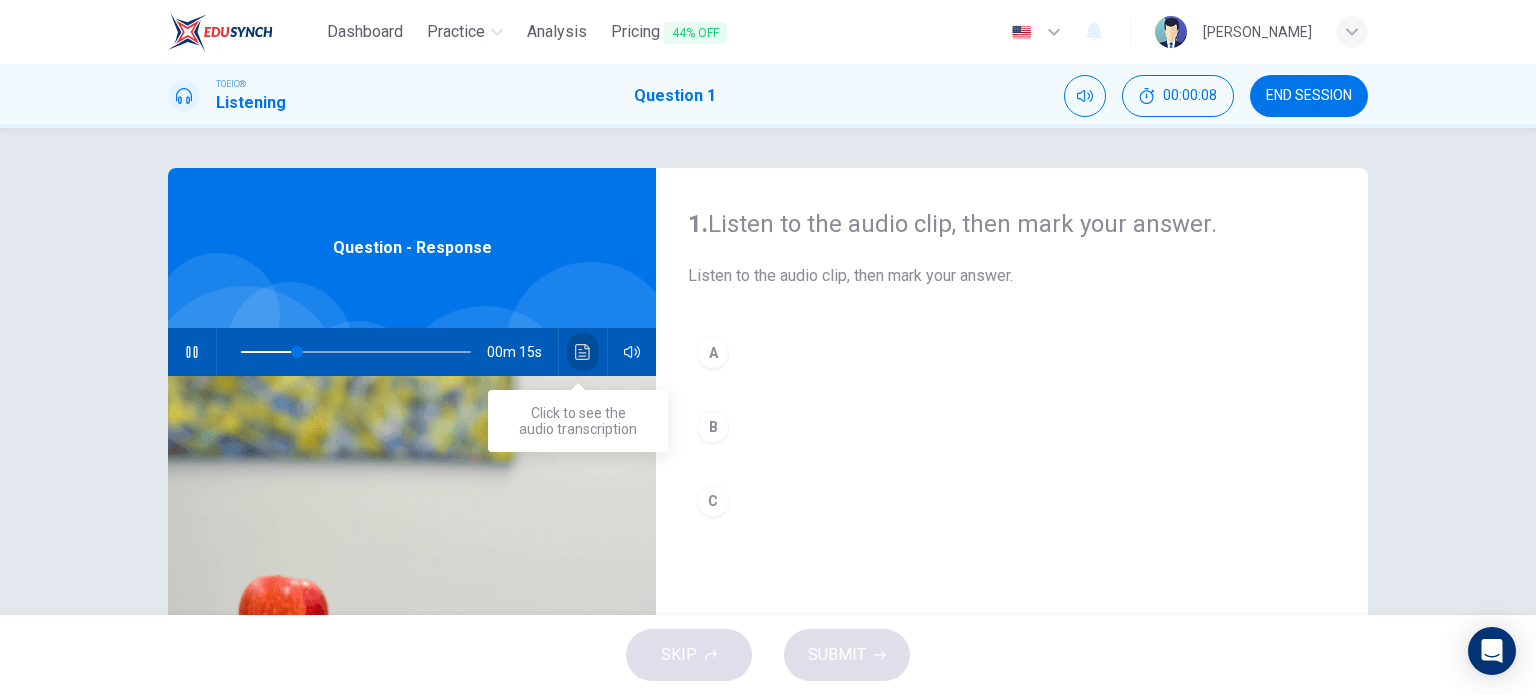 click 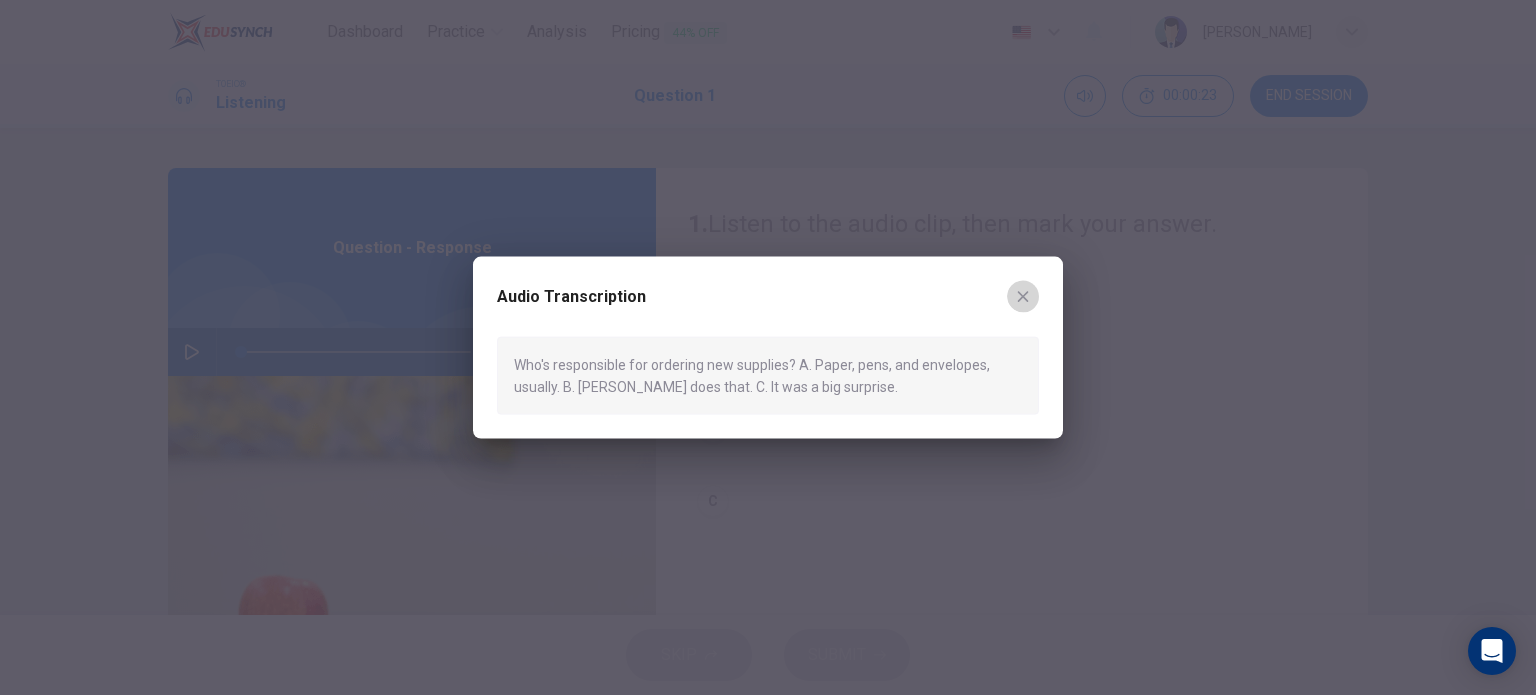click 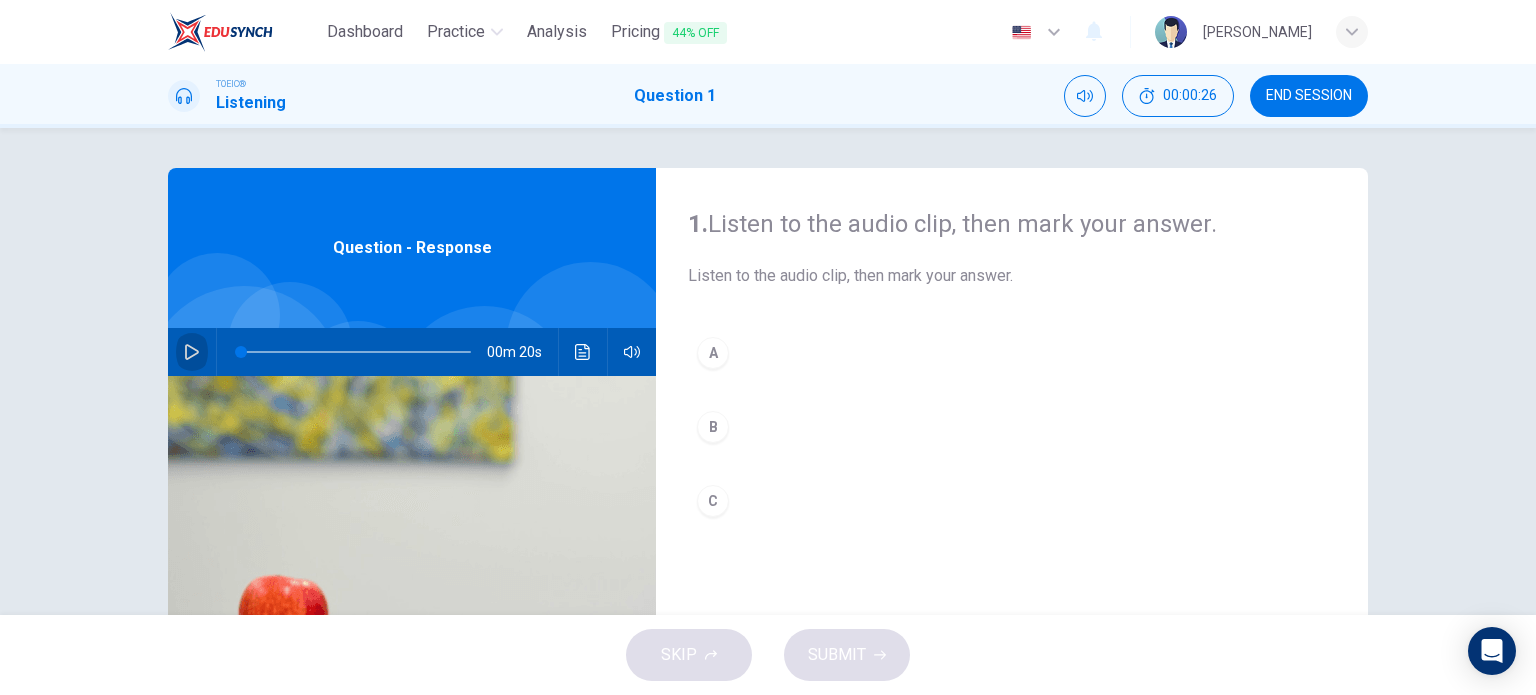 click 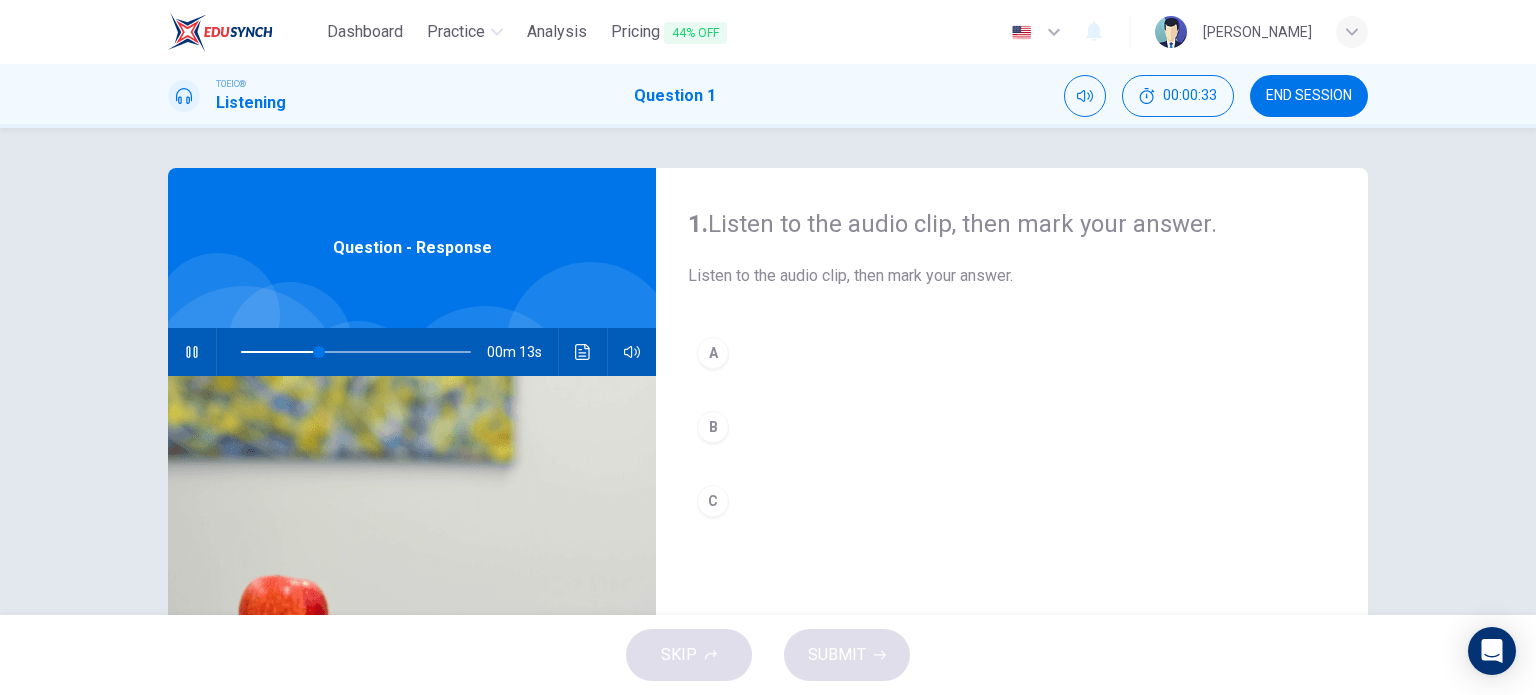 click on "00m 13s" at bounding box center (412, 352) 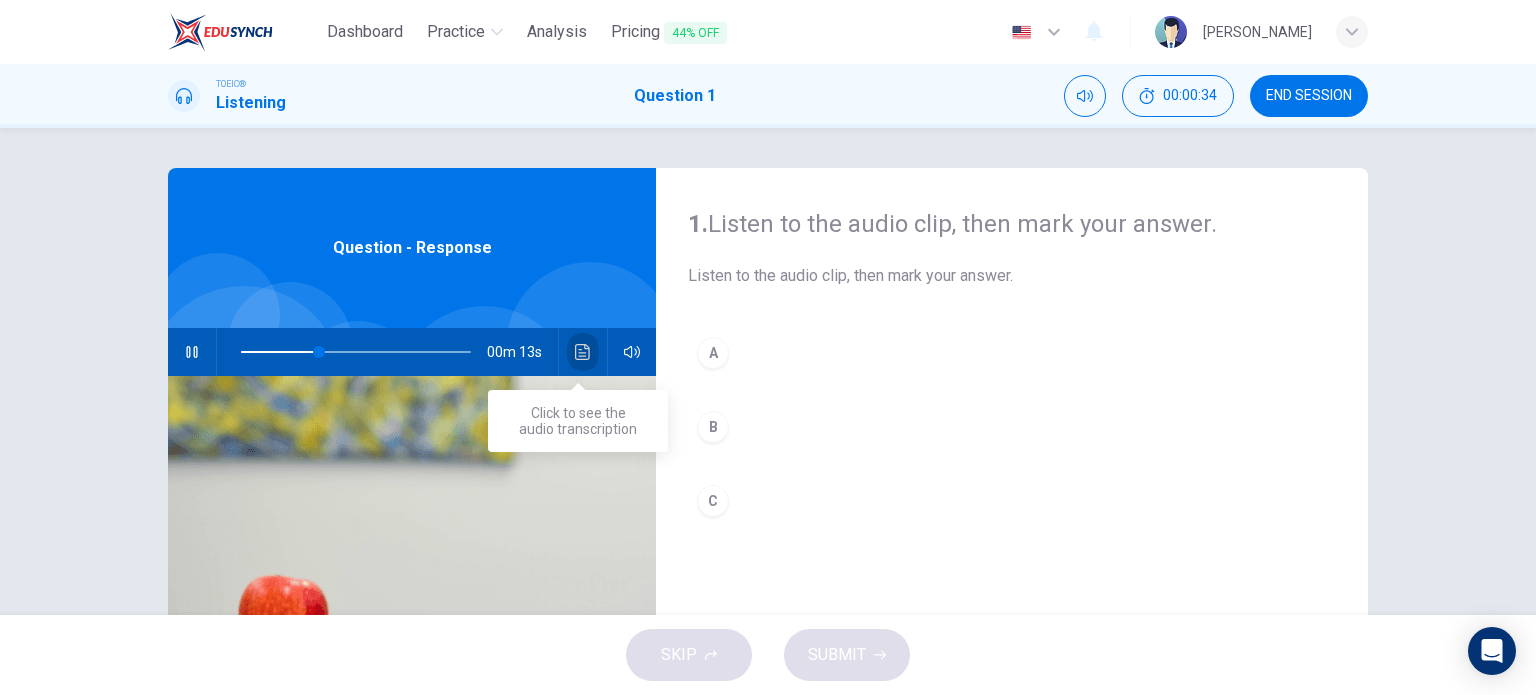 click at bounding box center (583, 352) 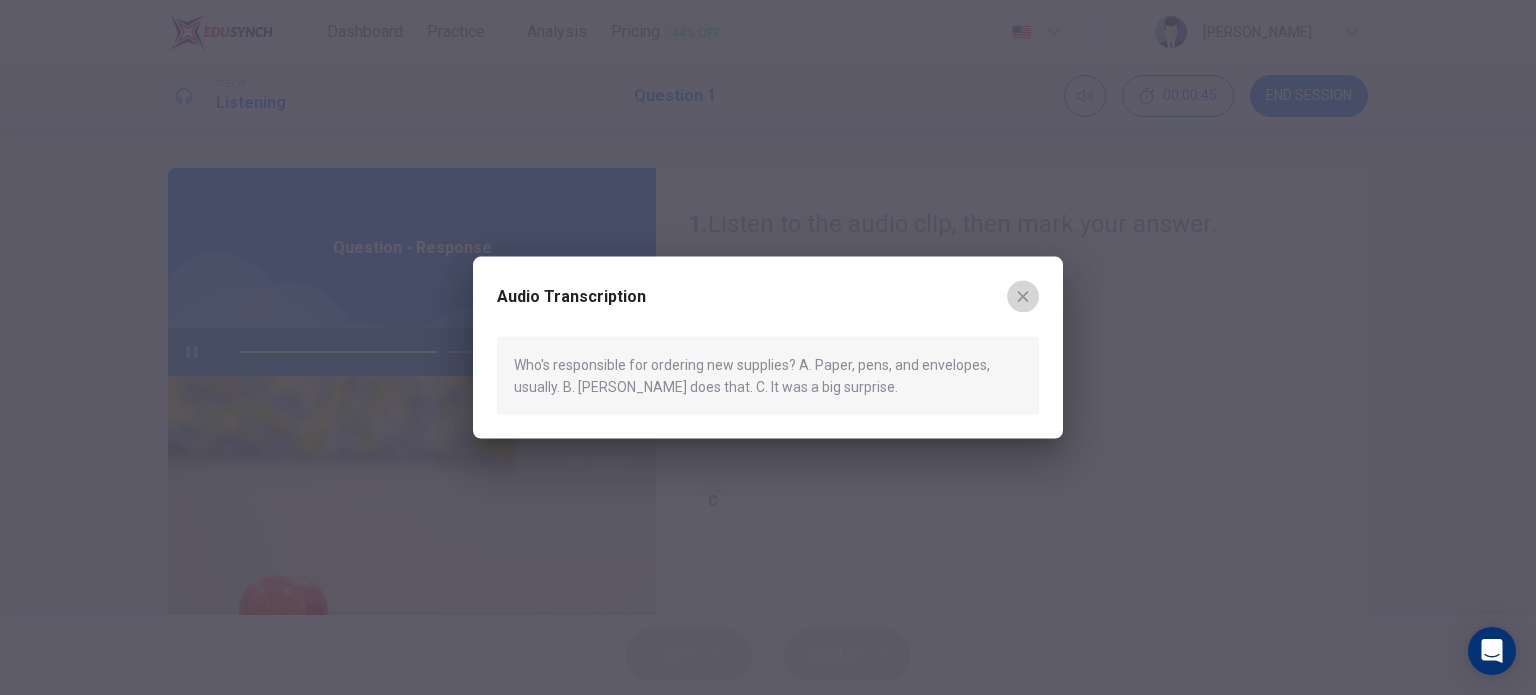 click 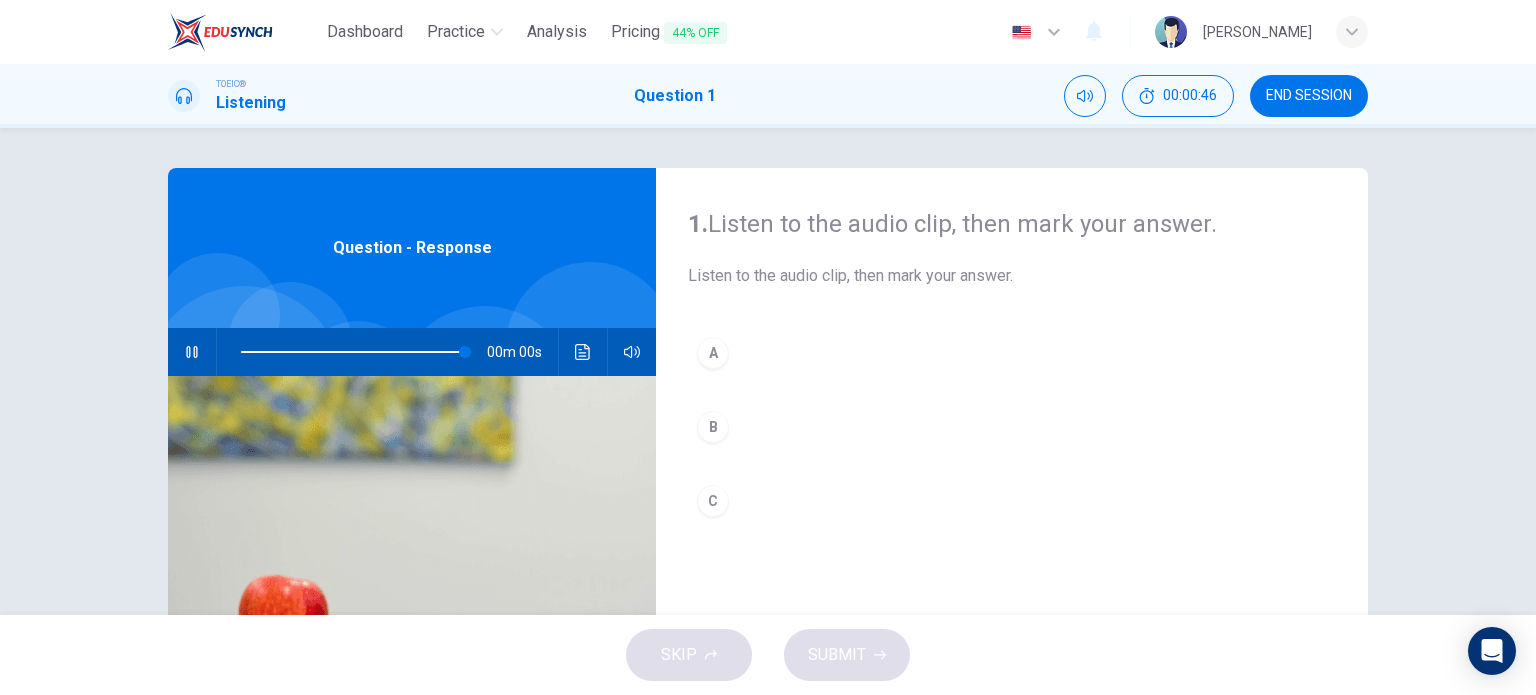 type on "0" 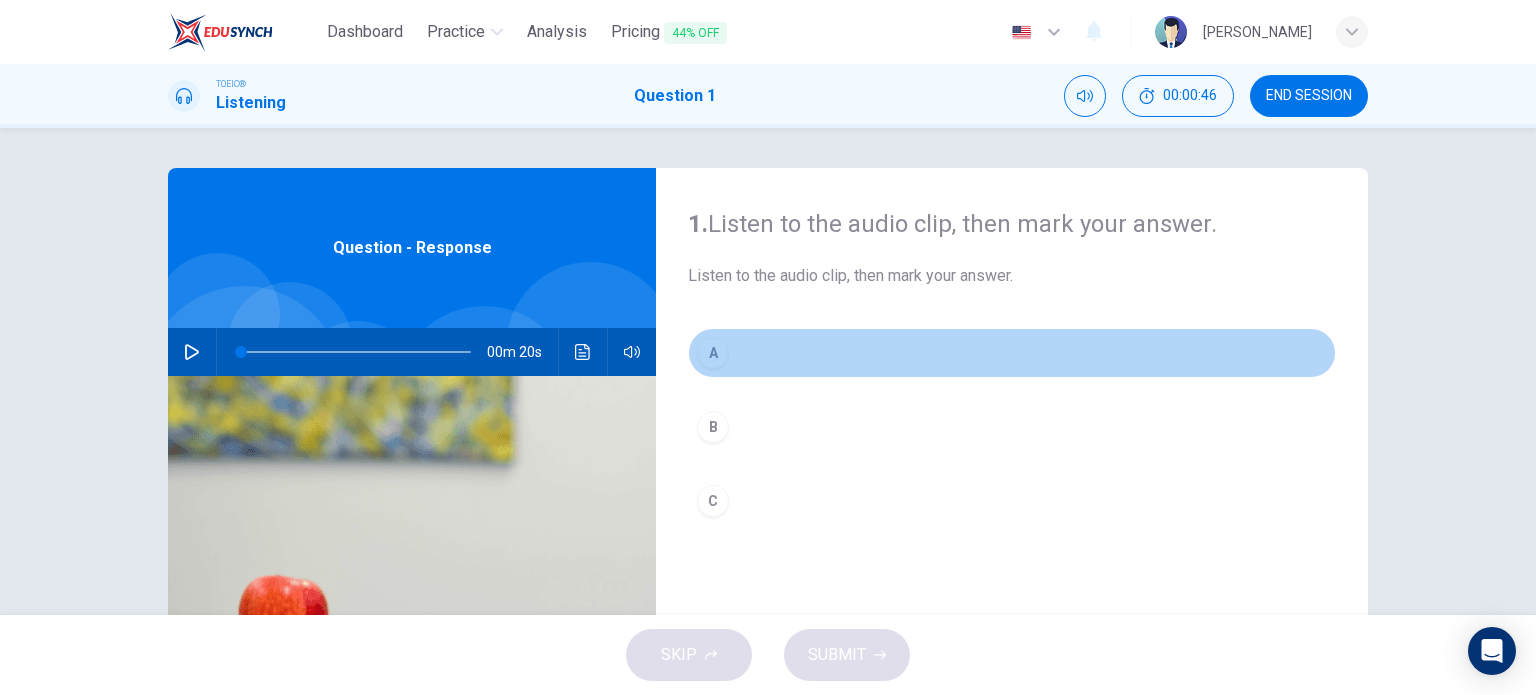 click on "A" at bounding box center [713, 353] 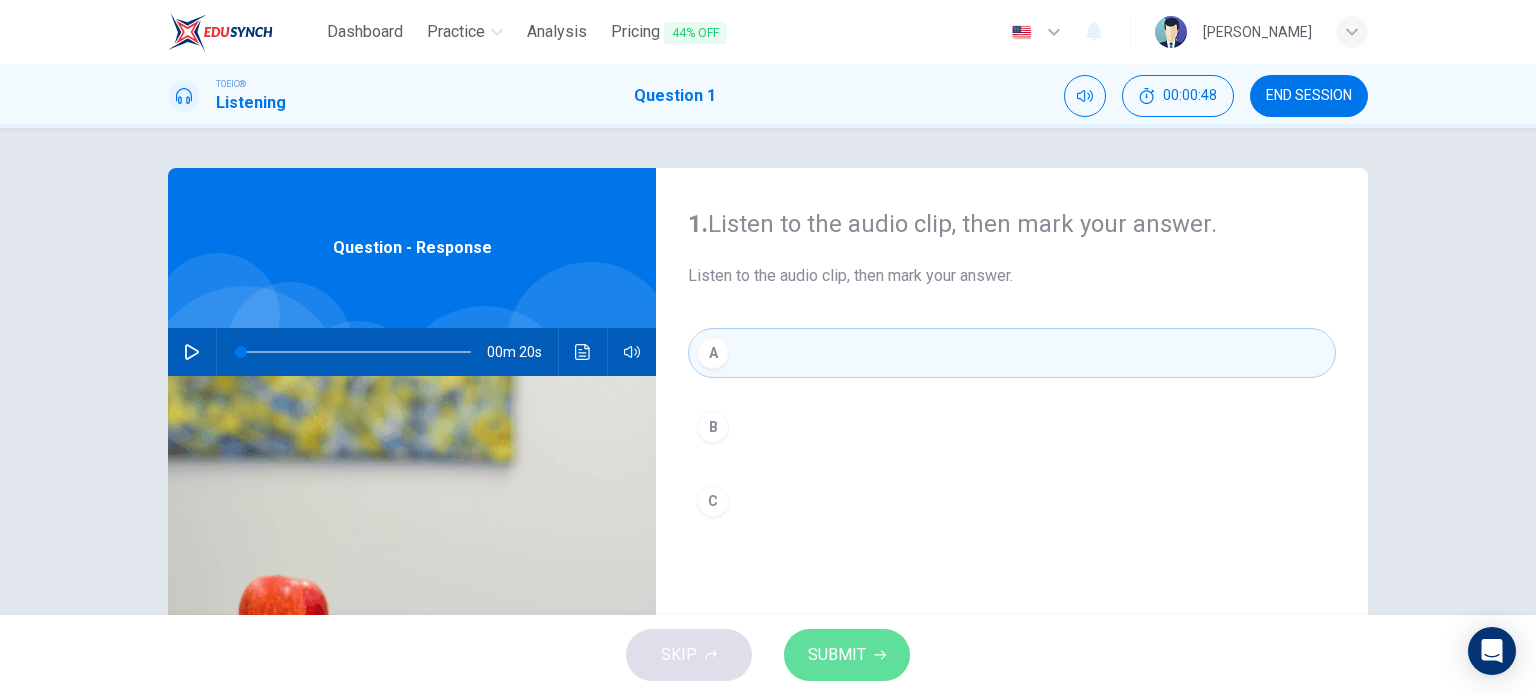 click on "SUBMIT" at bounding box center [837, 655] 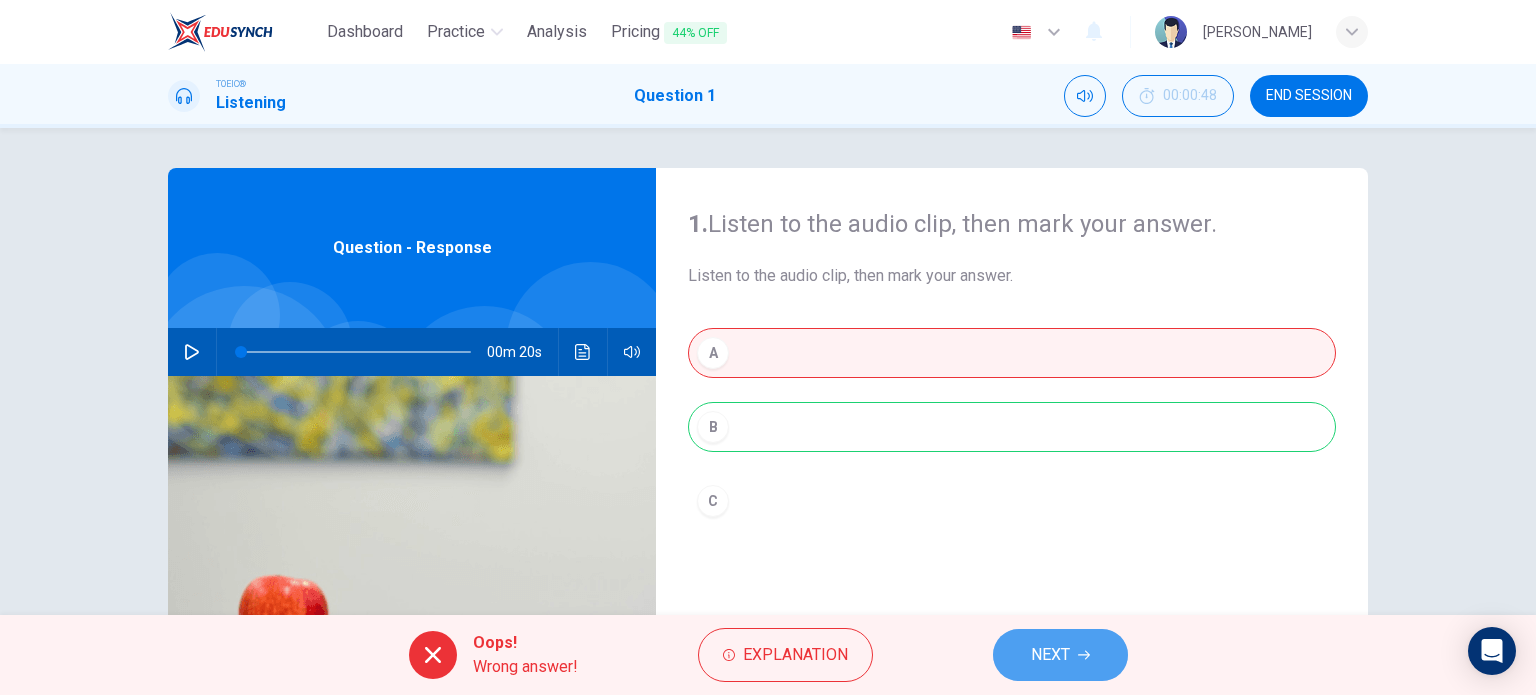 click on "NEXT" at bounding box center [1050, 655] 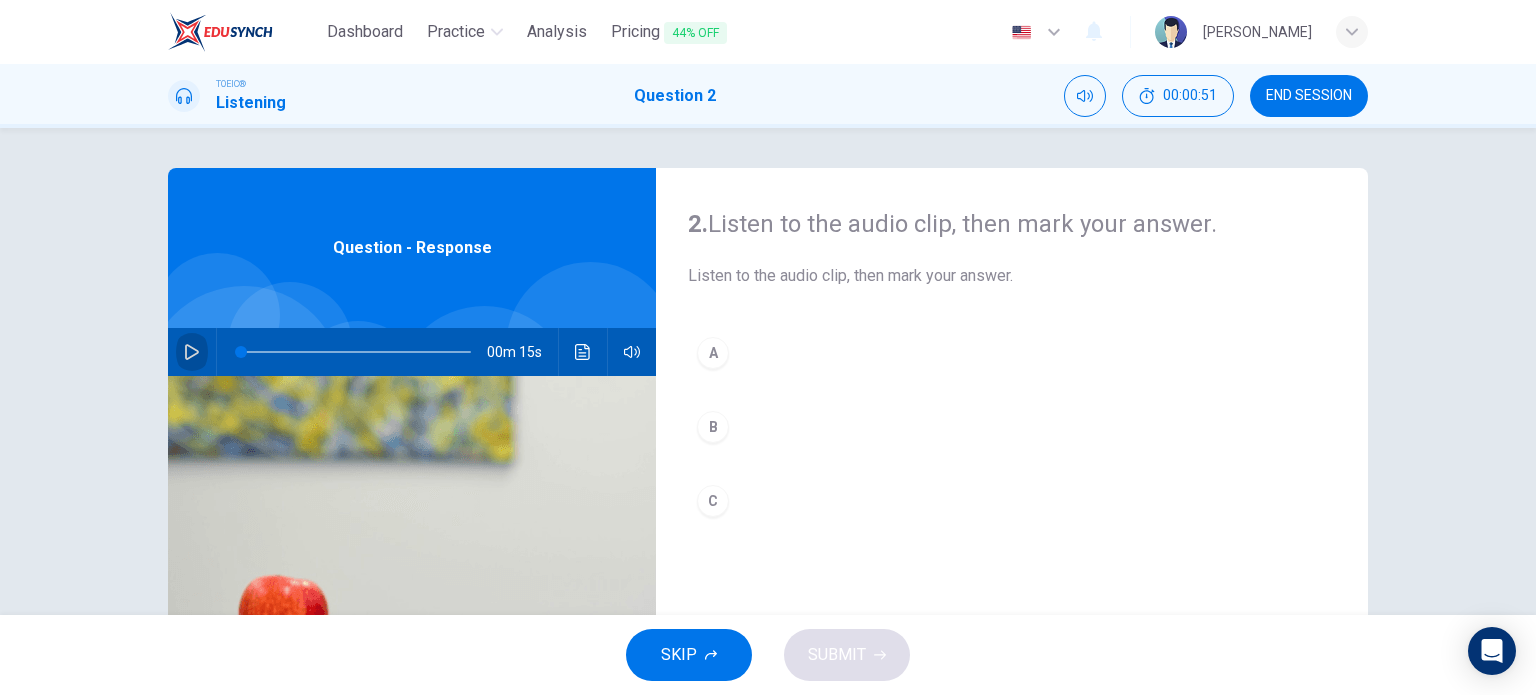 click 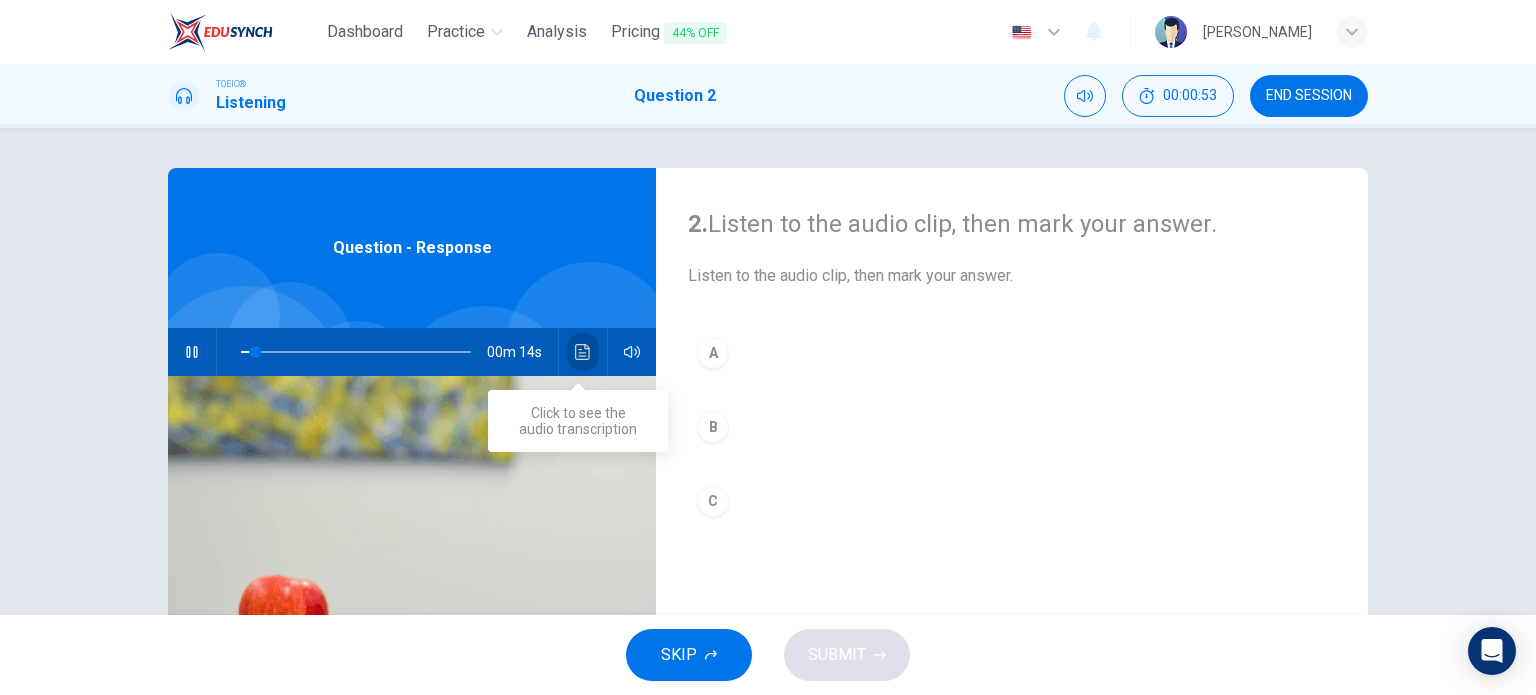 click at bounding box center [583, 352] 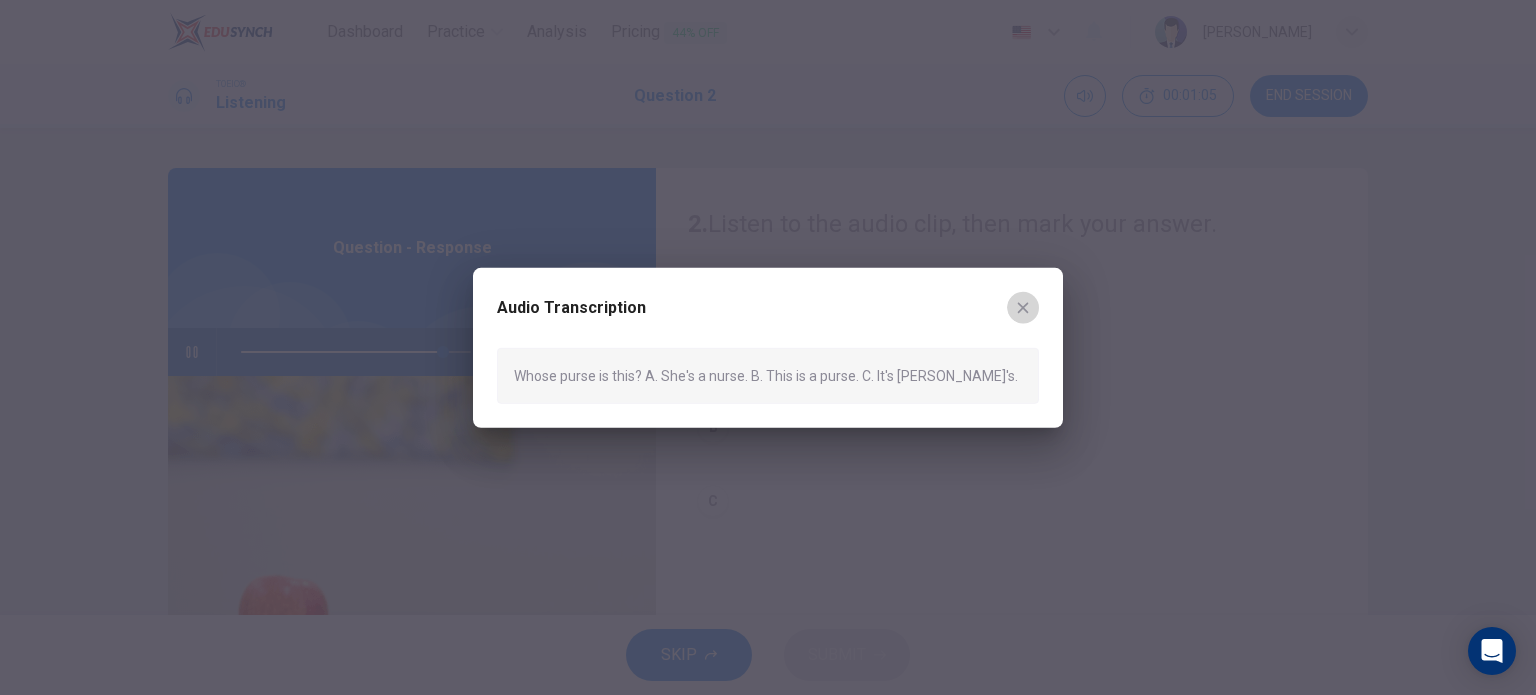 click 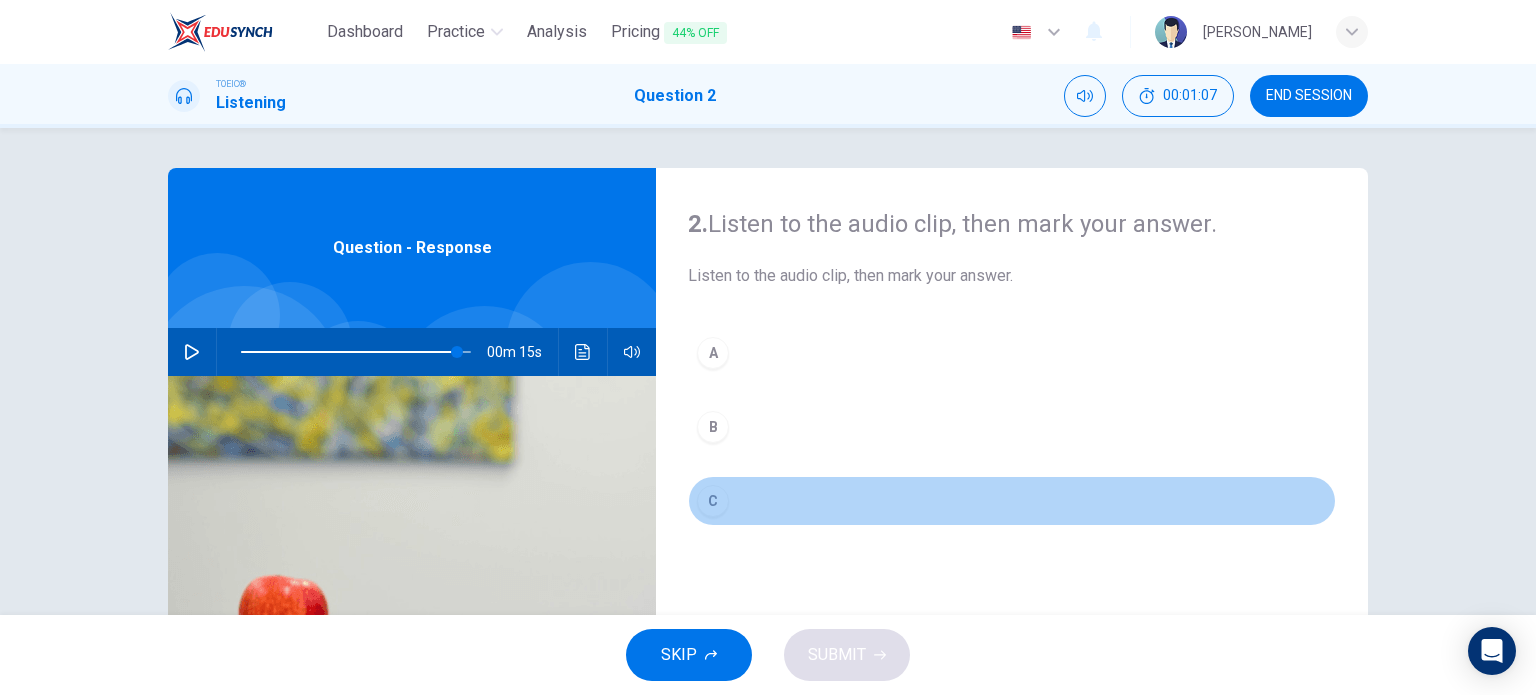 type on "0" 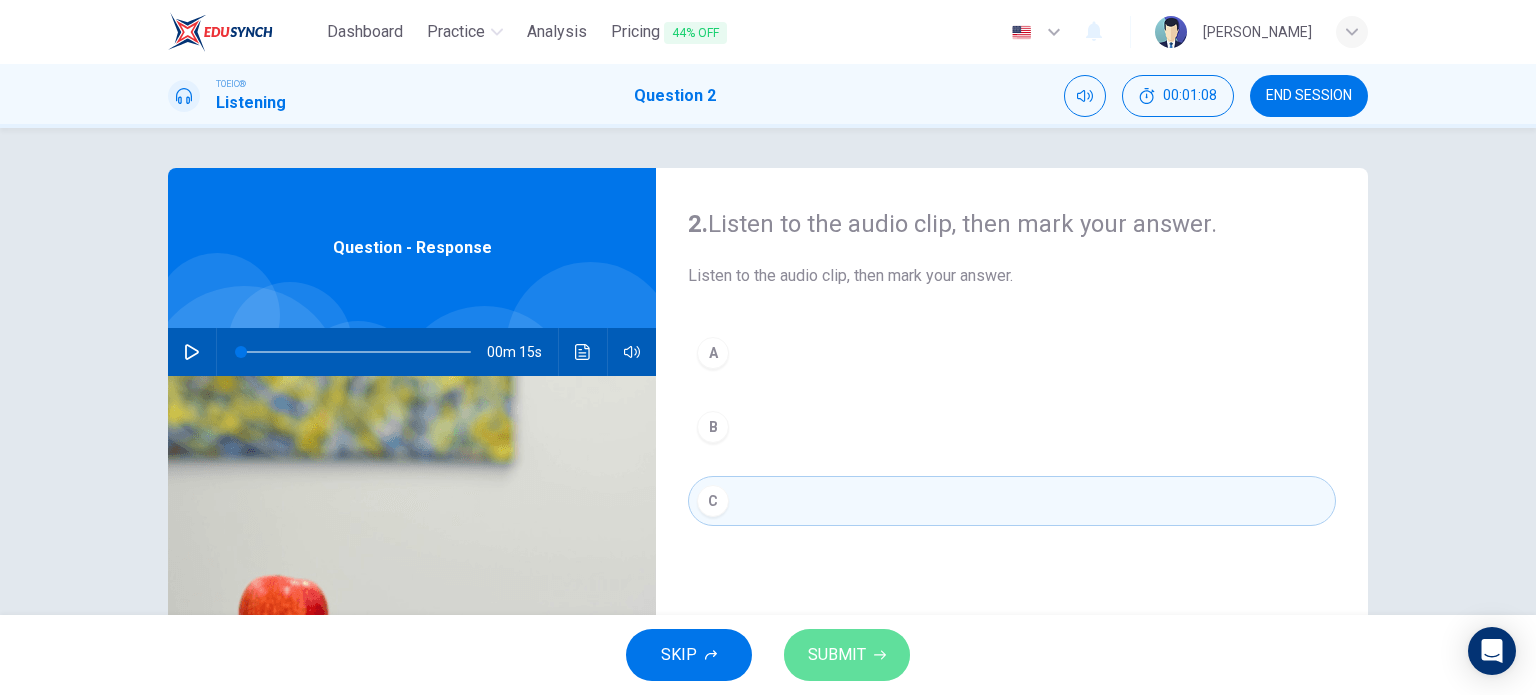 click on "SUBMIT" at bounding box center [847, 655] 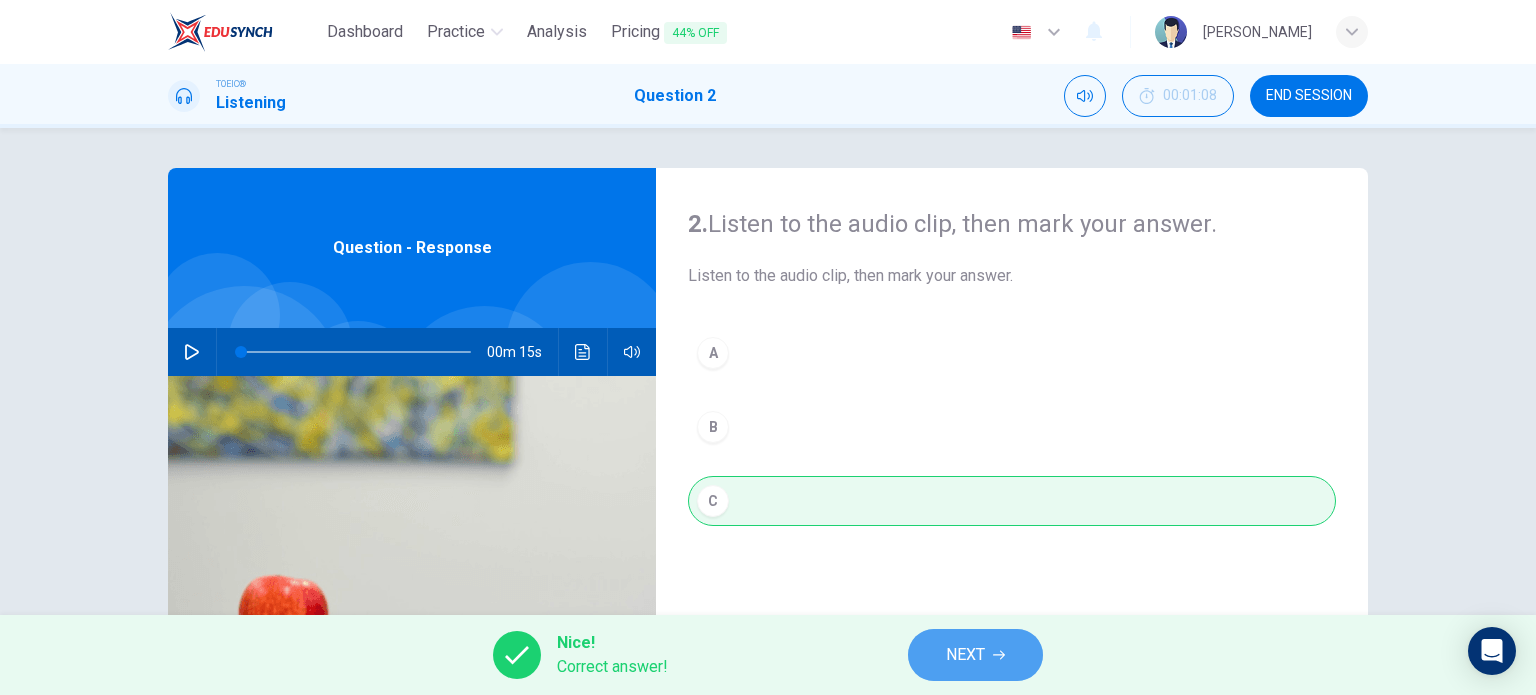 click on "NEXT" at bounding box center [975, 655] 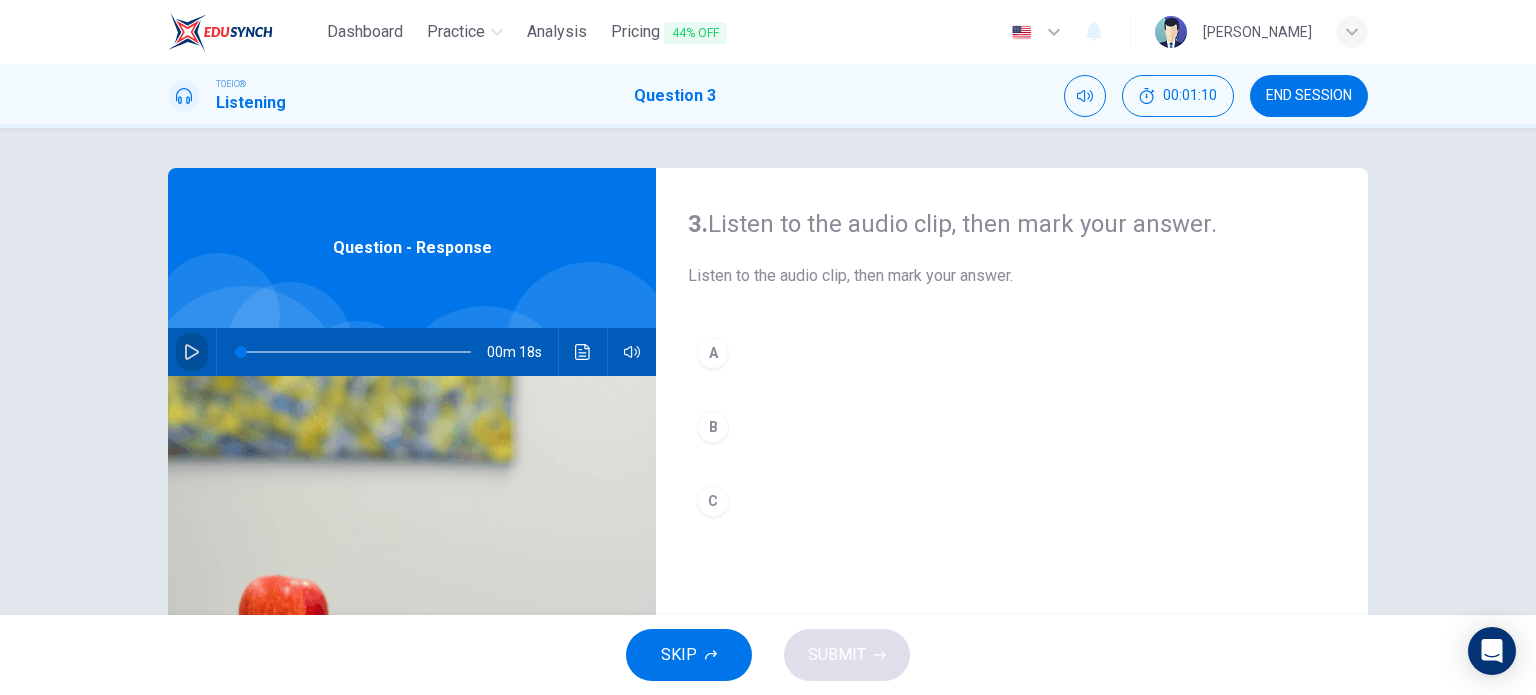 click at bounding box center (192, 352) 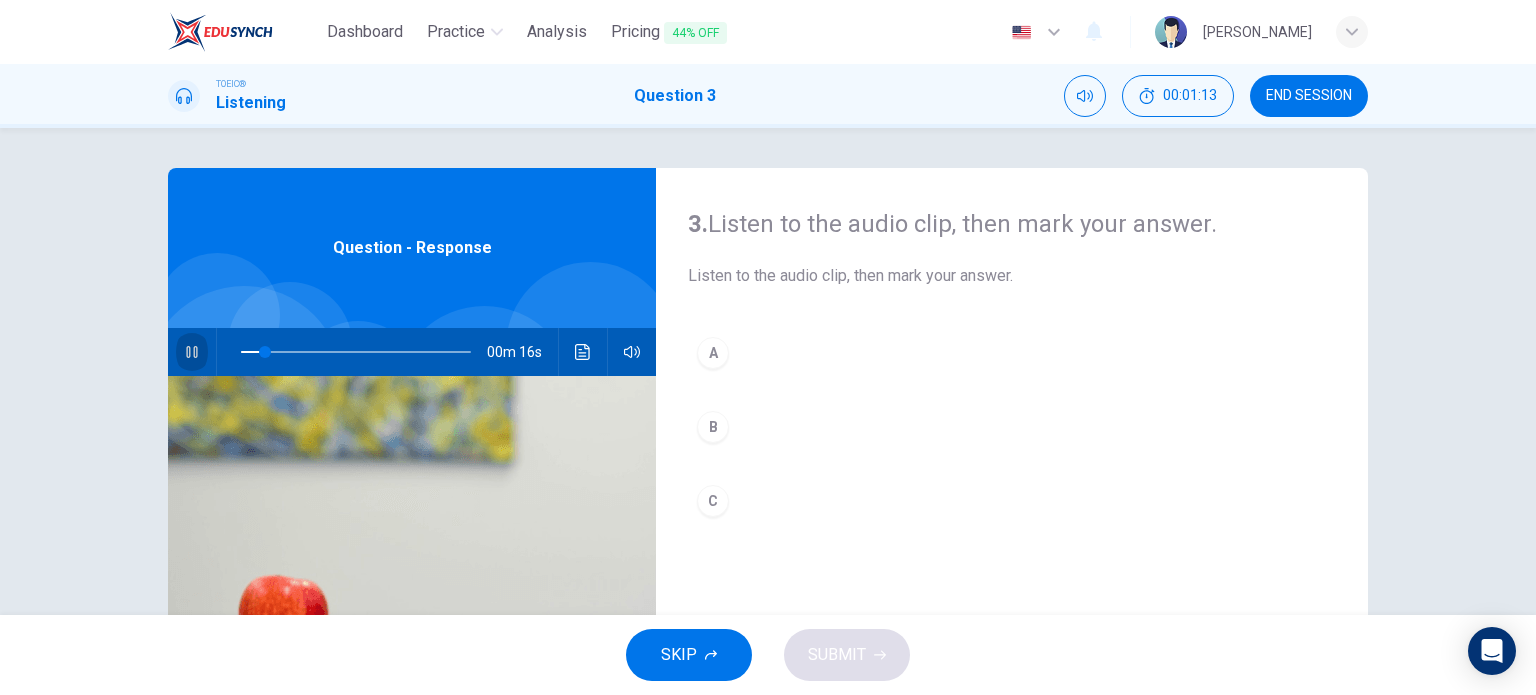 click at bounding box center (192, 352) 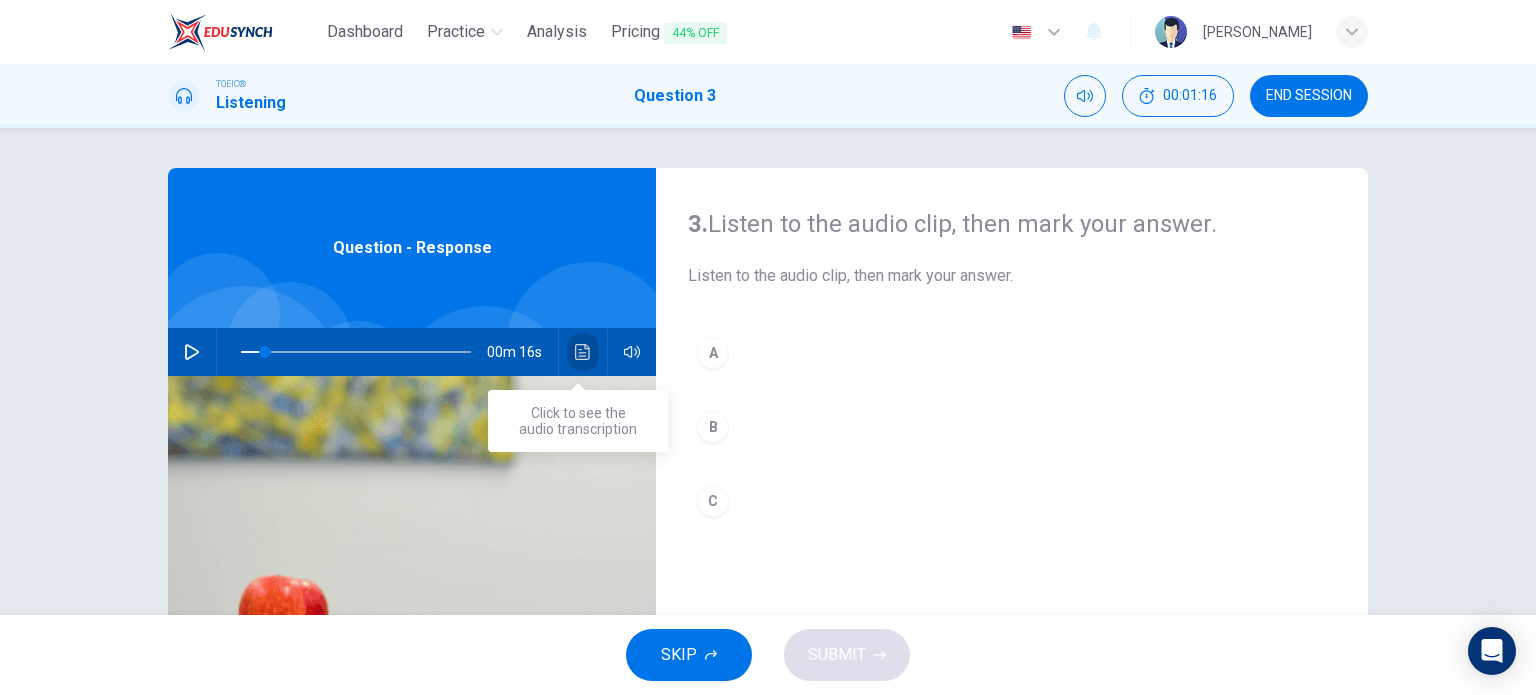 click 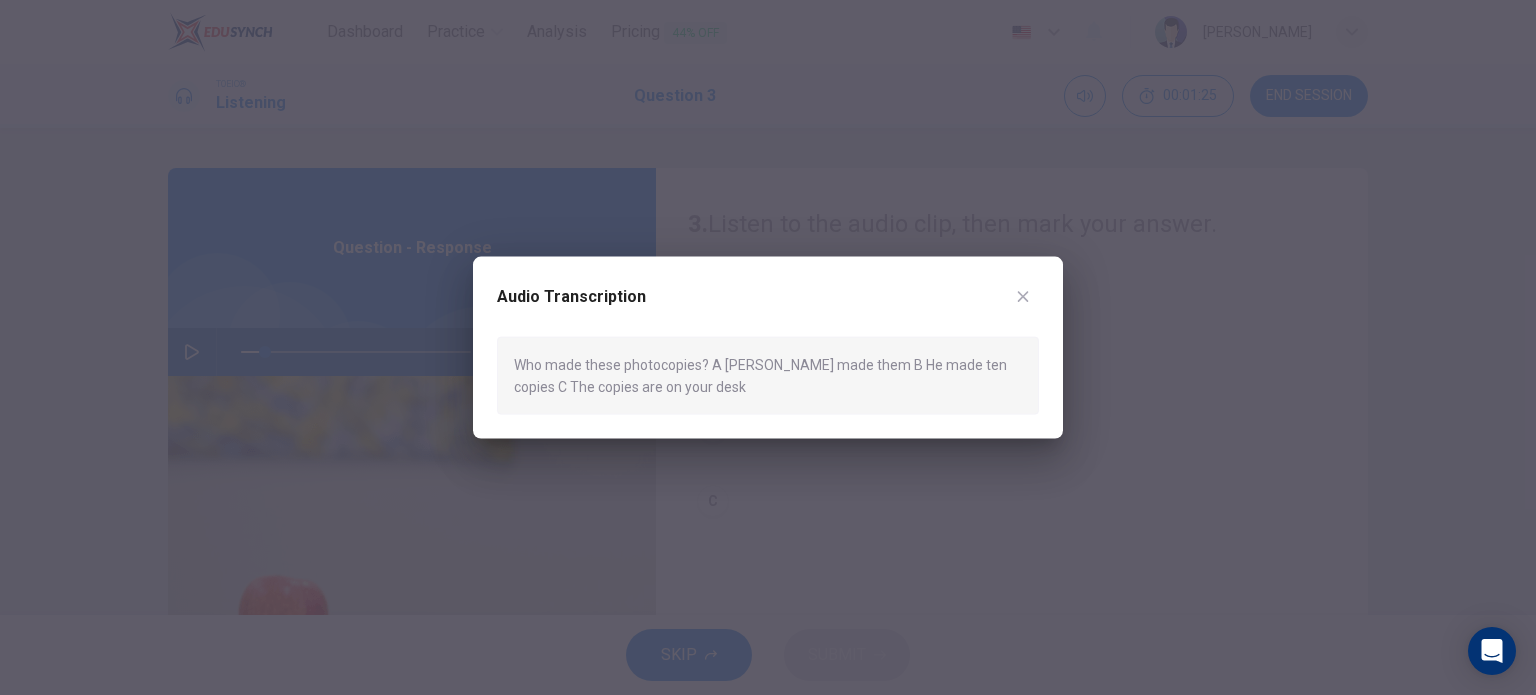 click 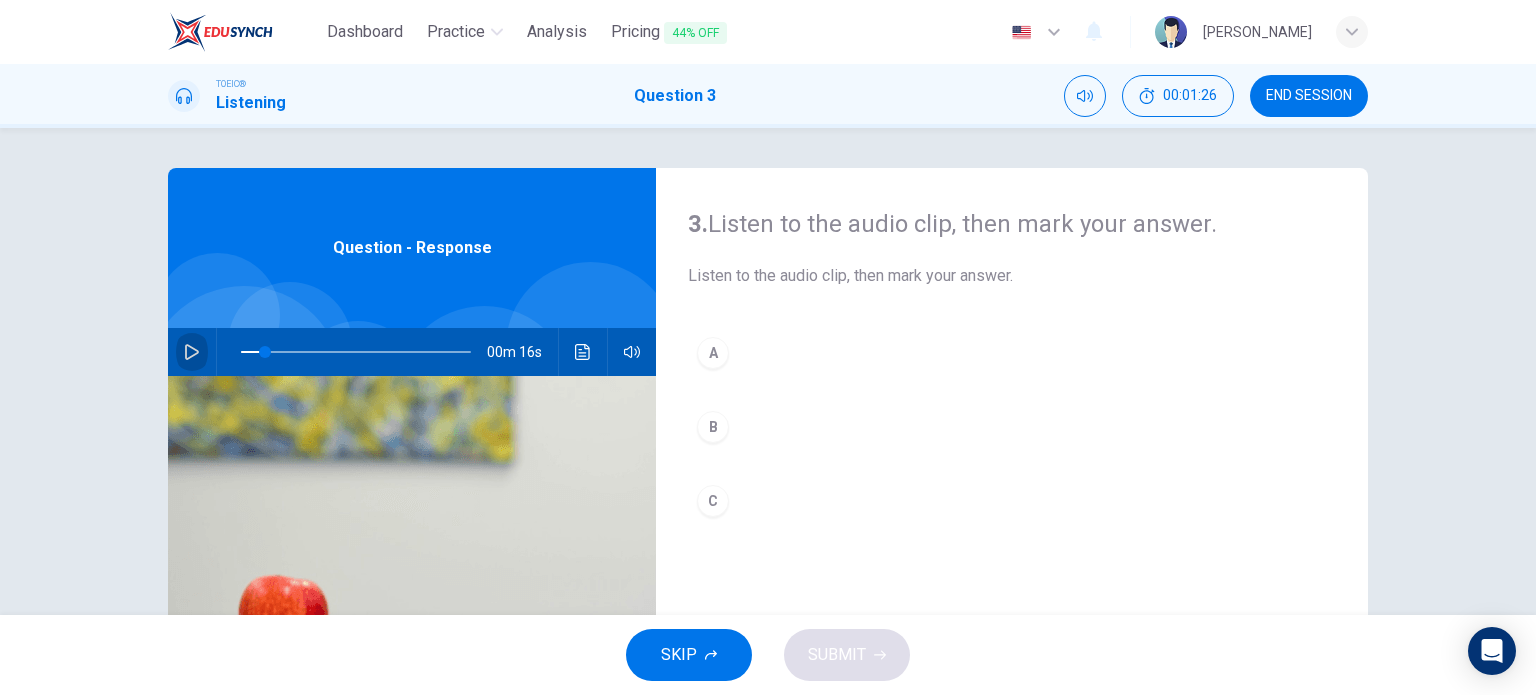 click 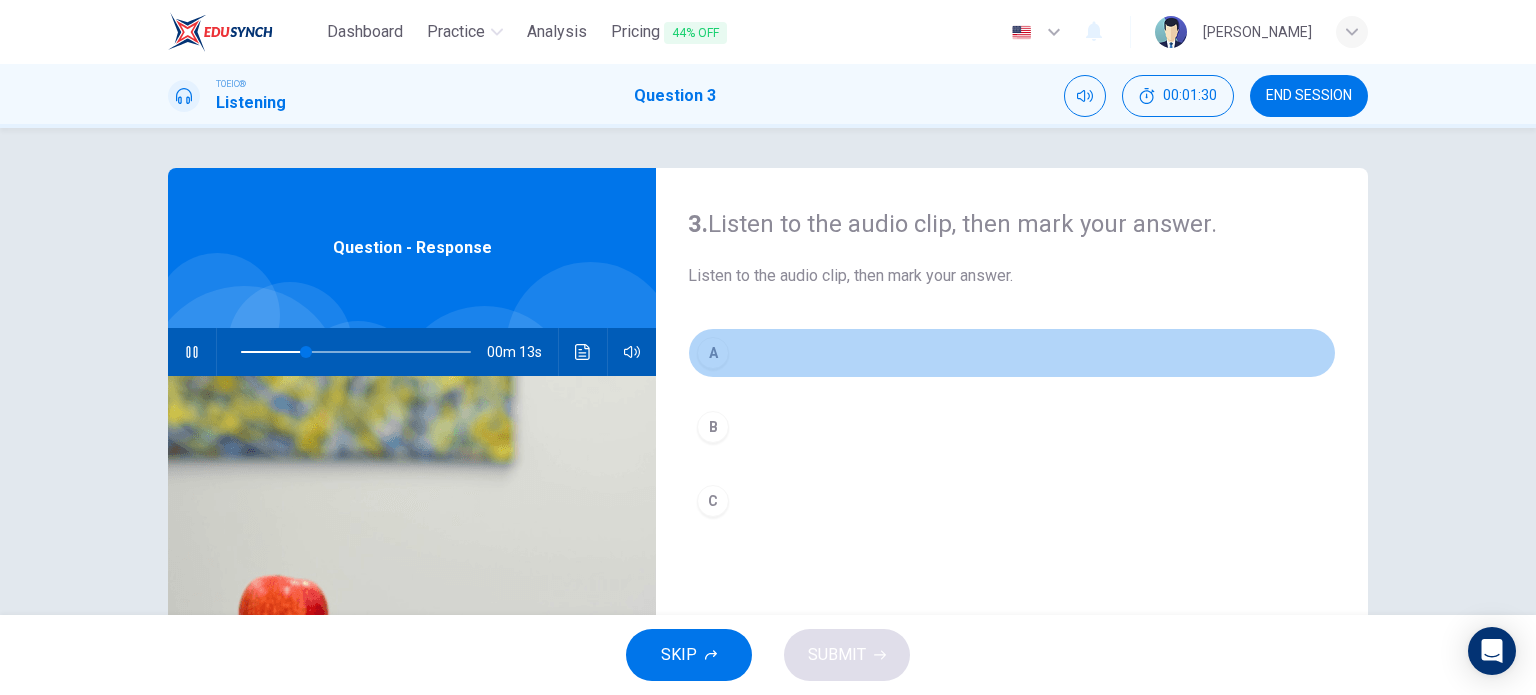 click on "A" at bounding box center [713, 353] 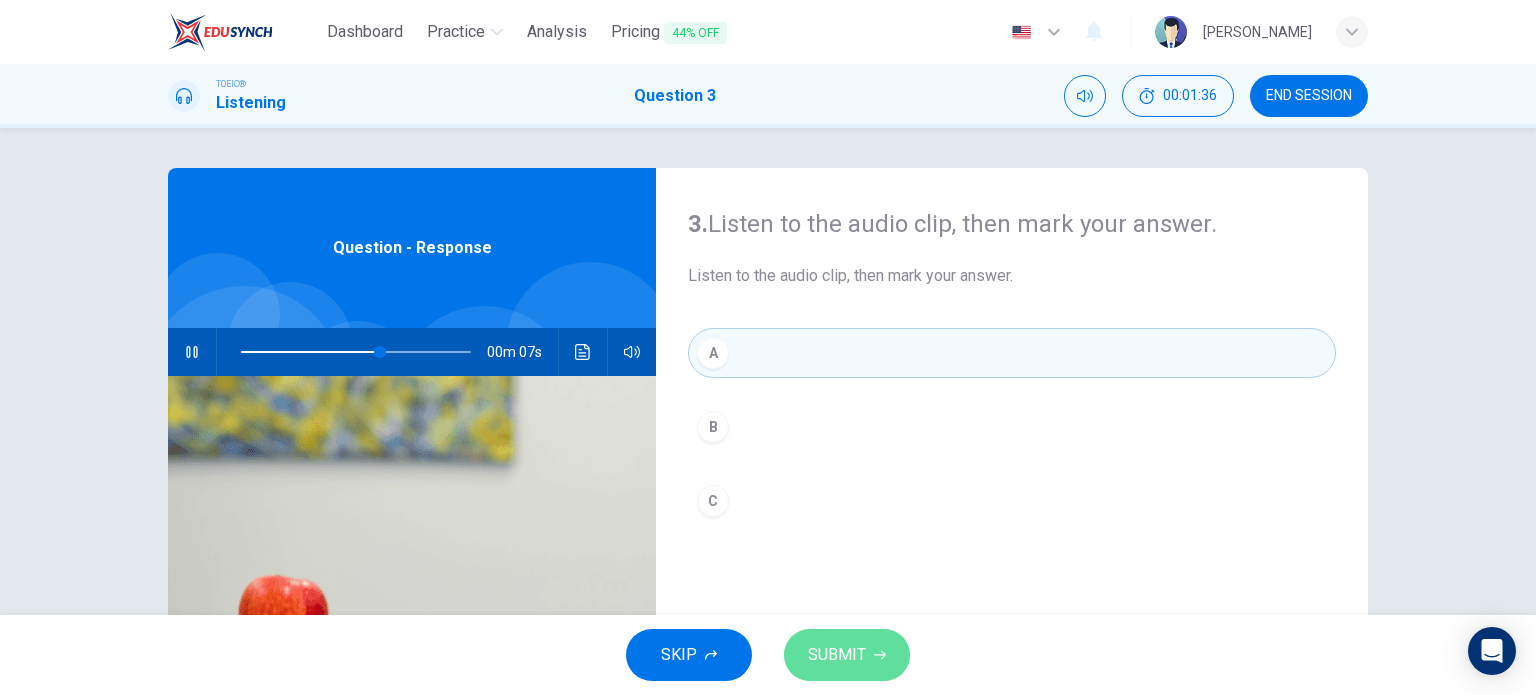 click on "SUBMIT" at bounding box center [837, 655] 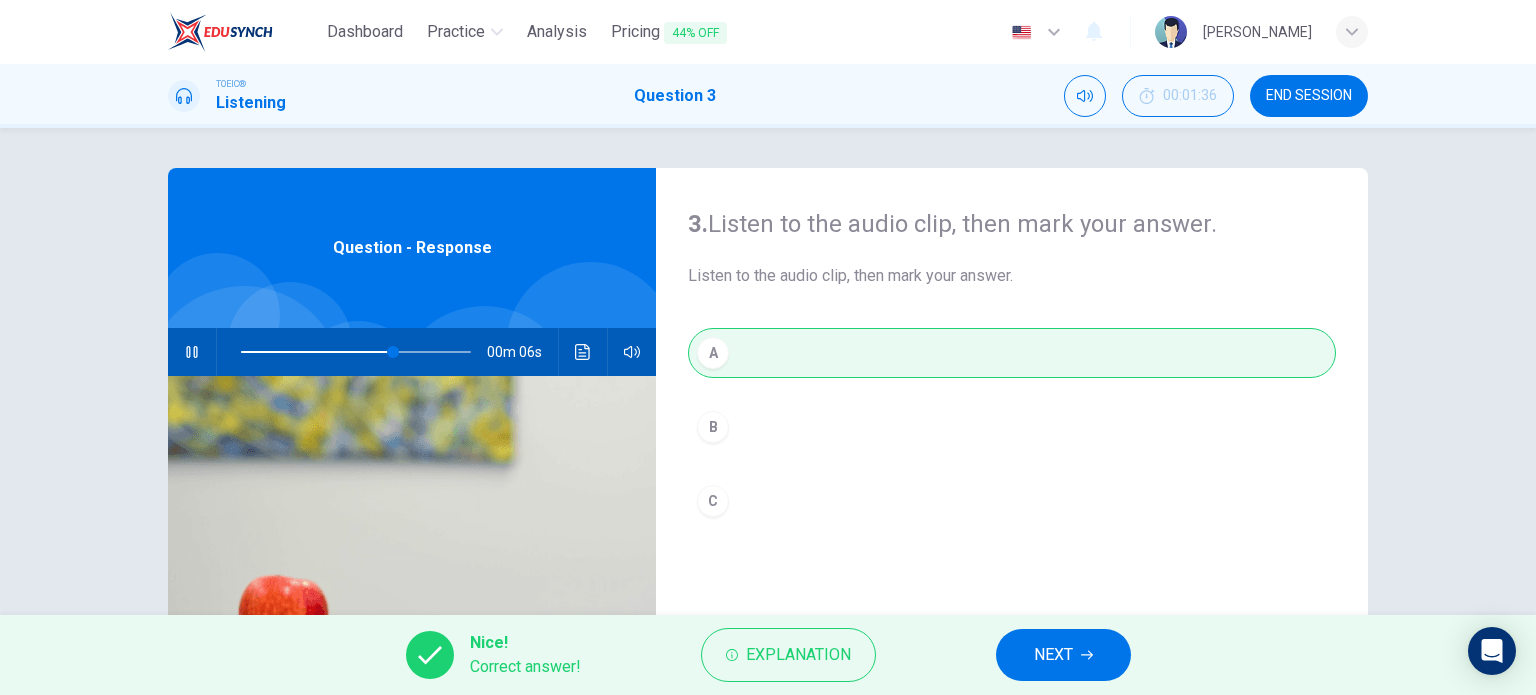 type on "71" 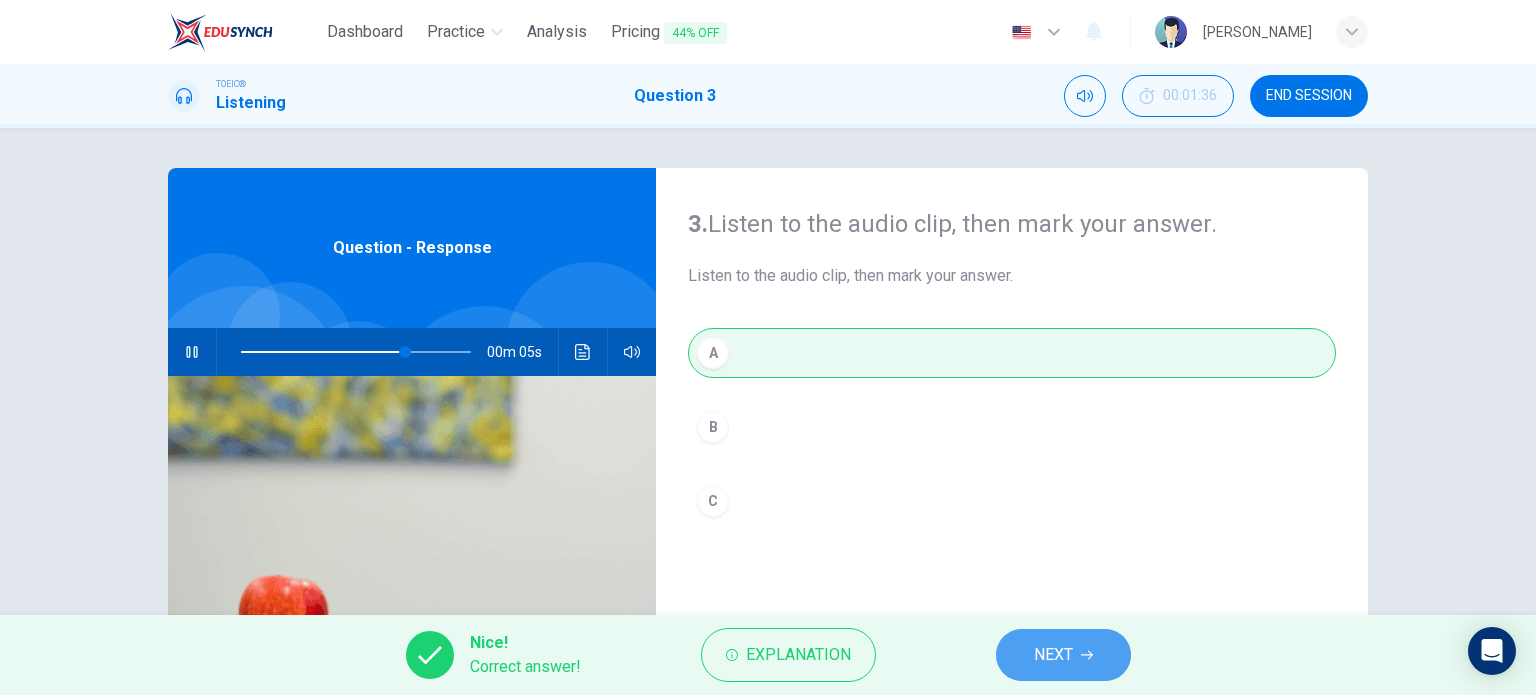 click on "NEXT" at bounding box center [1053, 655] 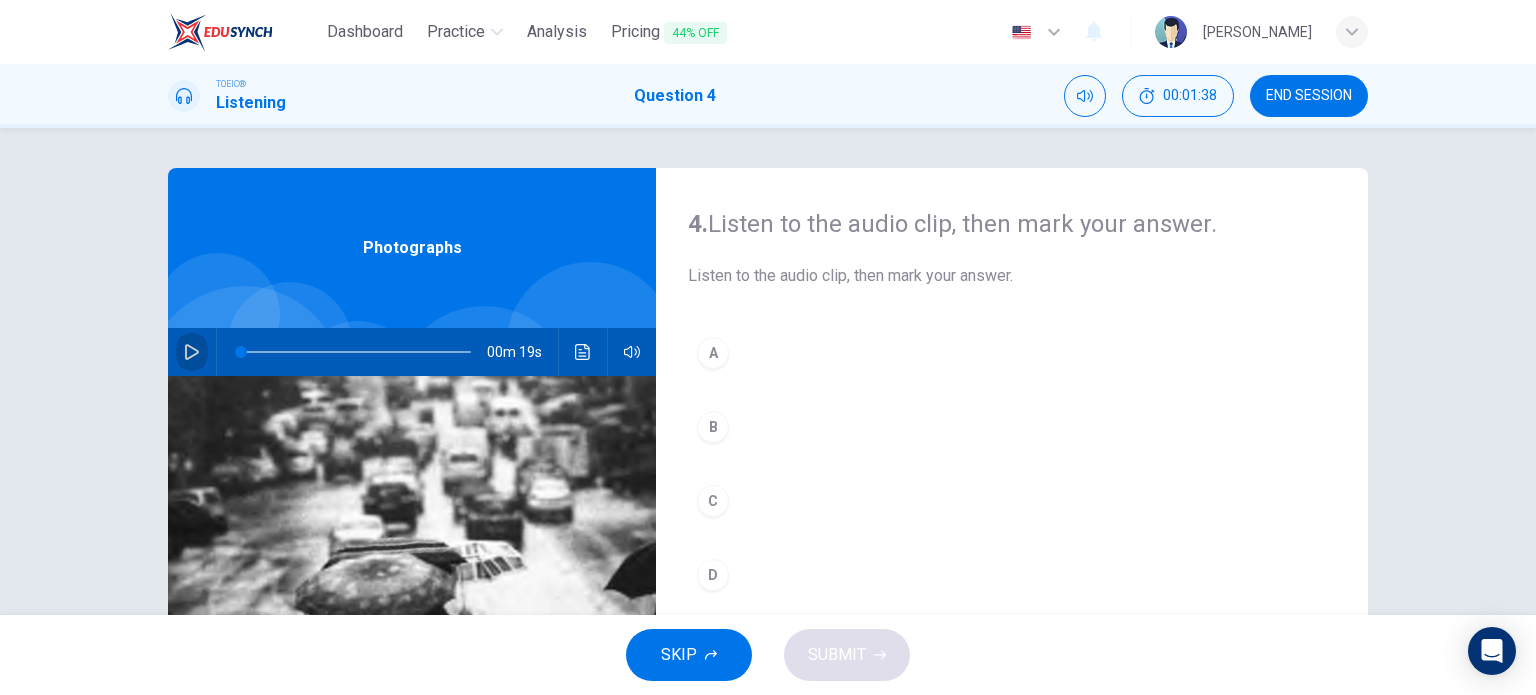 click at bounding box center (192, 352) 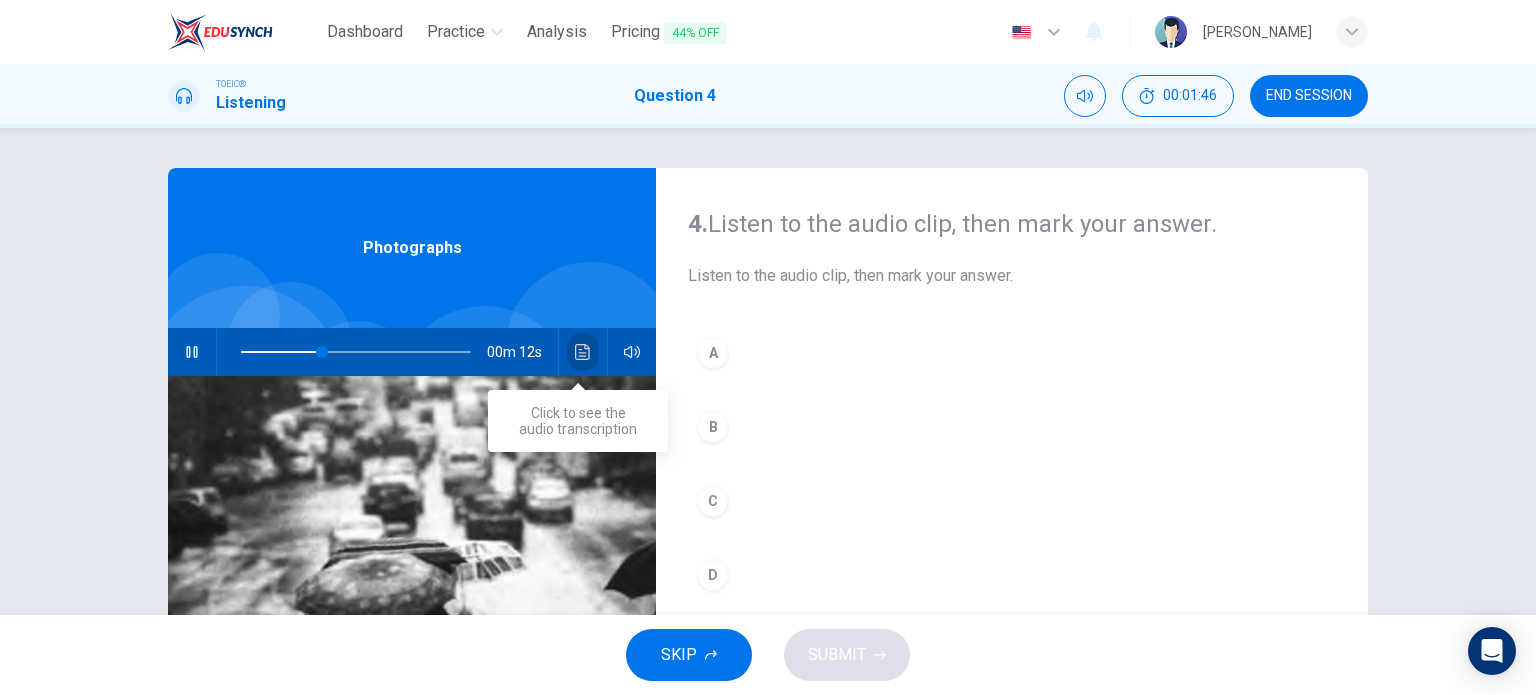 click 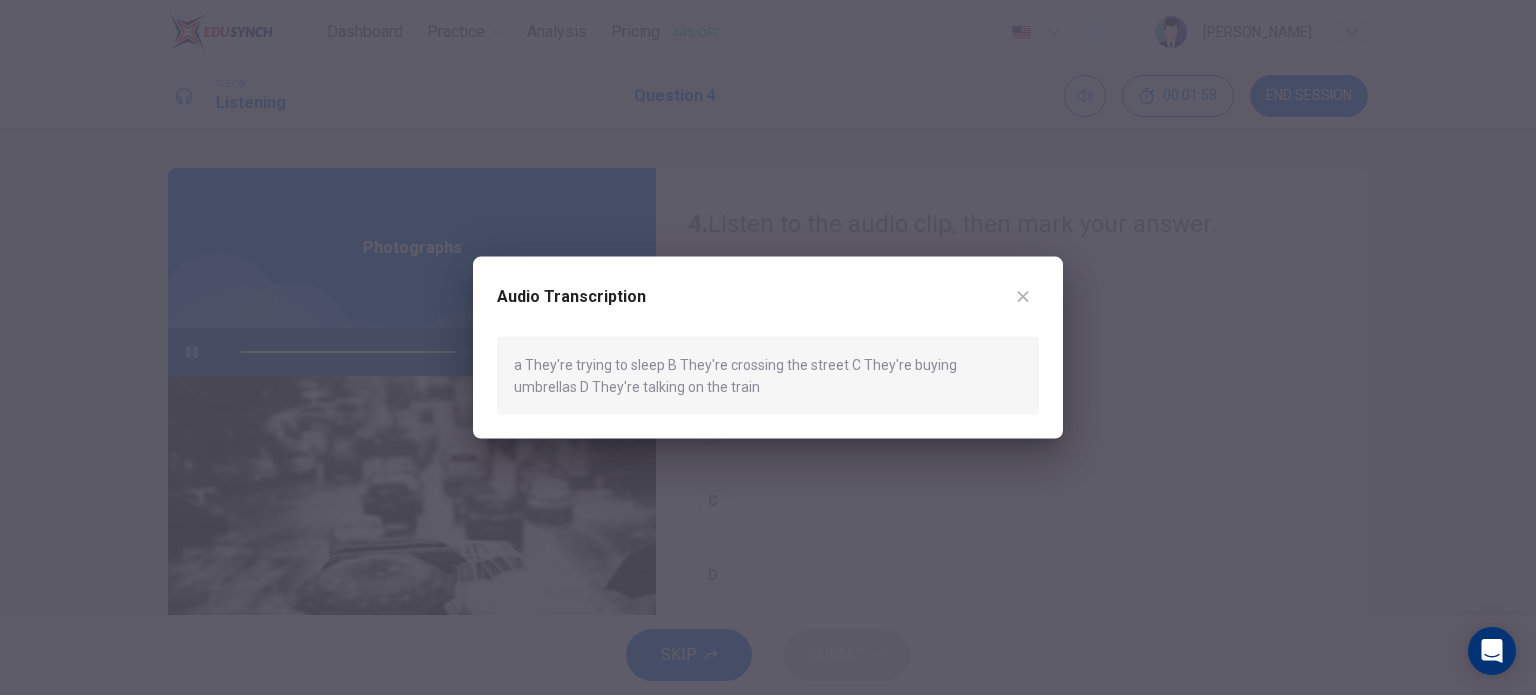type on "0" 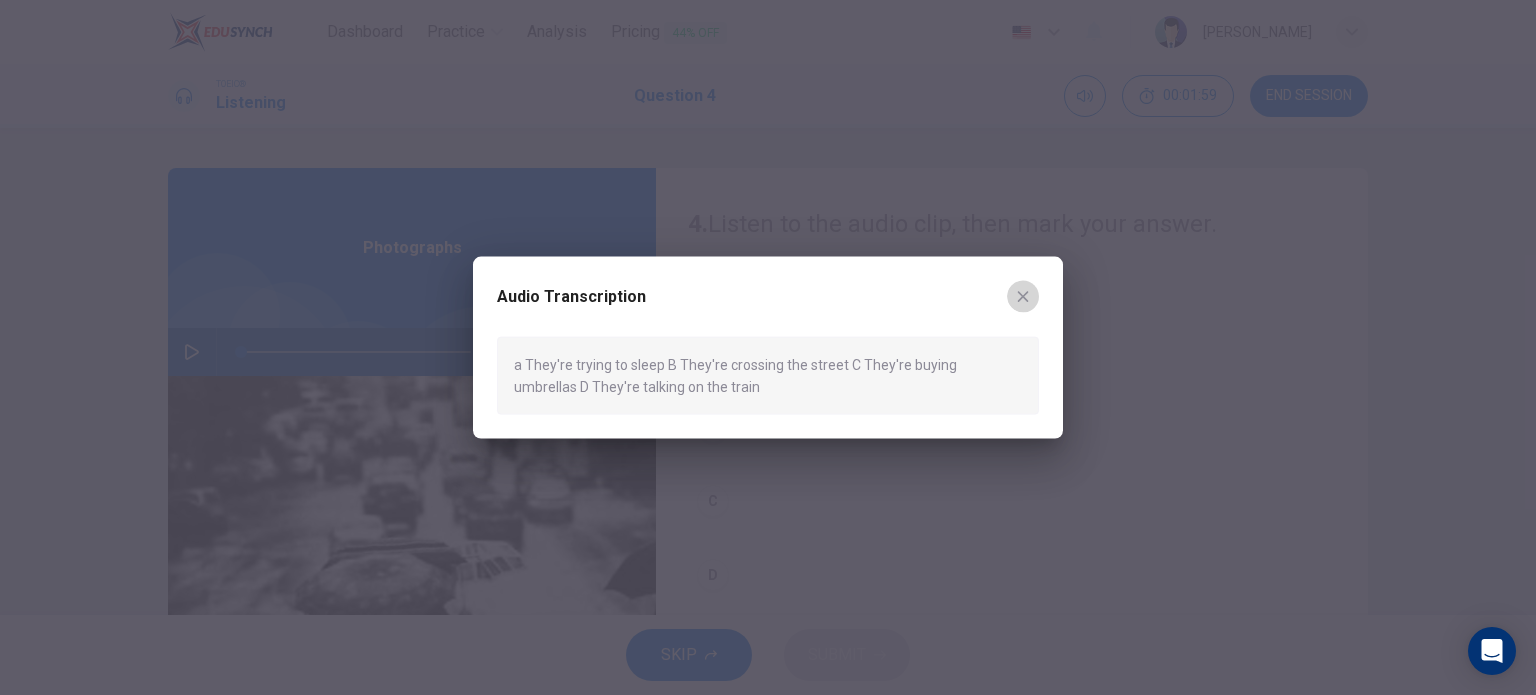 click at bounding box center (1023, 296) 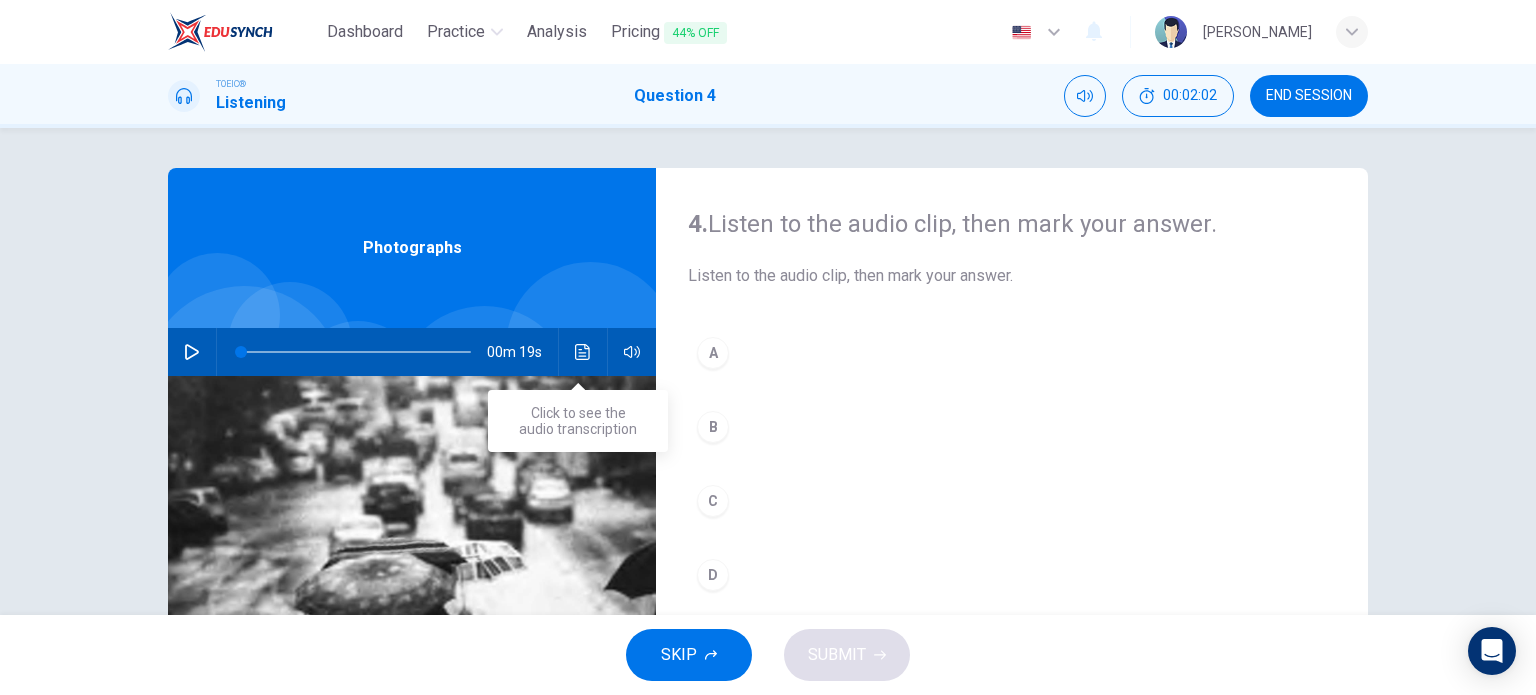 click 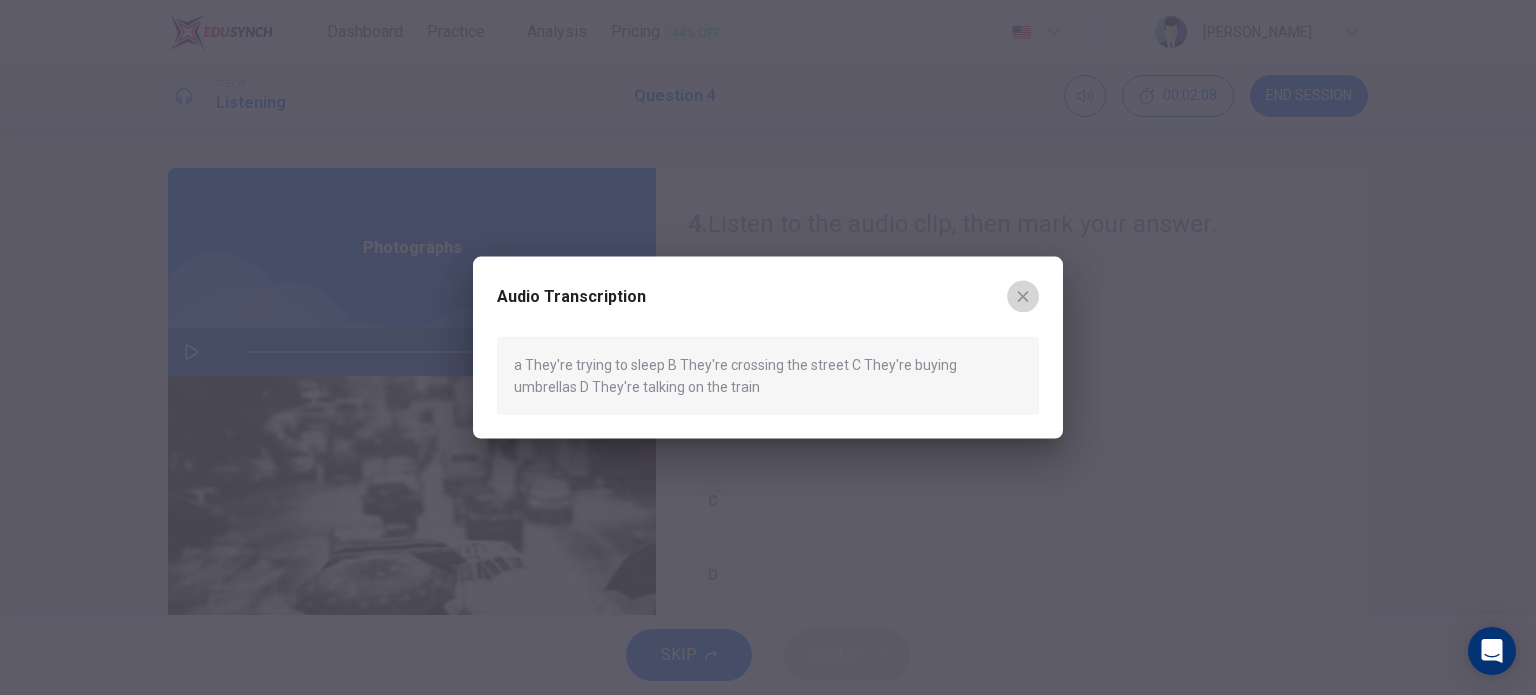 click 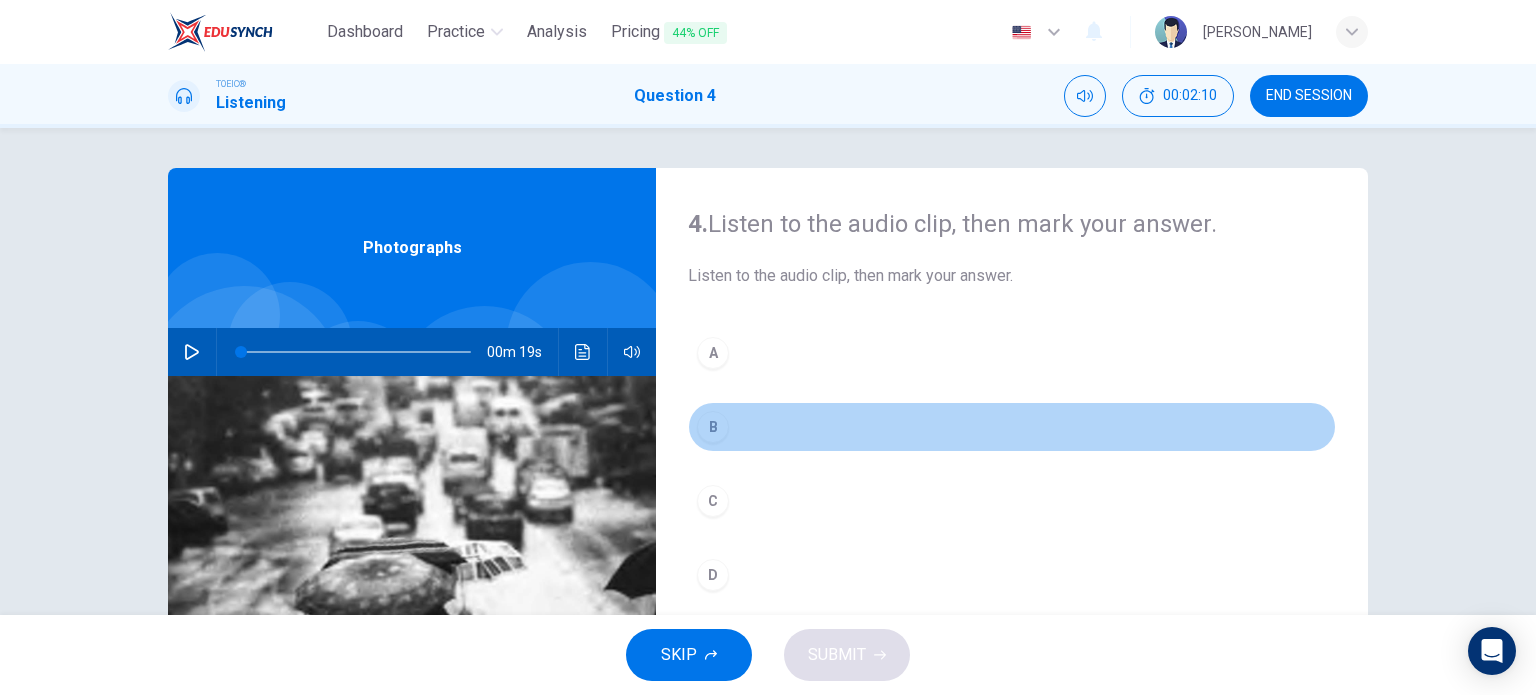 click on "B" at bounding box center (713, 427) 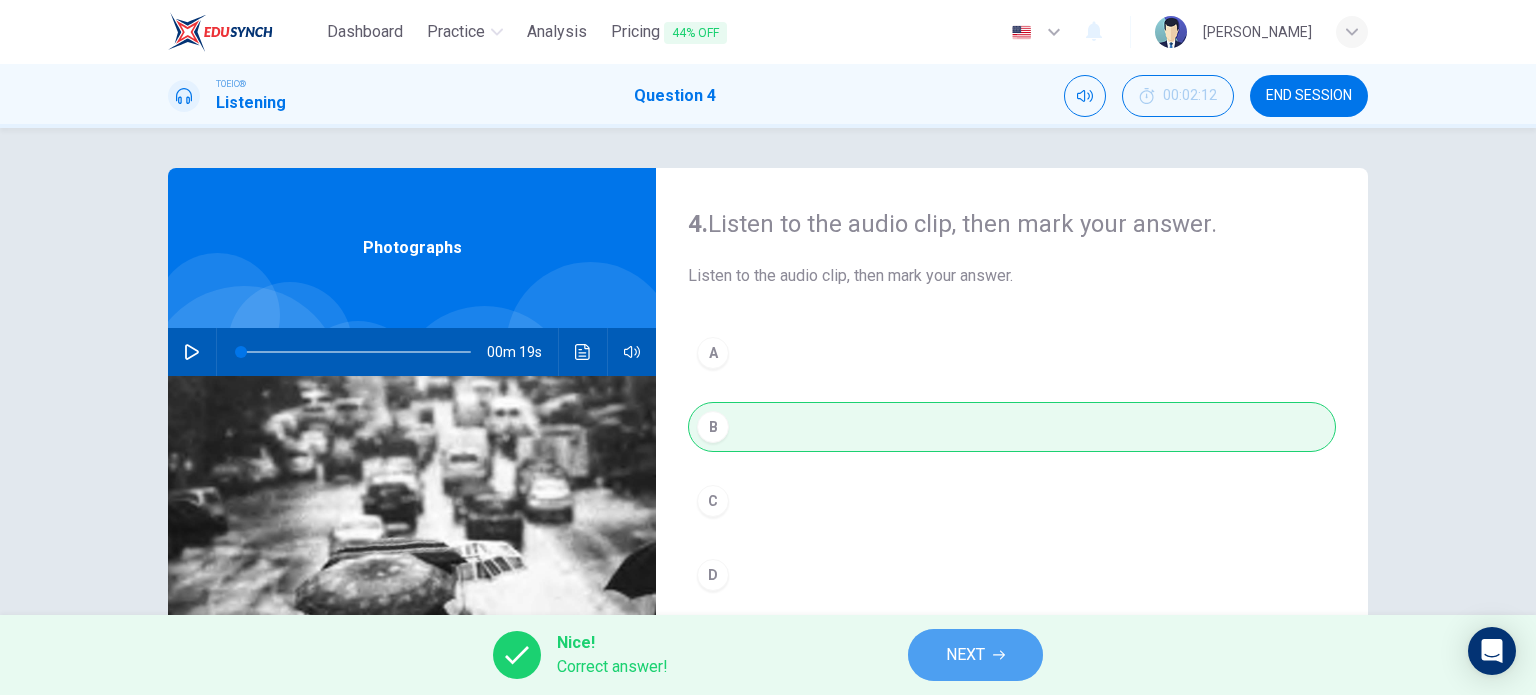 click on "NEXT" at bounding box center (965, 655) 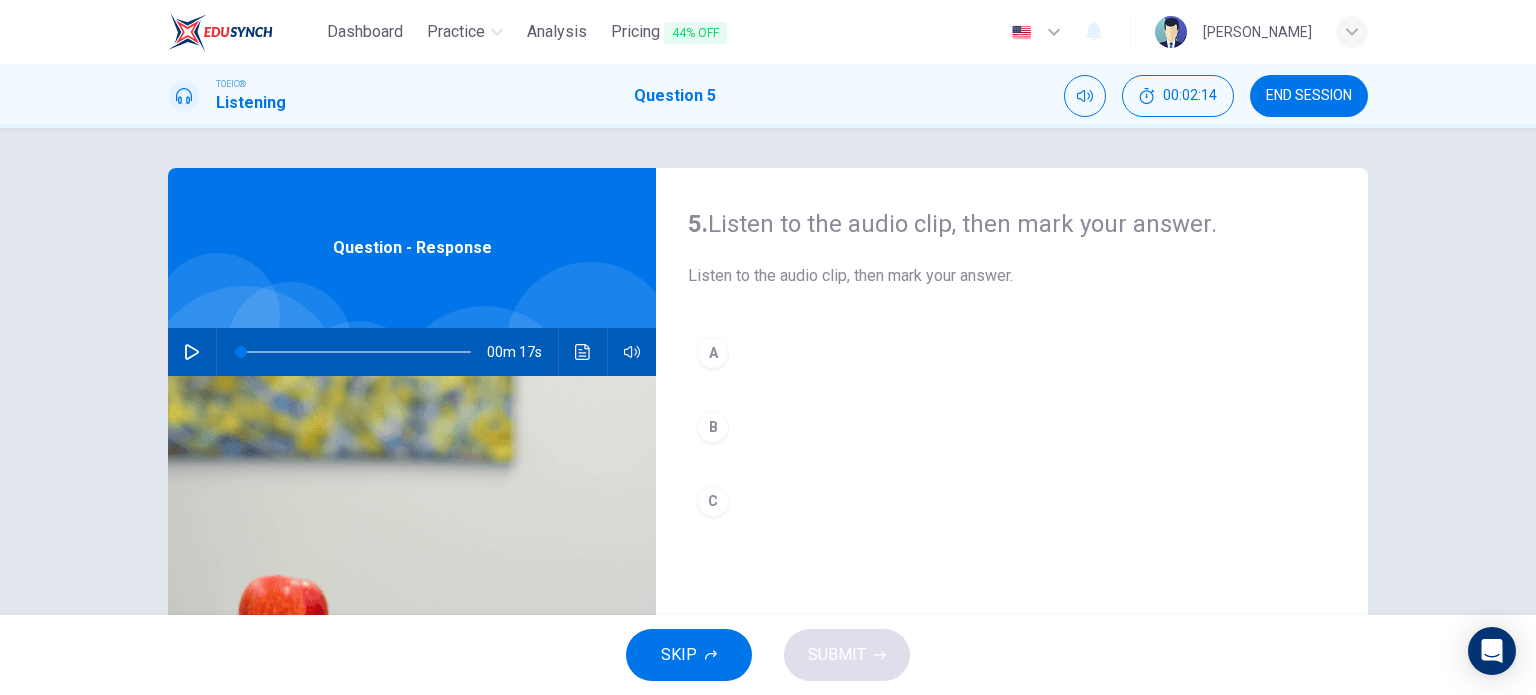 click at bounding box center [192, 352] 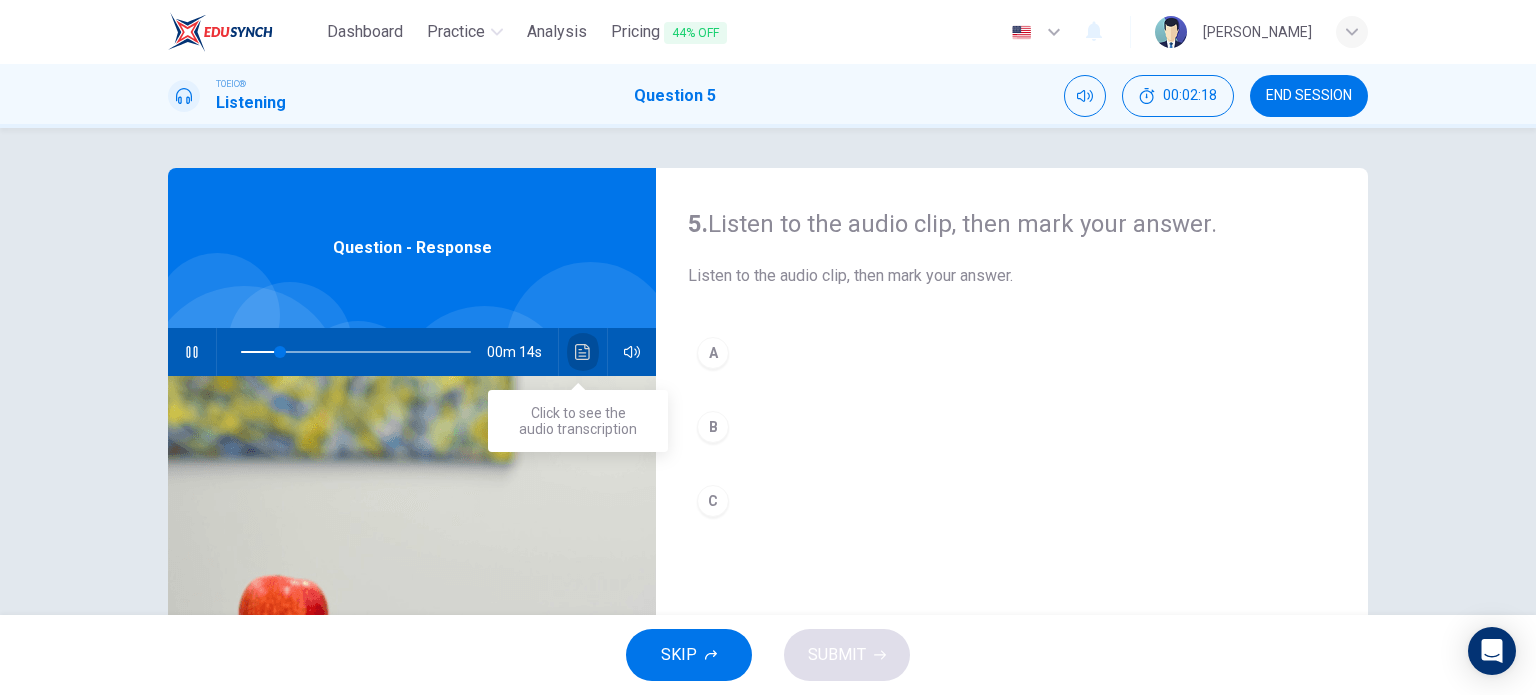 click 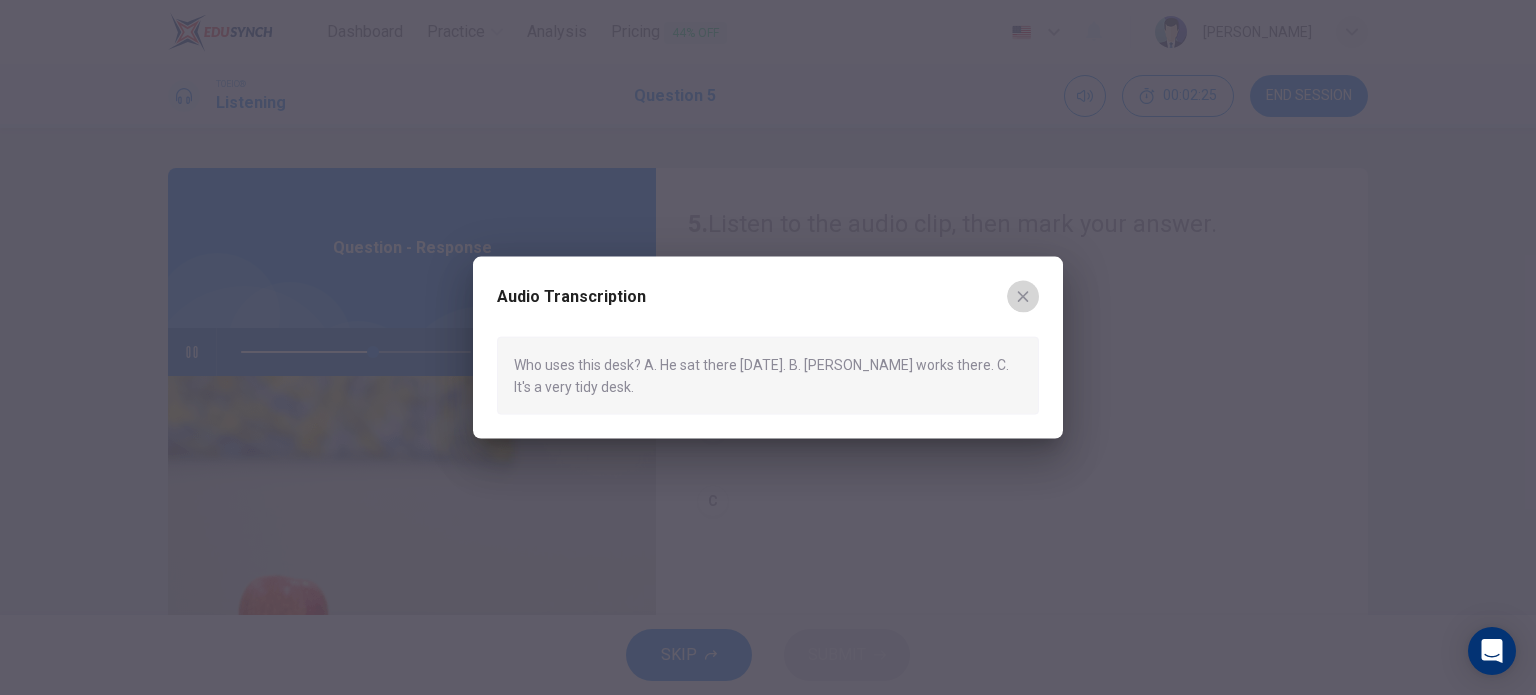 click 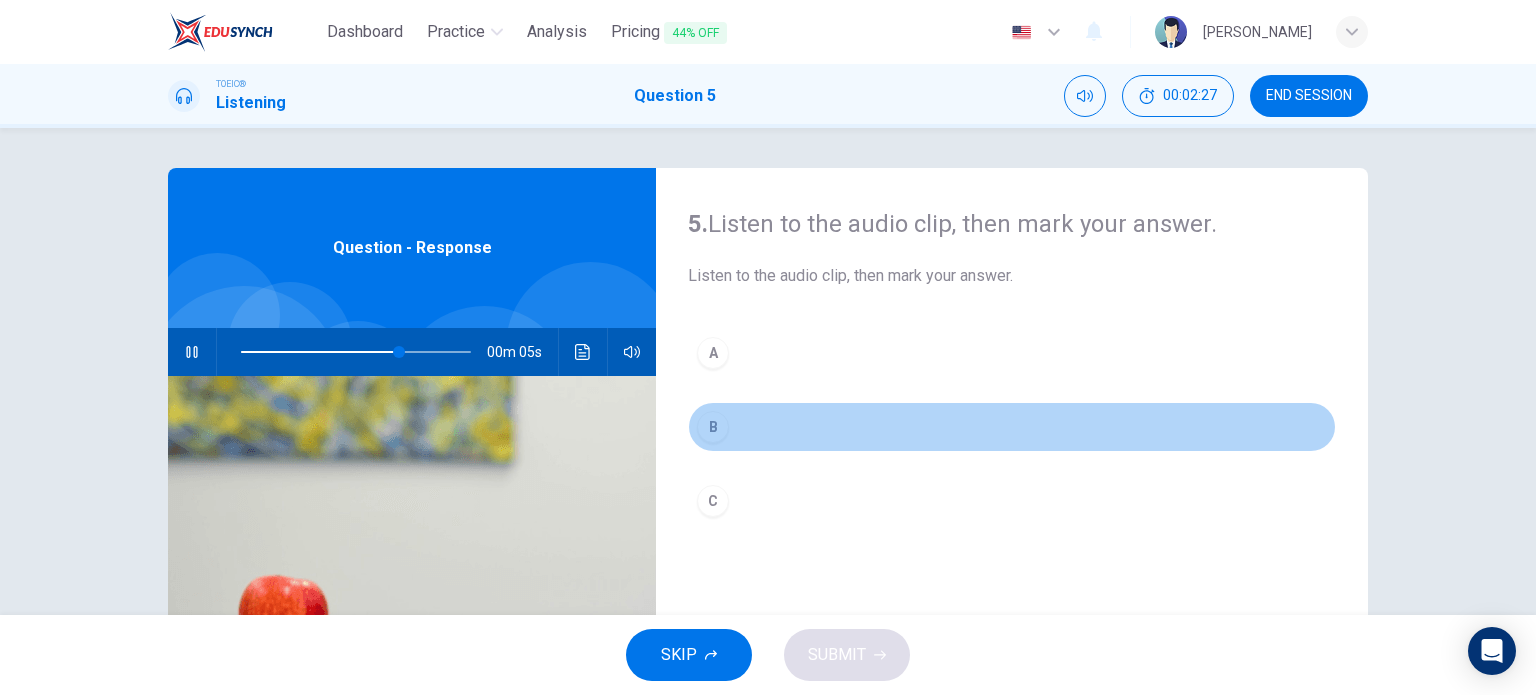 click on "B" at bounding box center [713, 427] 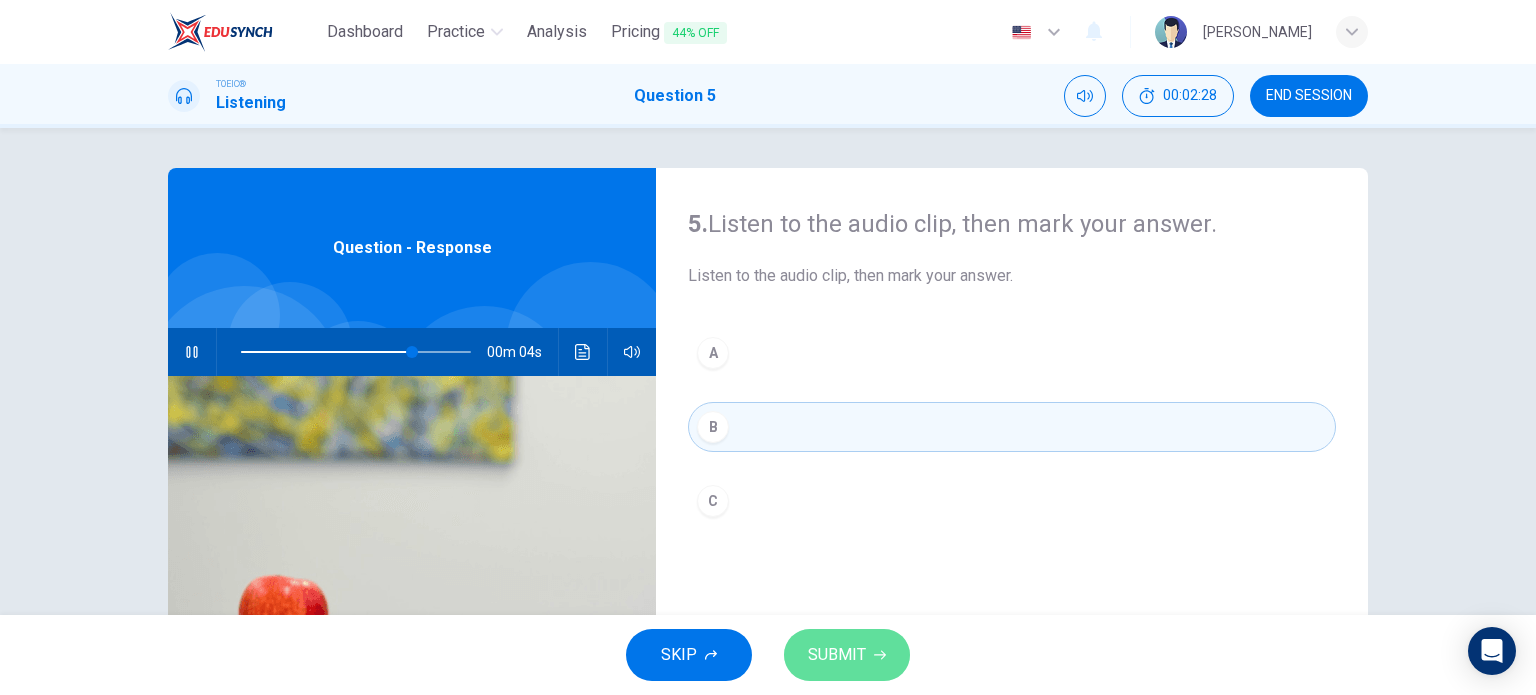 click on "SUBMIT" at bounding box center (837, 655) 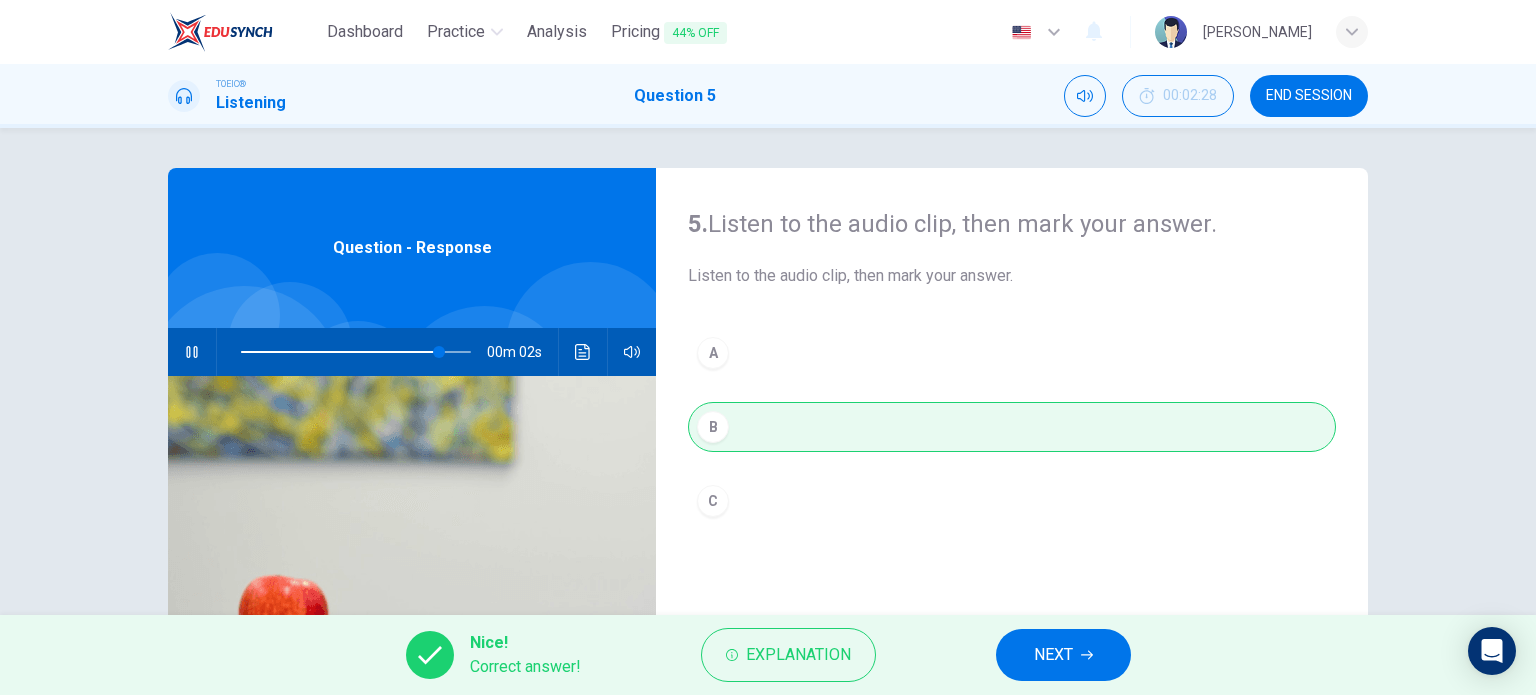 click at bounding box center [1171, 32] 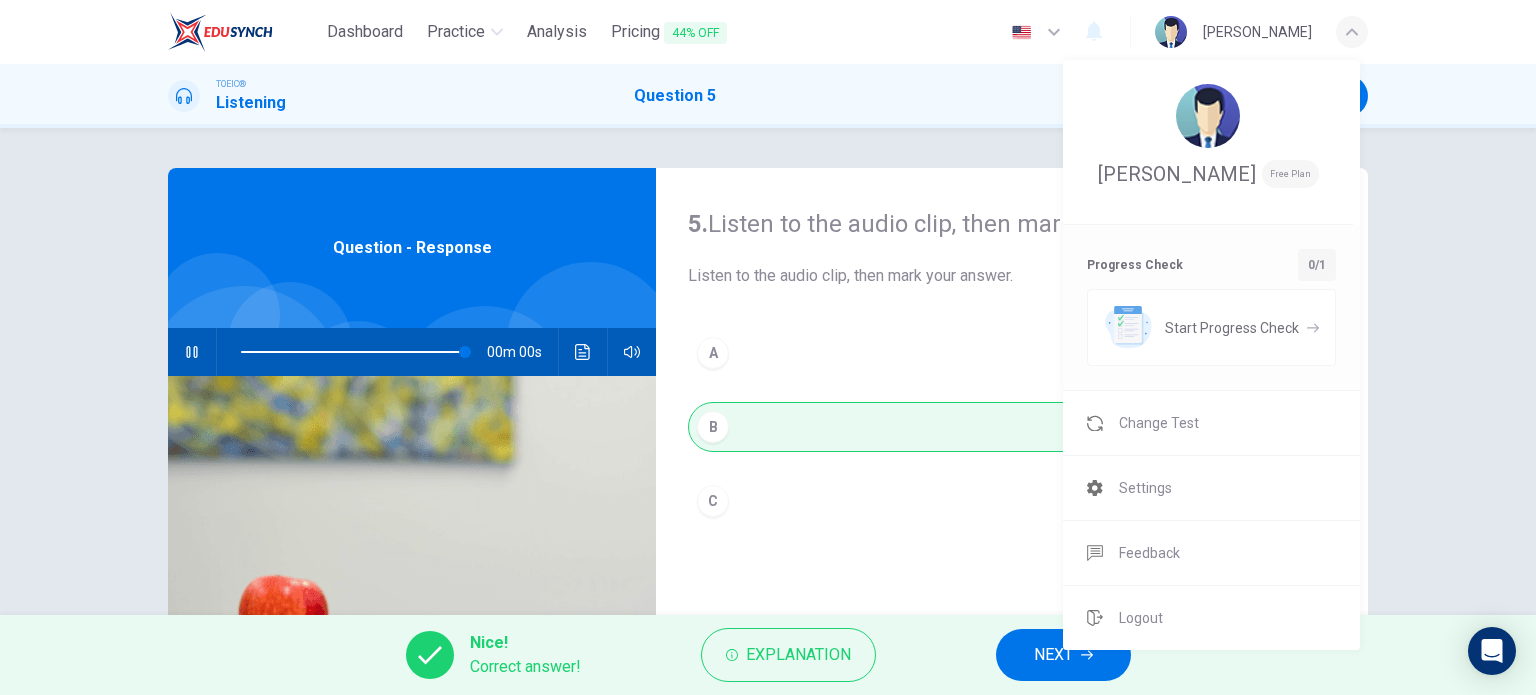type on "0" 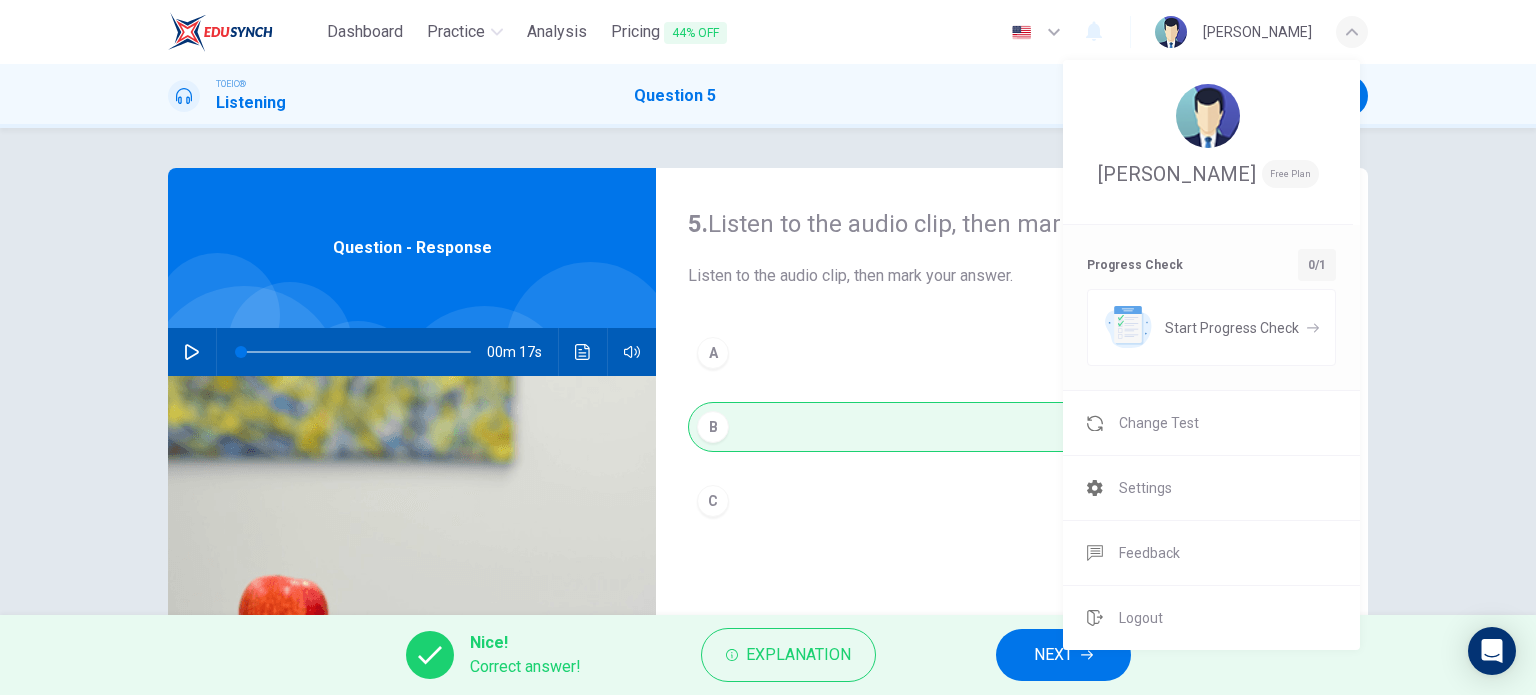 click at bounding box center [1208, 116] 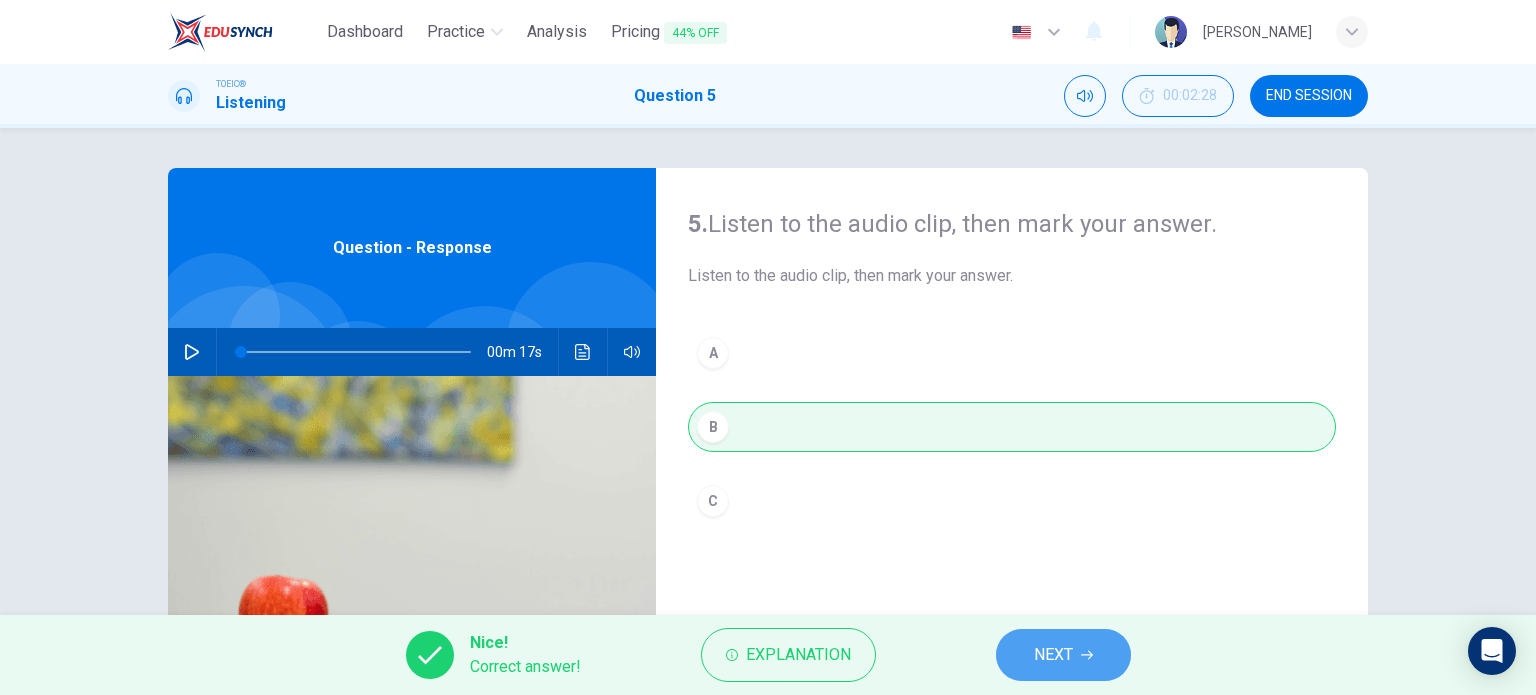 click on "NEXT" at bounding box center [1063, 655] 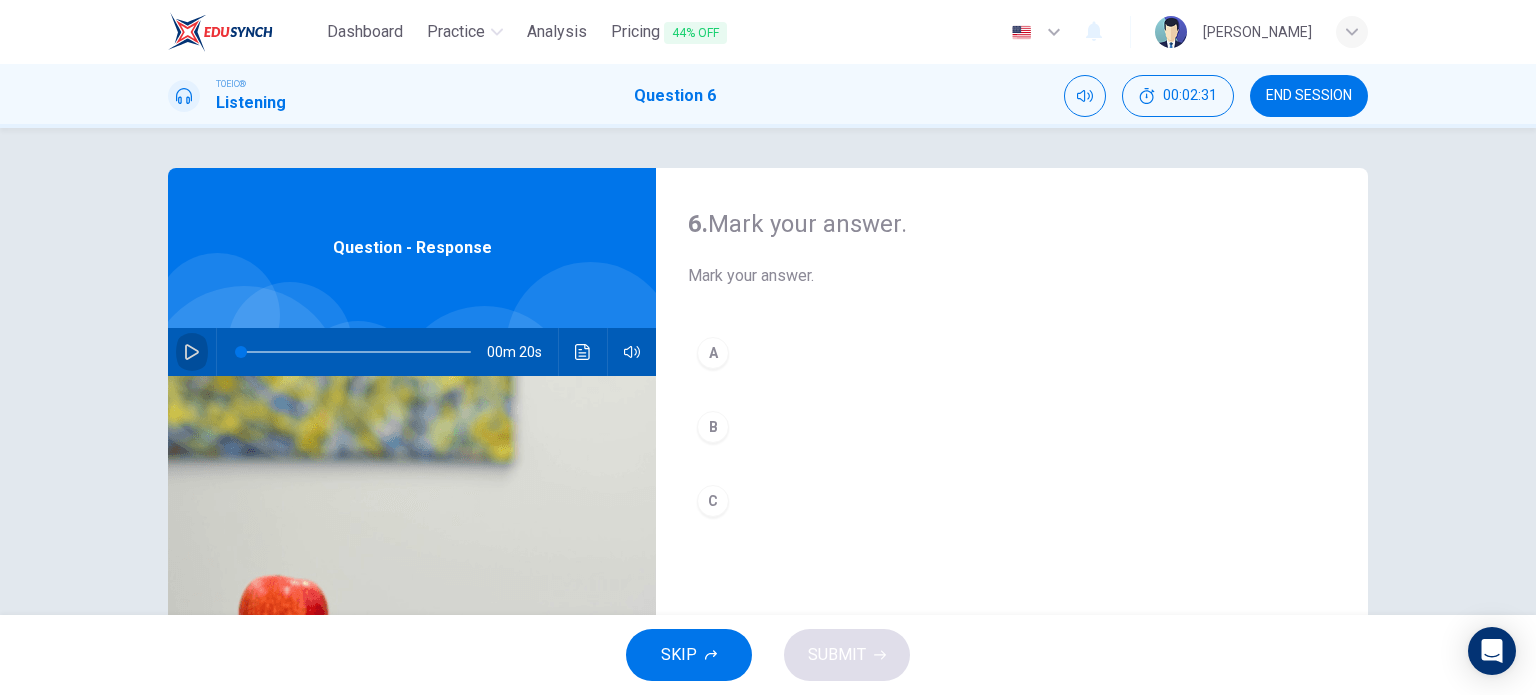 click 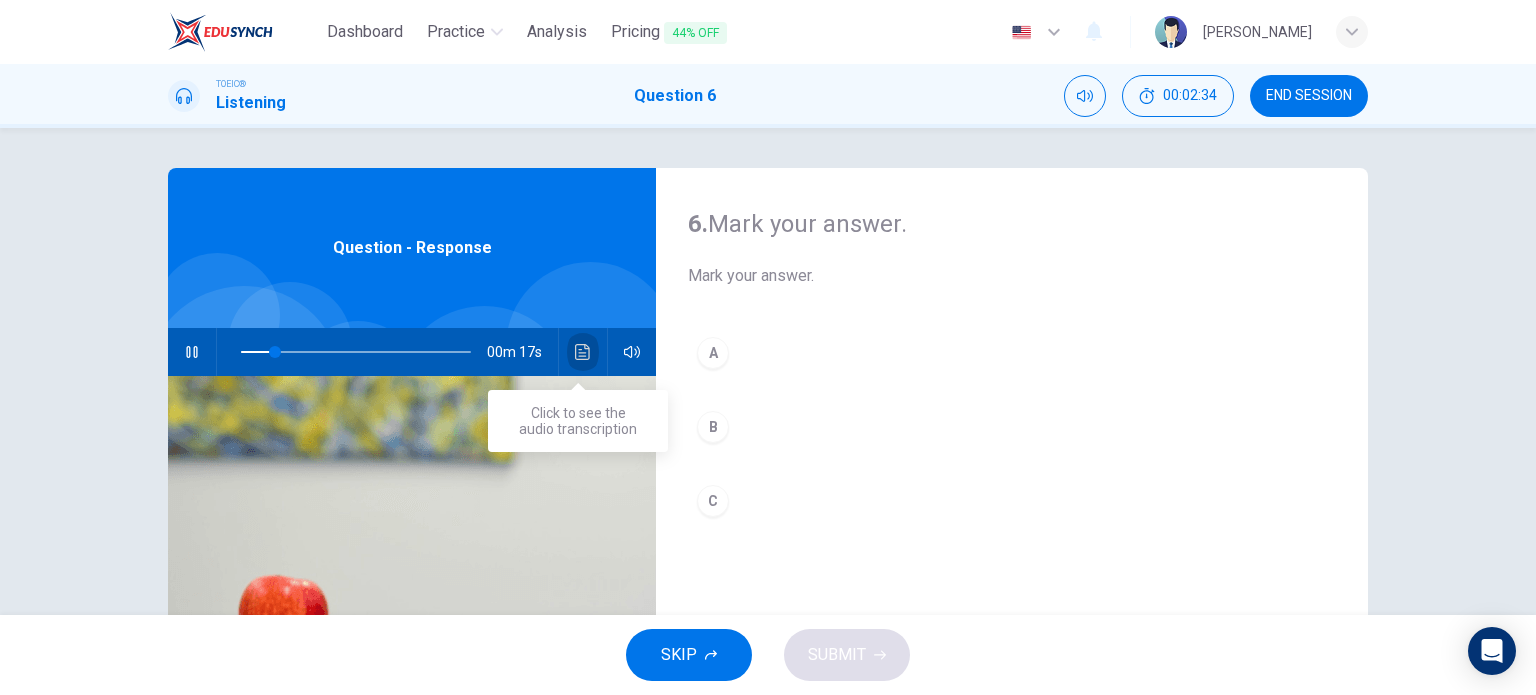 click at bounding box center (583, 352) 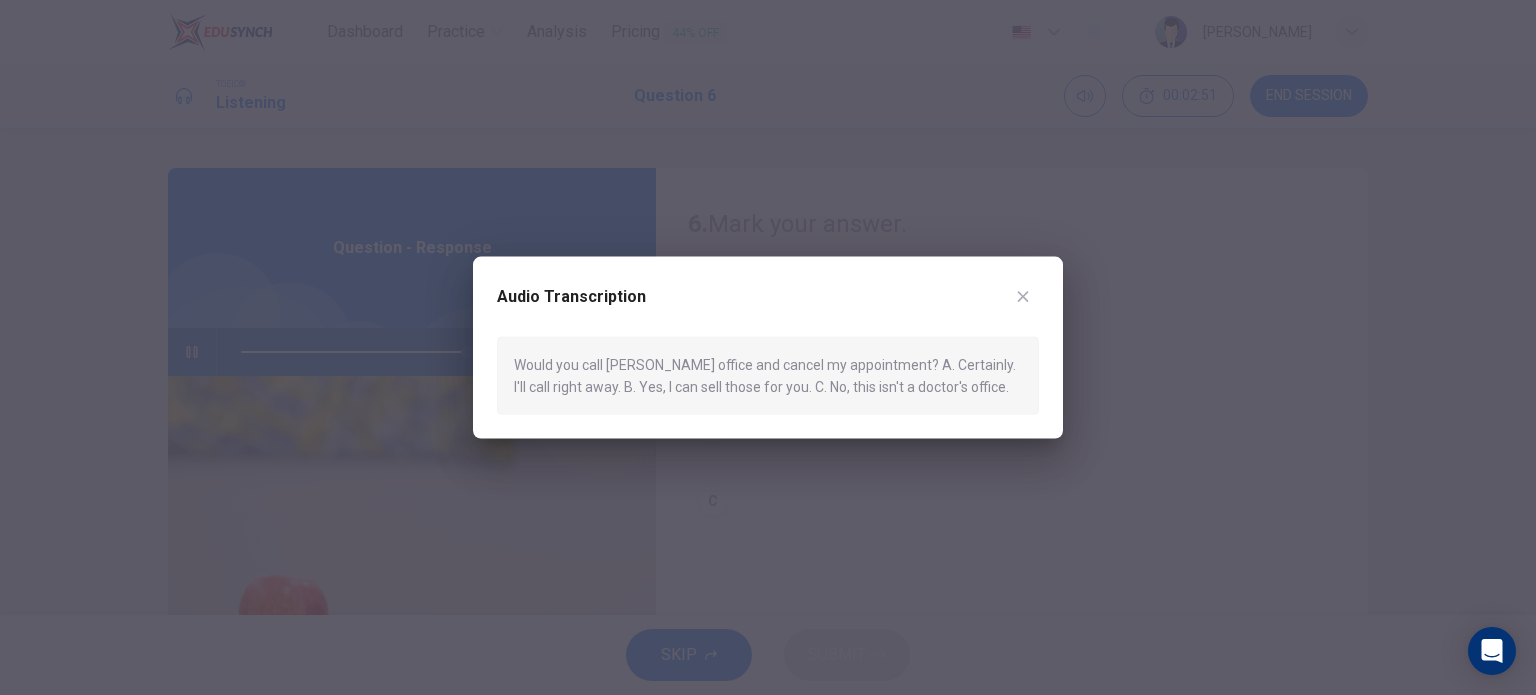 type on "0" 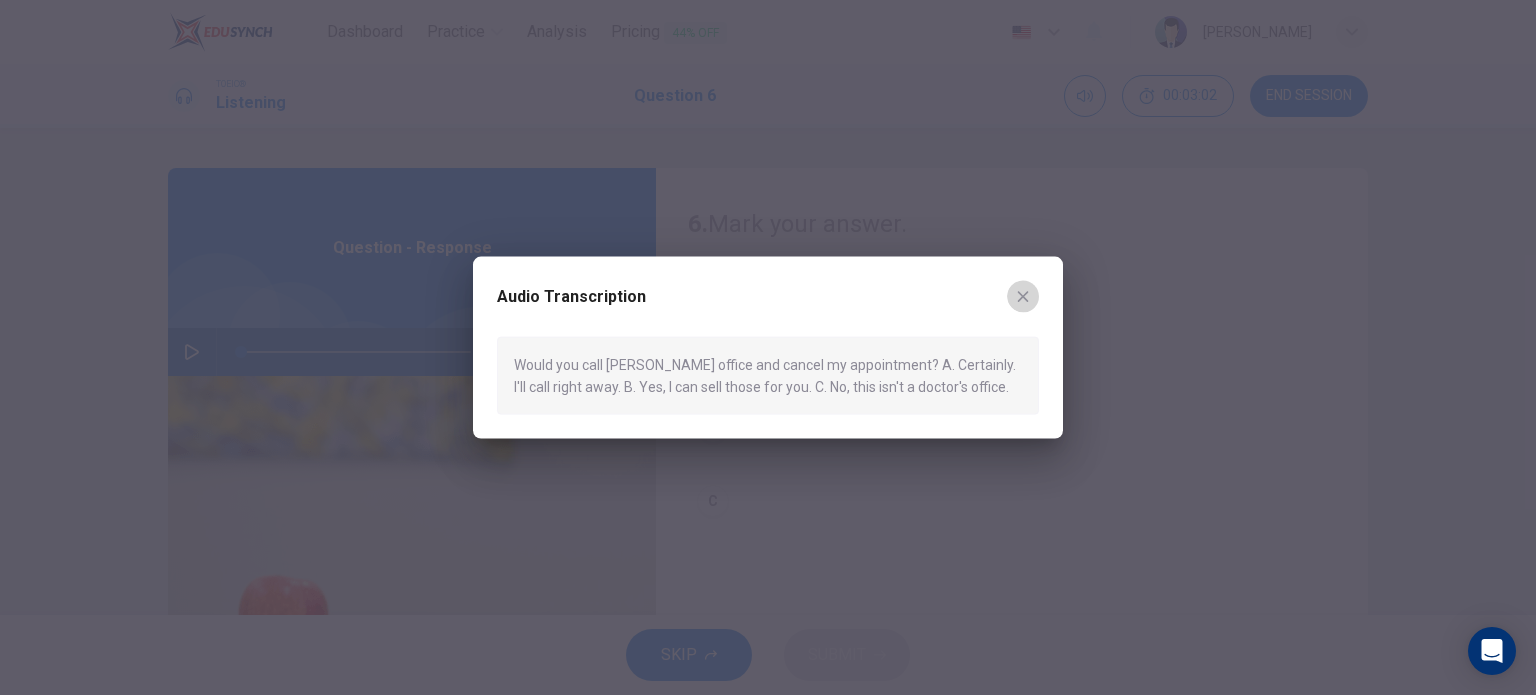 click 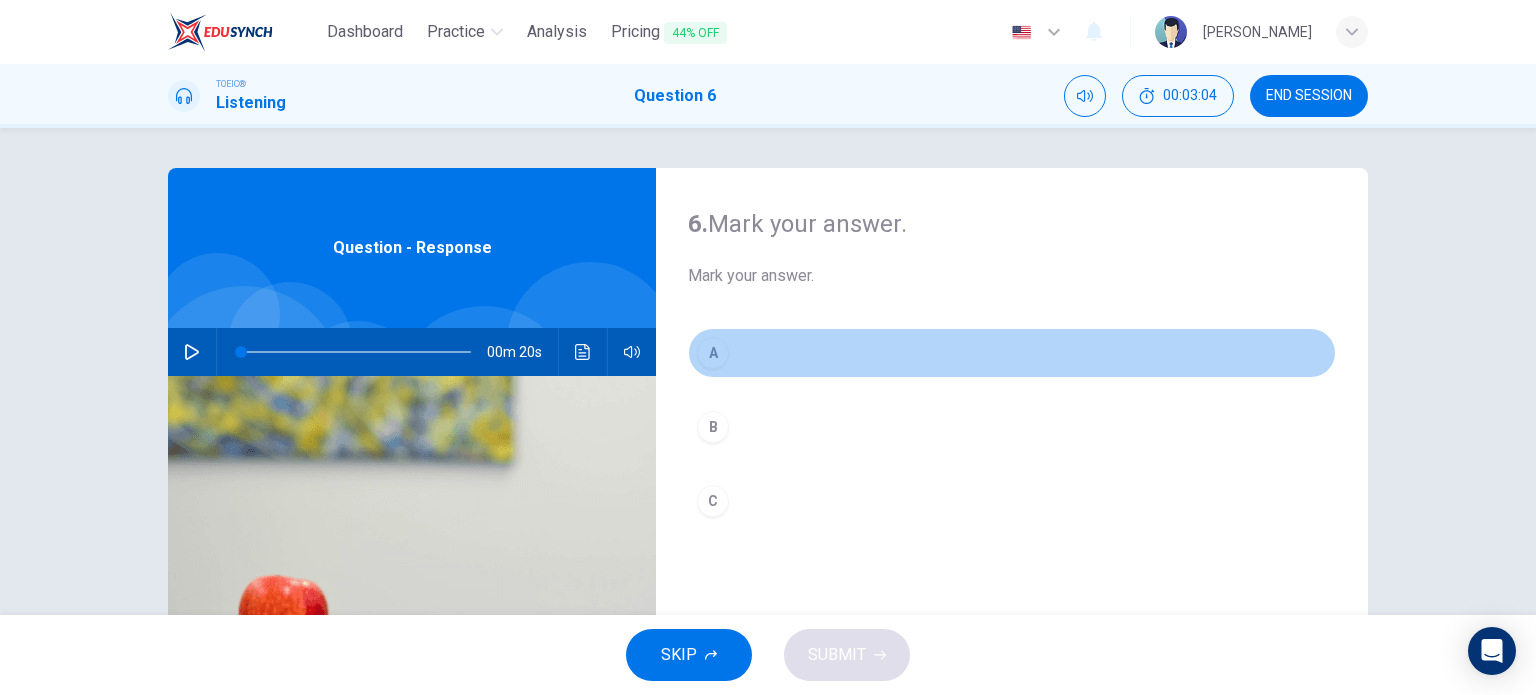 click on "A" at bounding box center (713, 353) 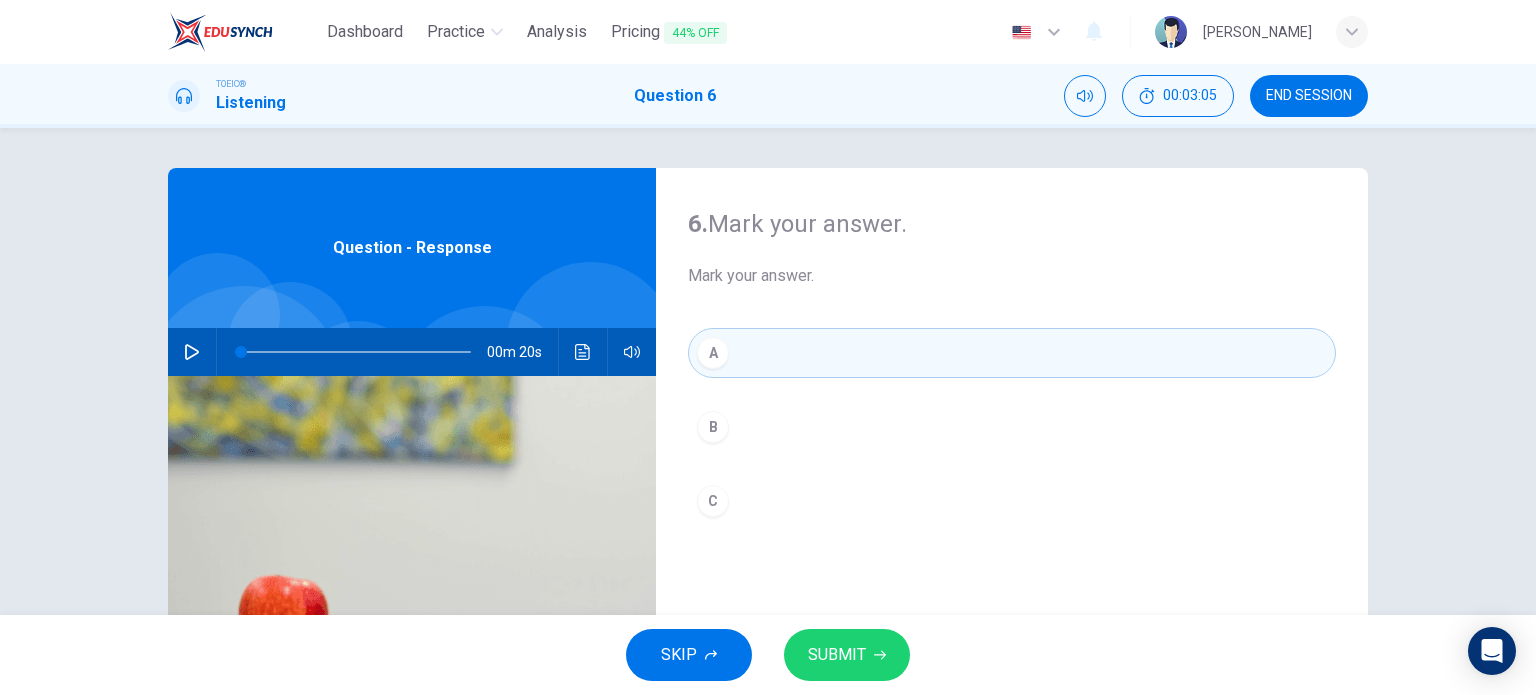 click on "SUBMIT" at bounding box center (847, 655) 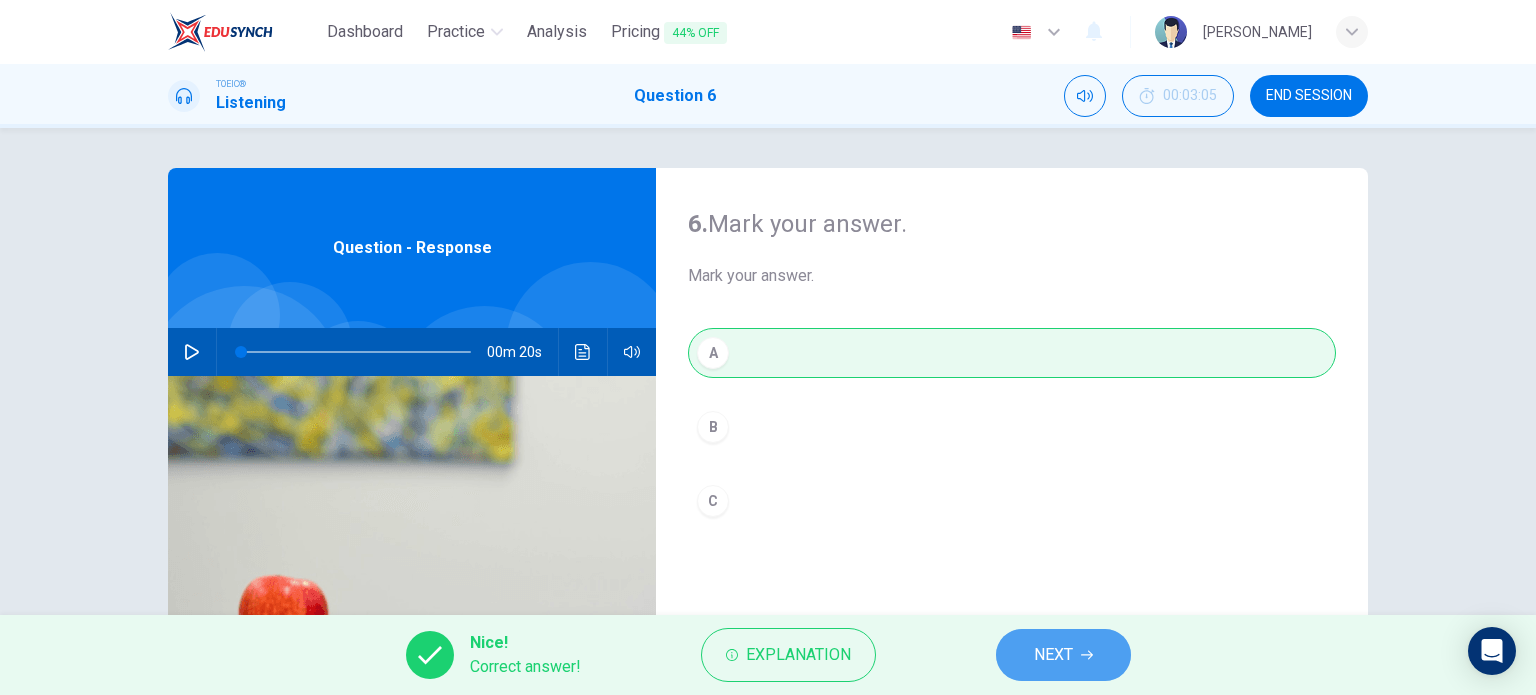 click on "NEXT" at bounding box center [1063, 655] 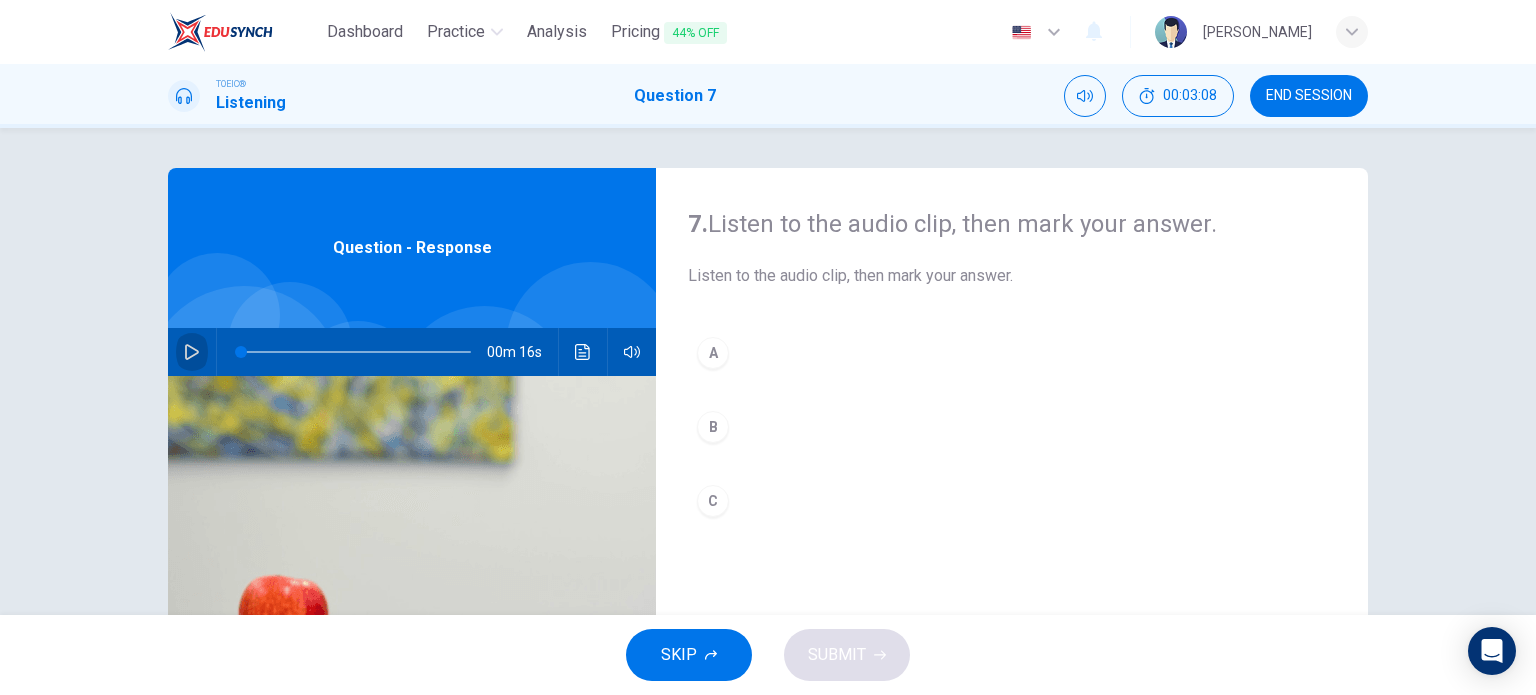 click 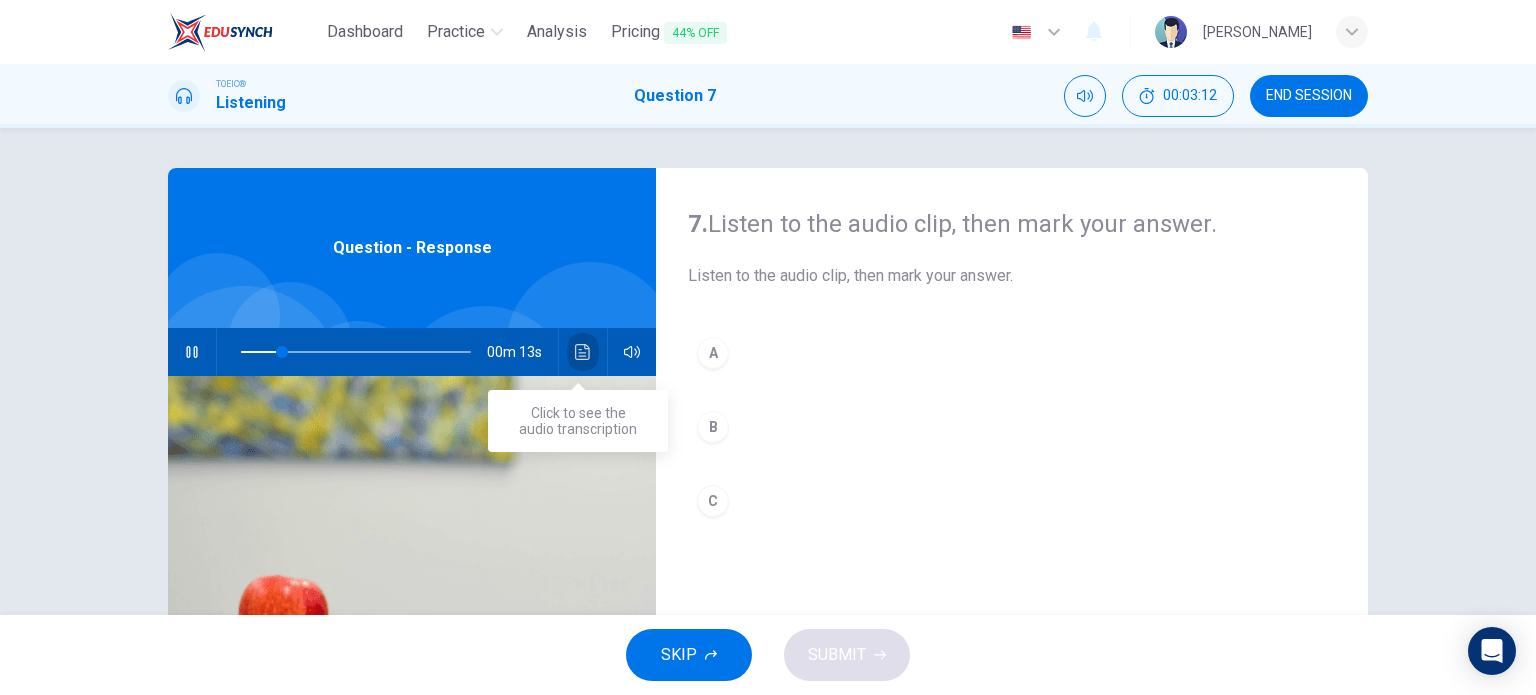click at bounding box center (583, 352) 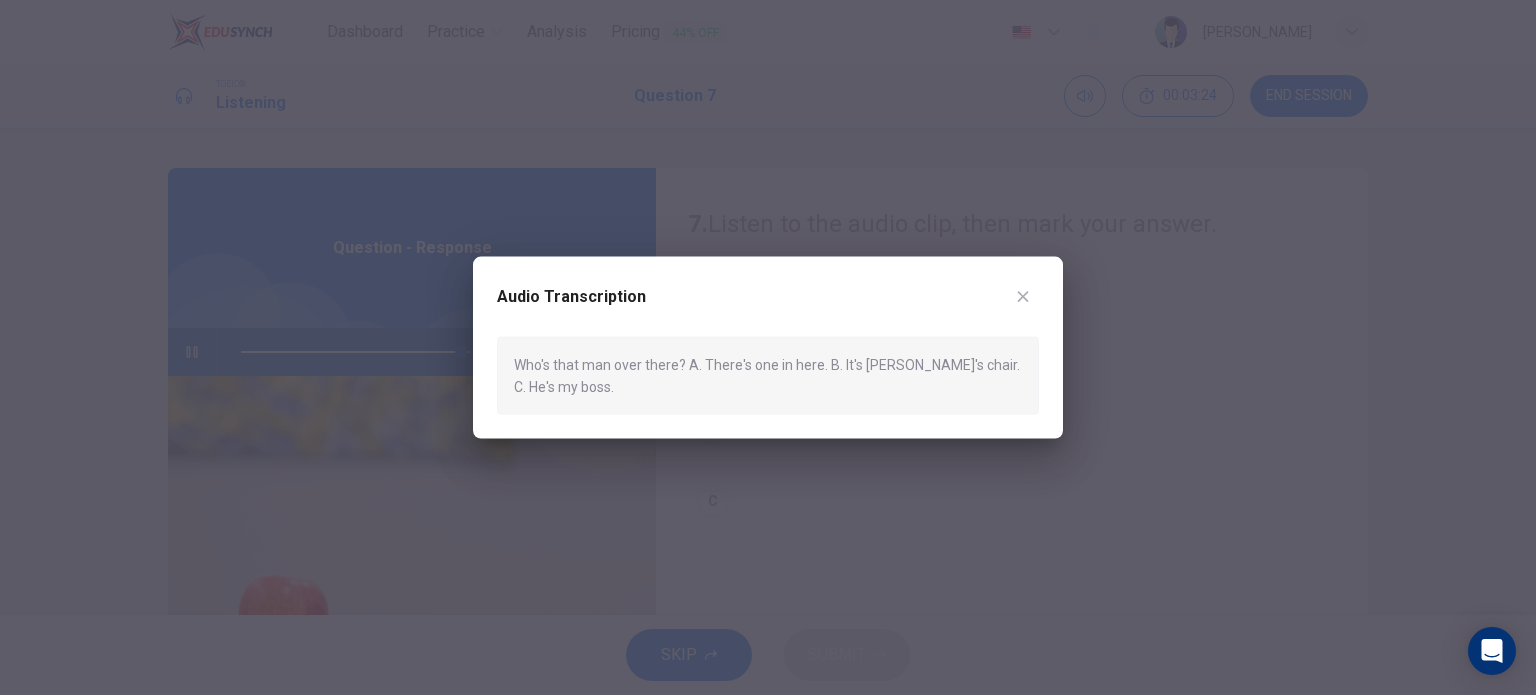 type on "0" 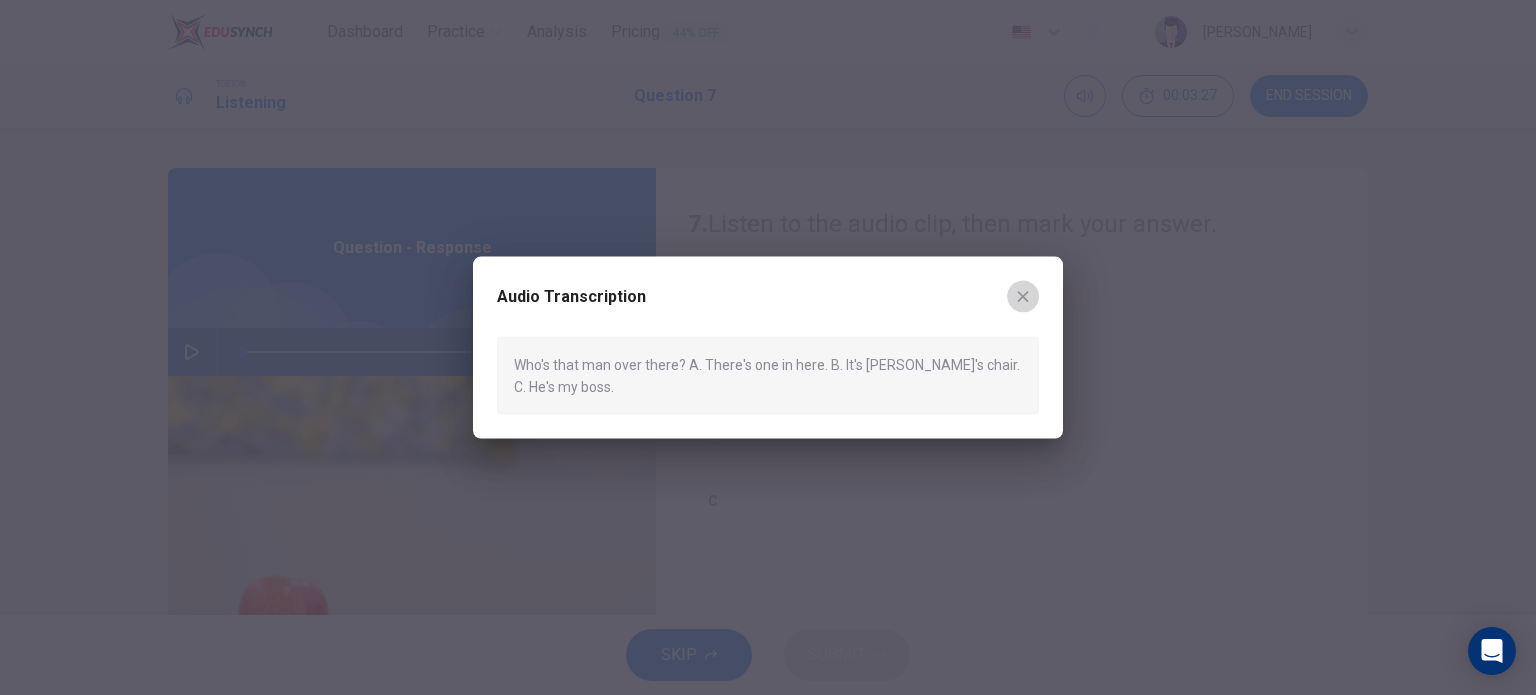 click 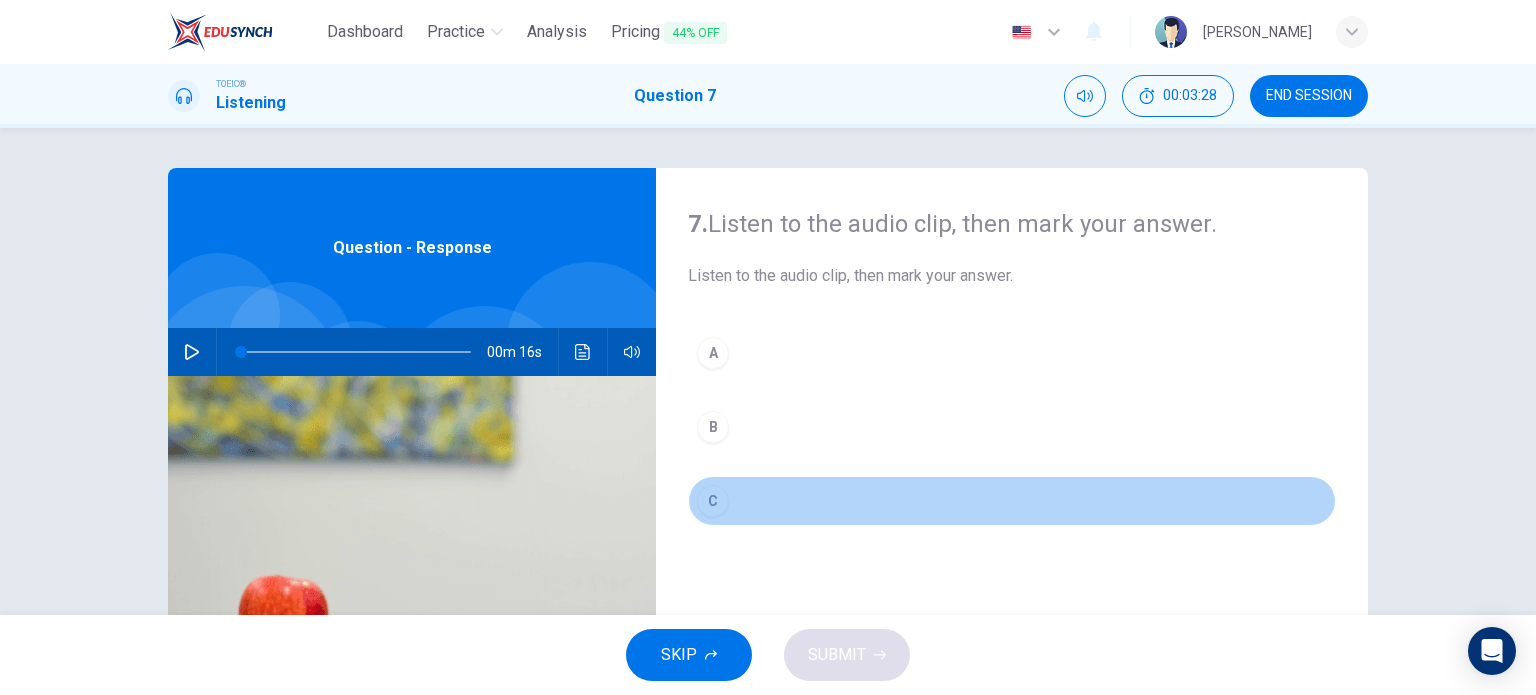 click on "C" at bounding box center [713, 501] 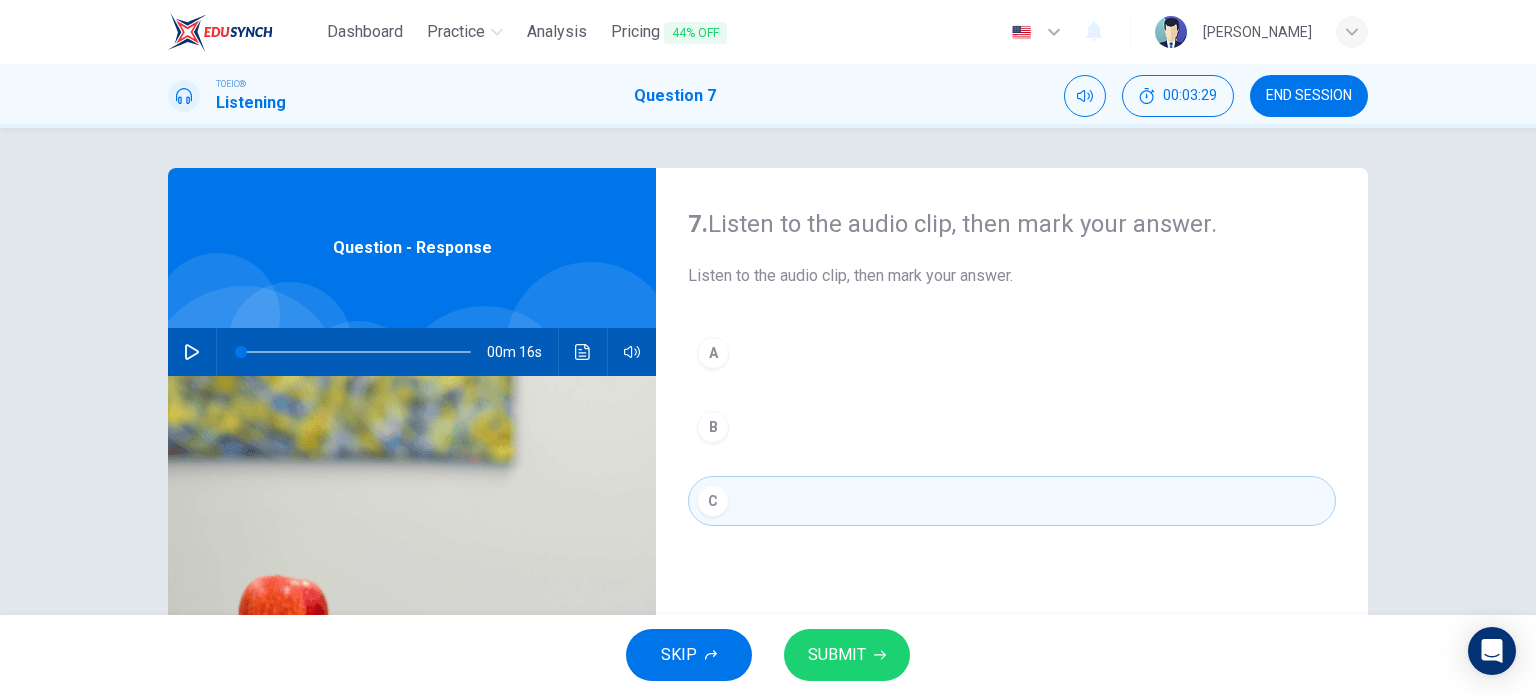 click on "SUBMIT" at bounding box center (837, 655) 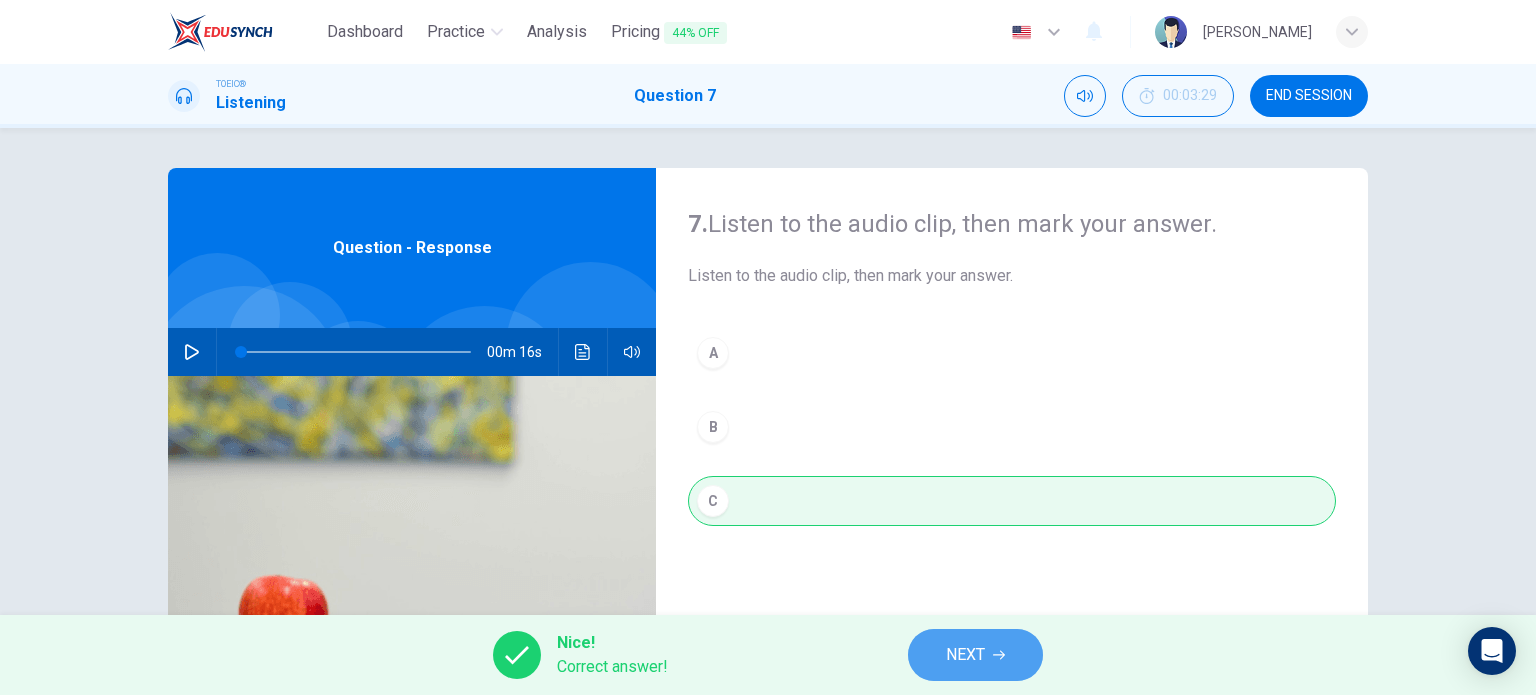 click on "NEXT" at bounding box center (975, 655) 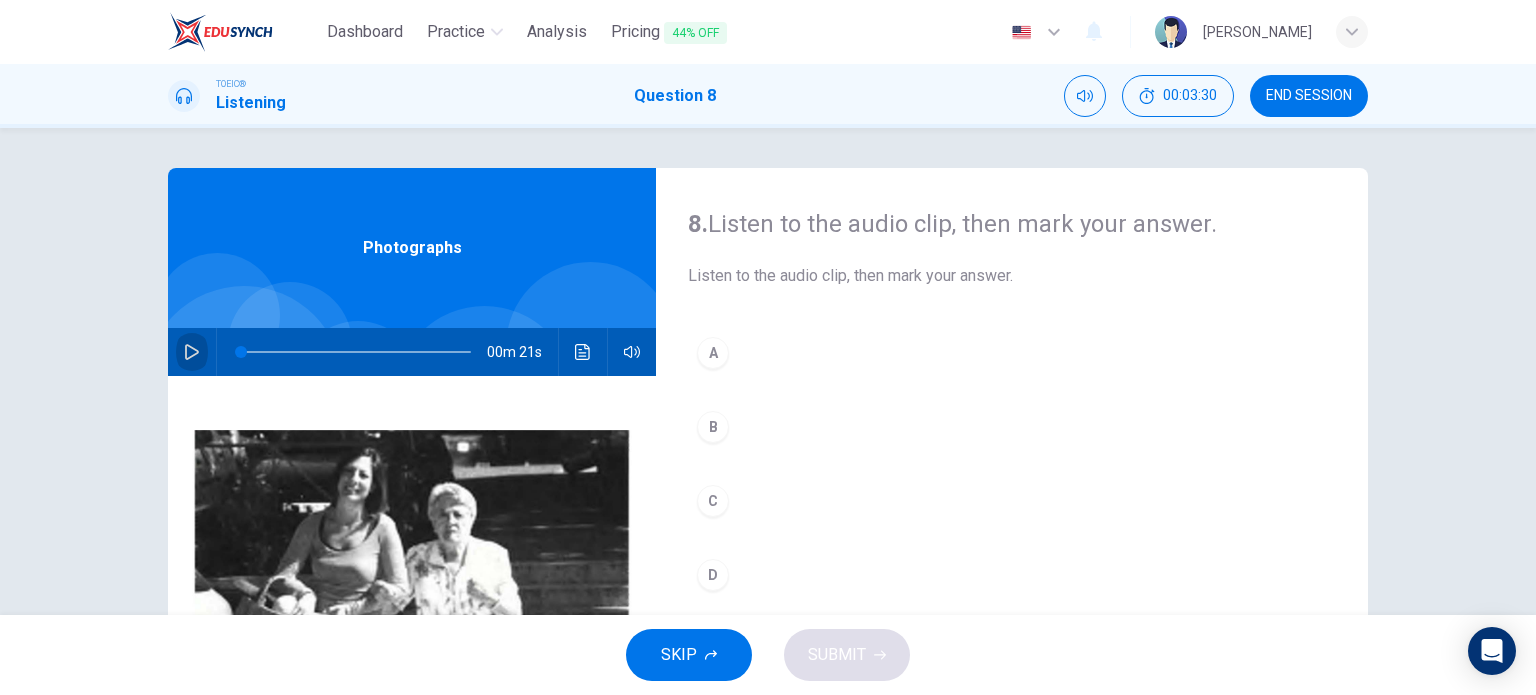 click at bounding box center [192, 352] 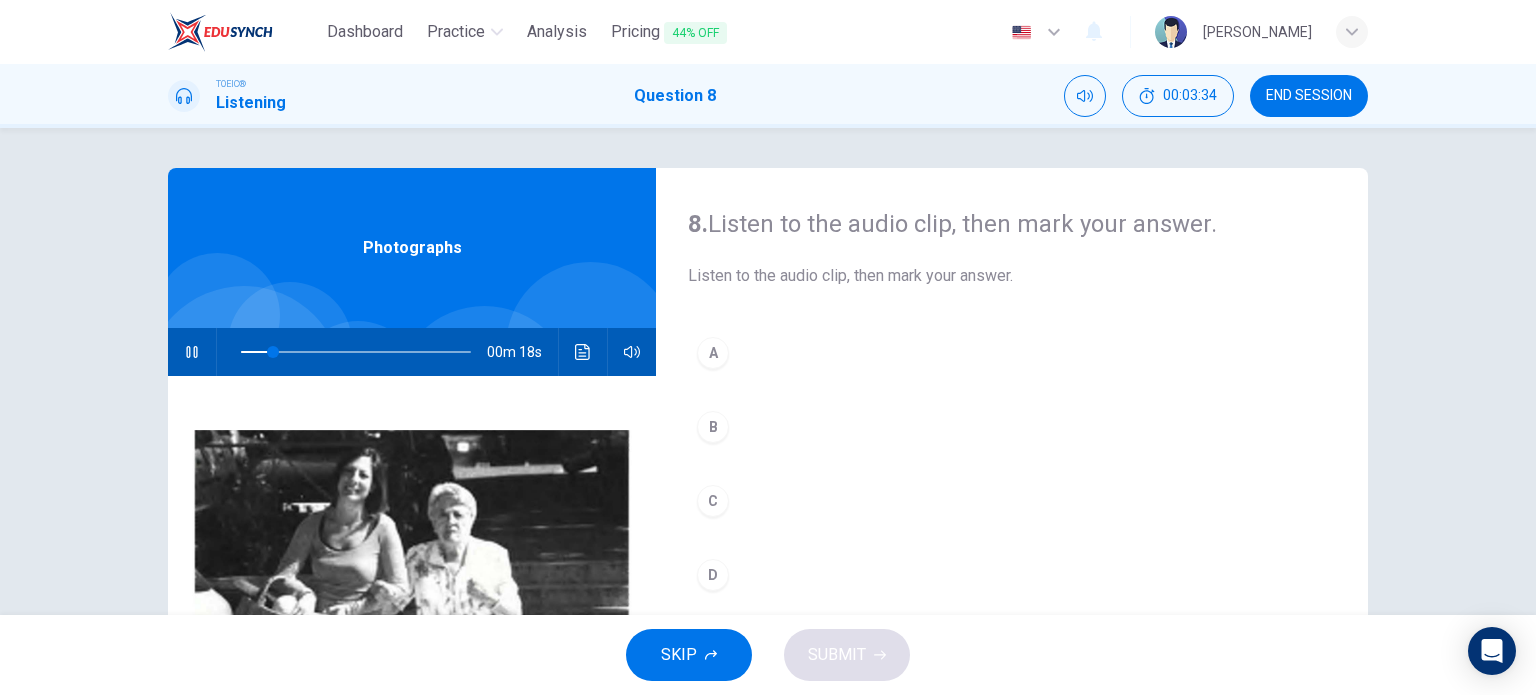 type on "18" 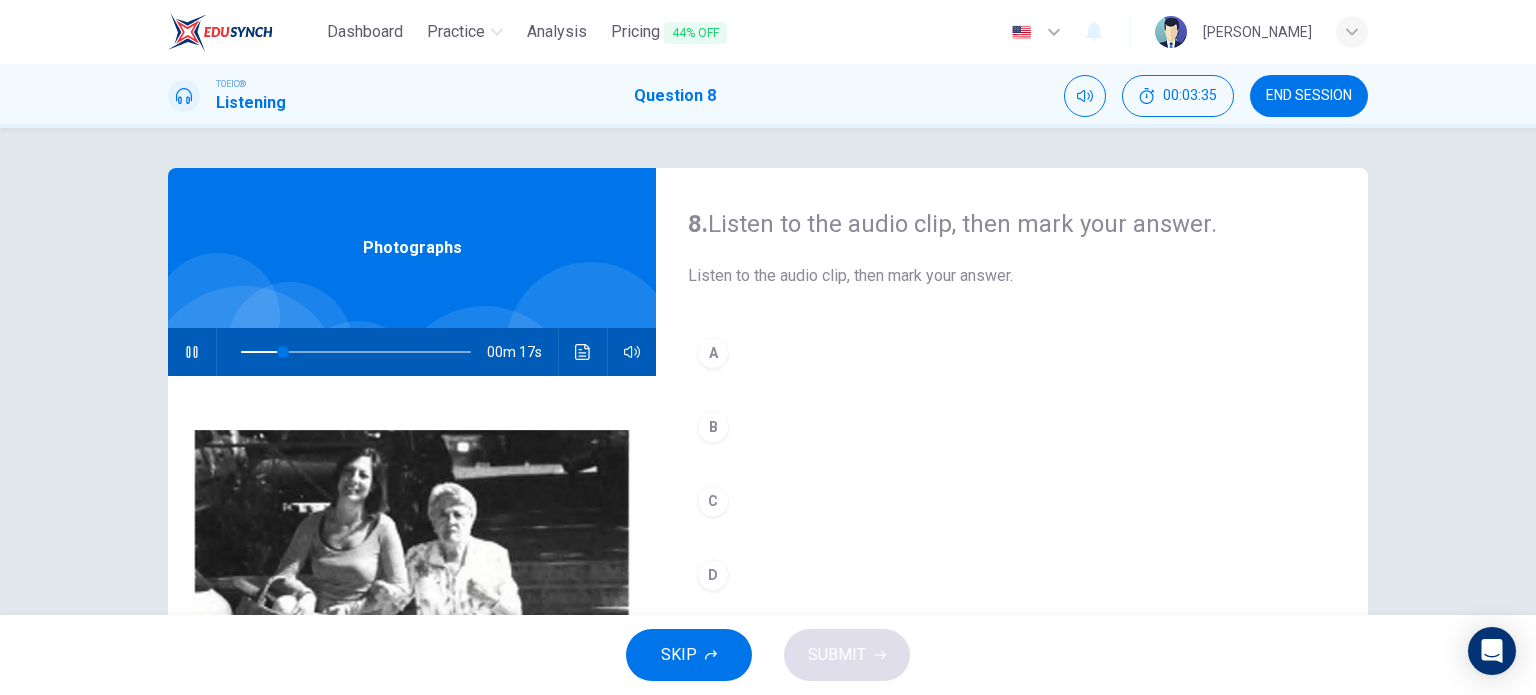 type 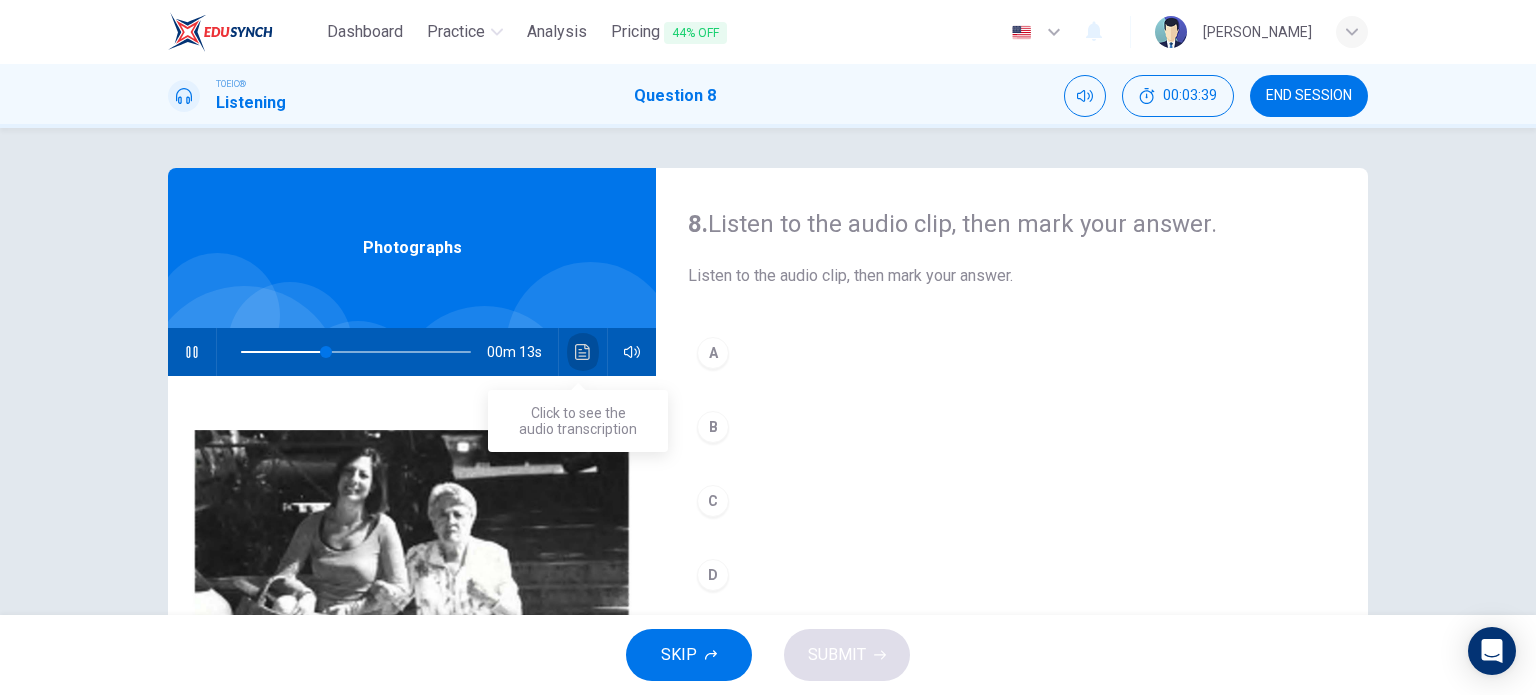 click at bounding box center [583, 352] 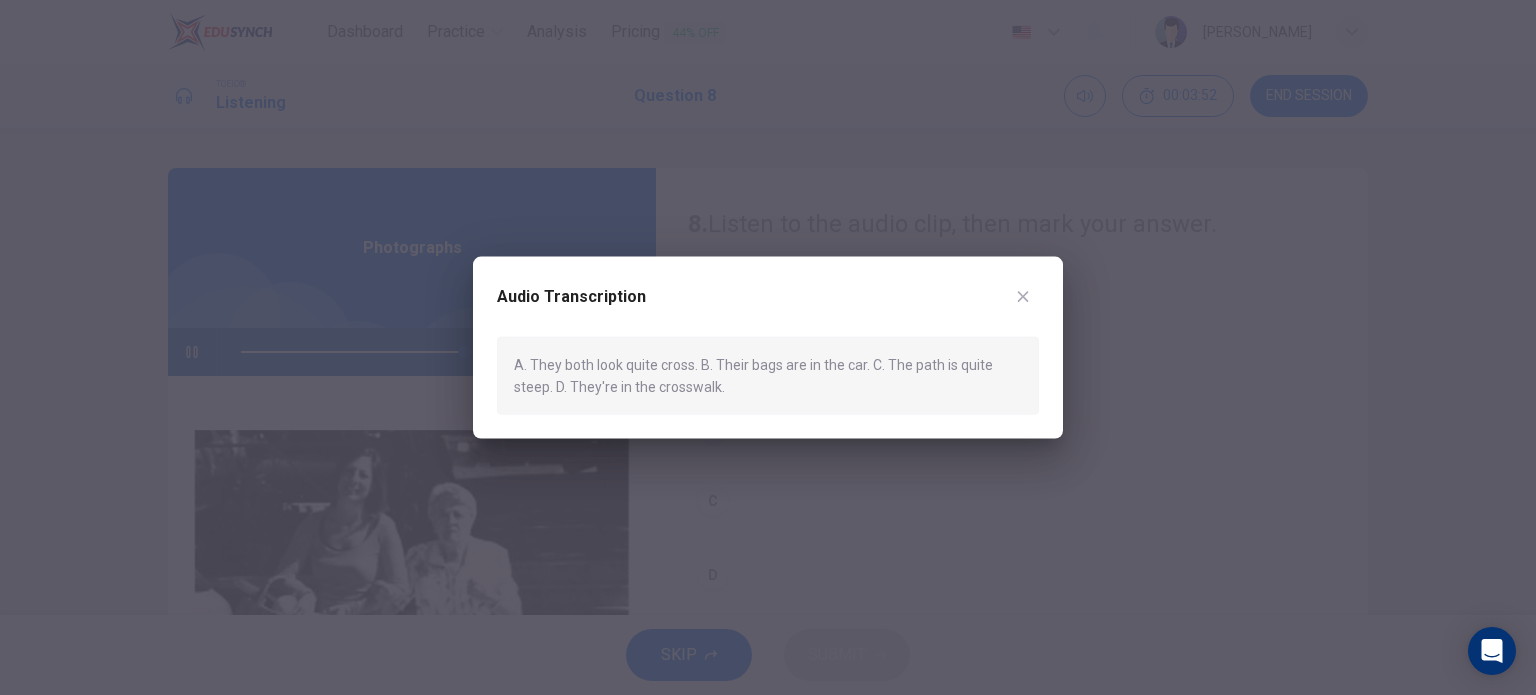 type on "0" 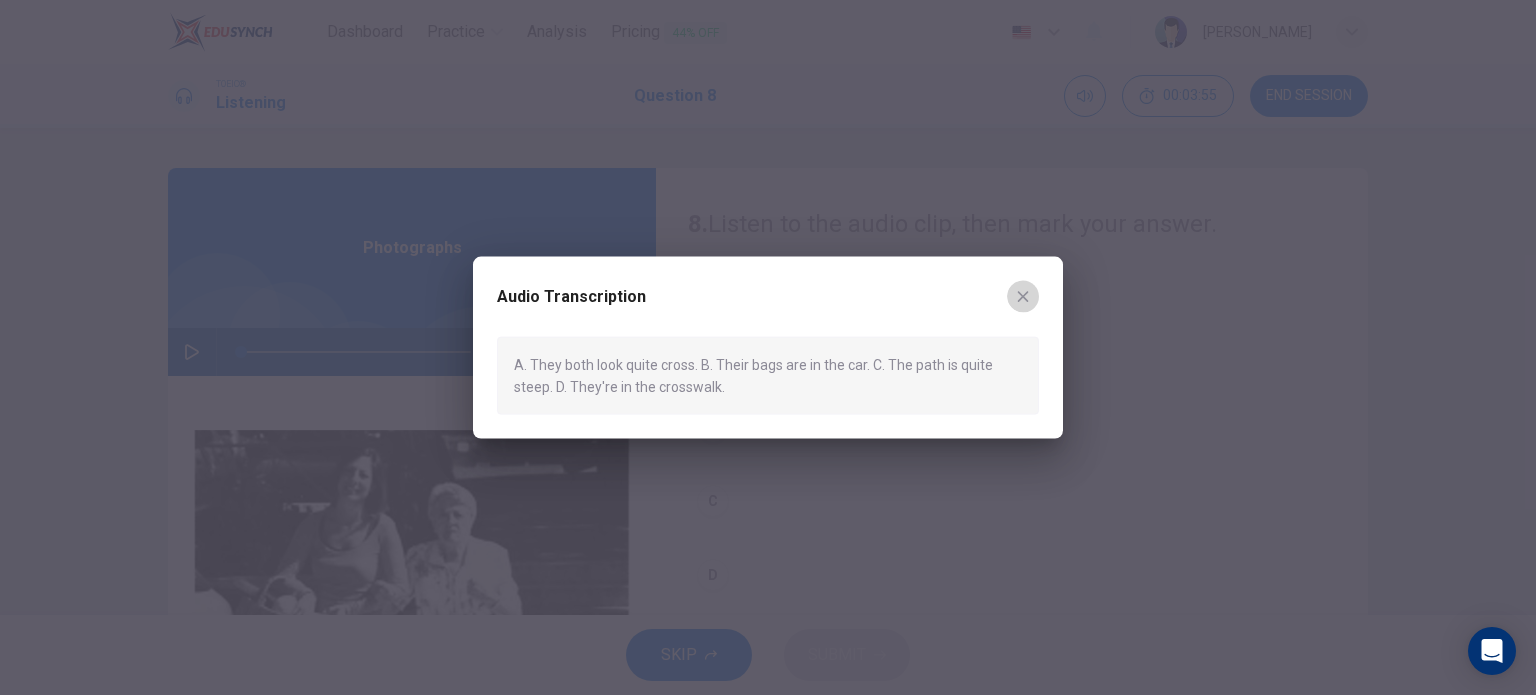 click at bounding box center [1023, 296] 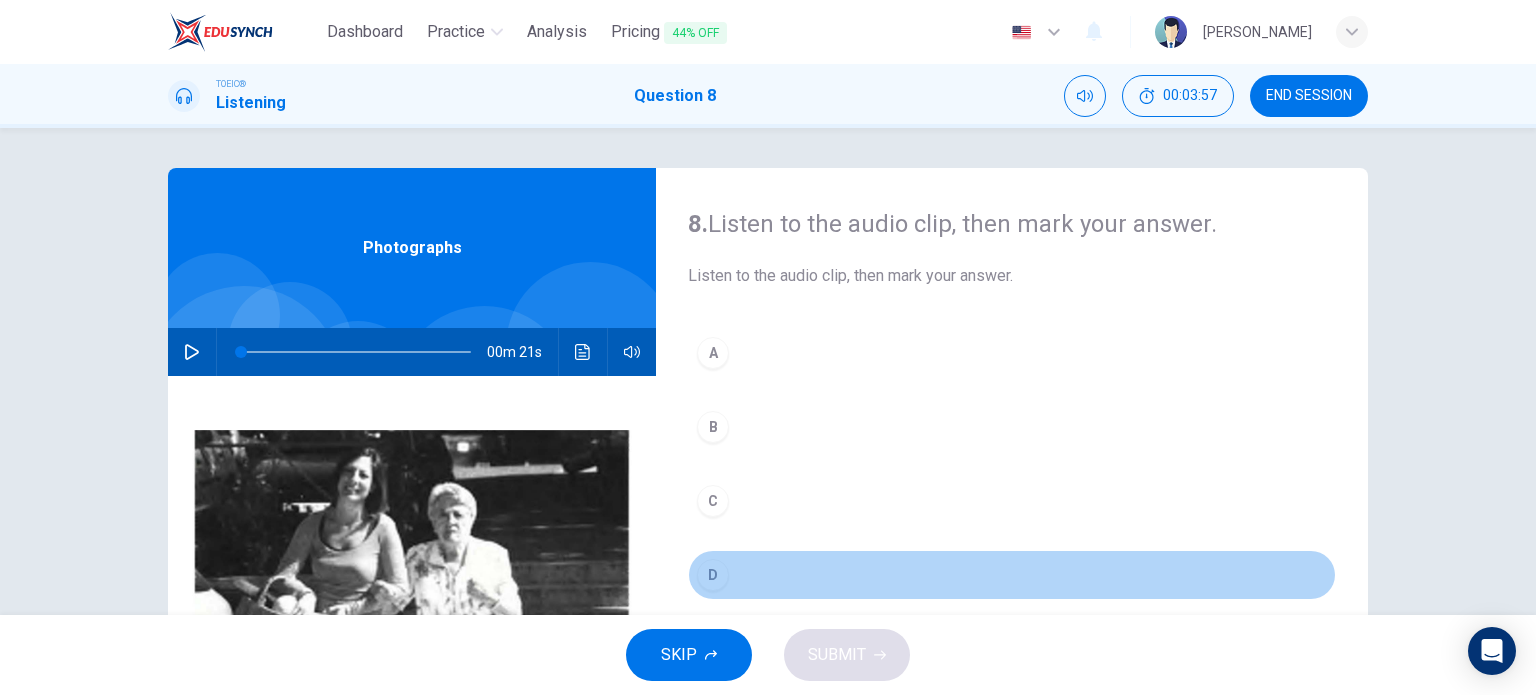 click on "D" at bounding box center [713, 575] 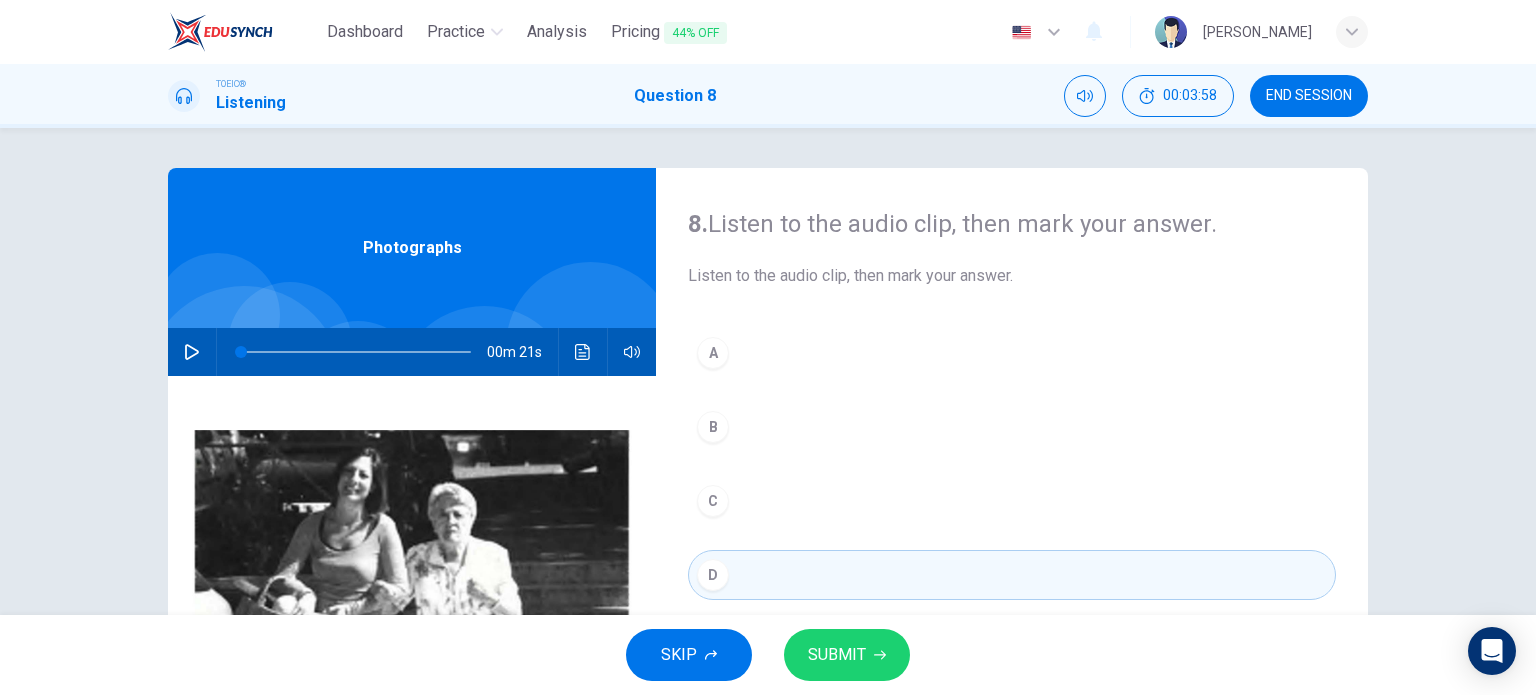 click on "SUBMIT" at bounding box center [837, 655] 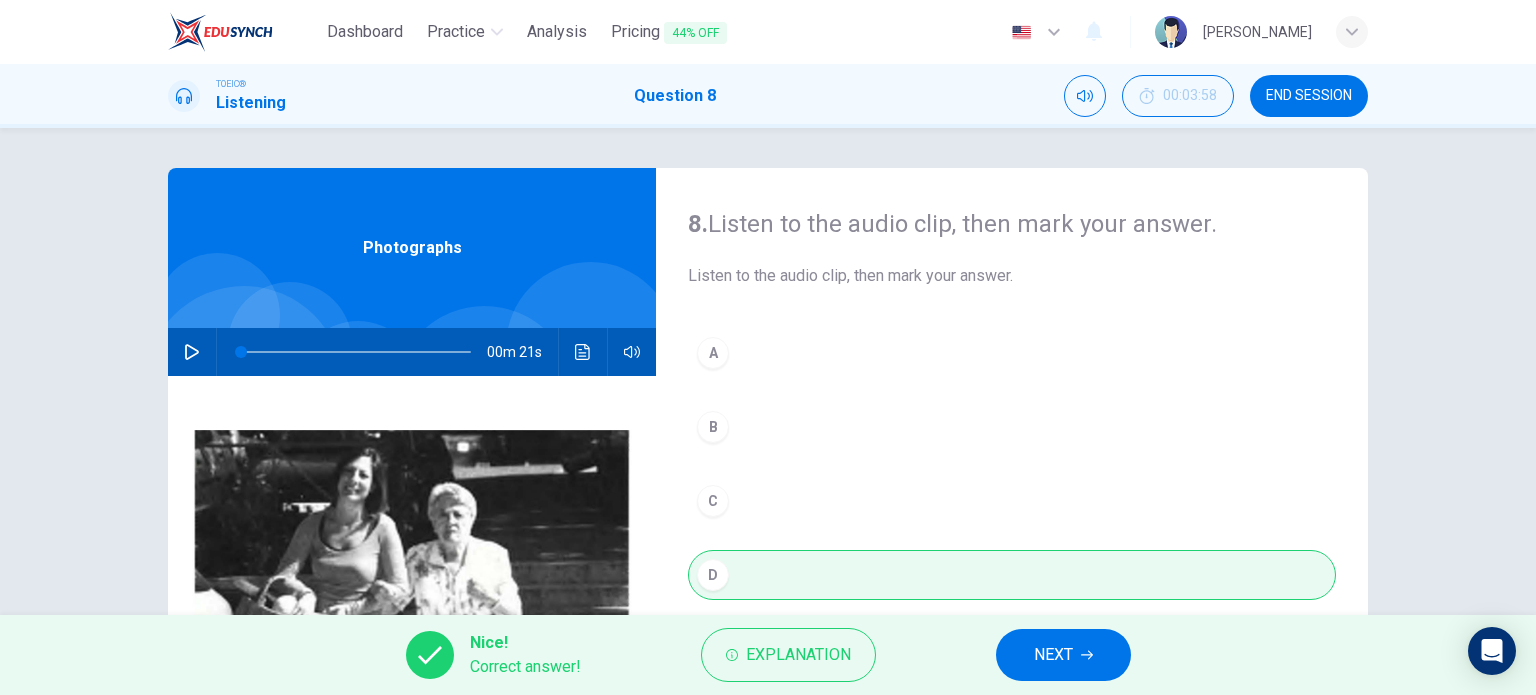 click on "NEXT" at bounding box center (1053, 655) 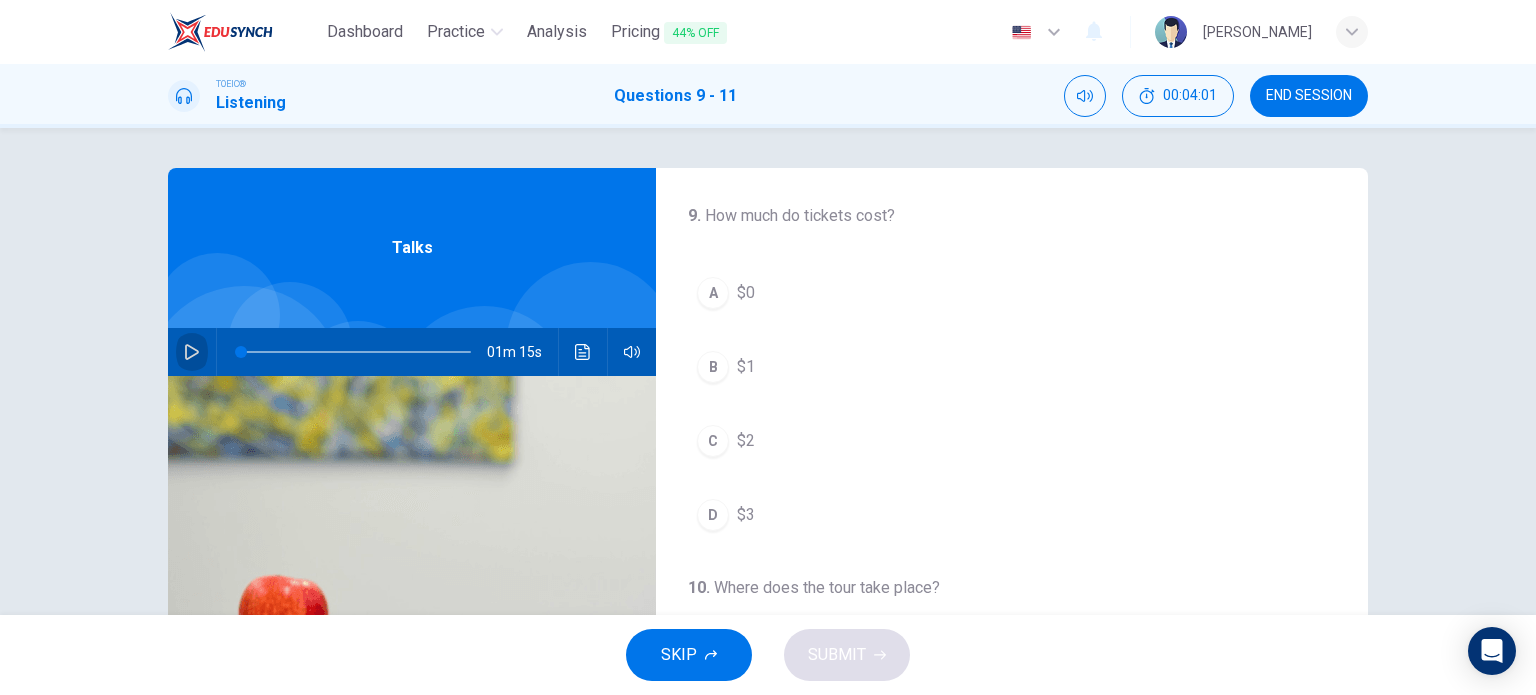 click 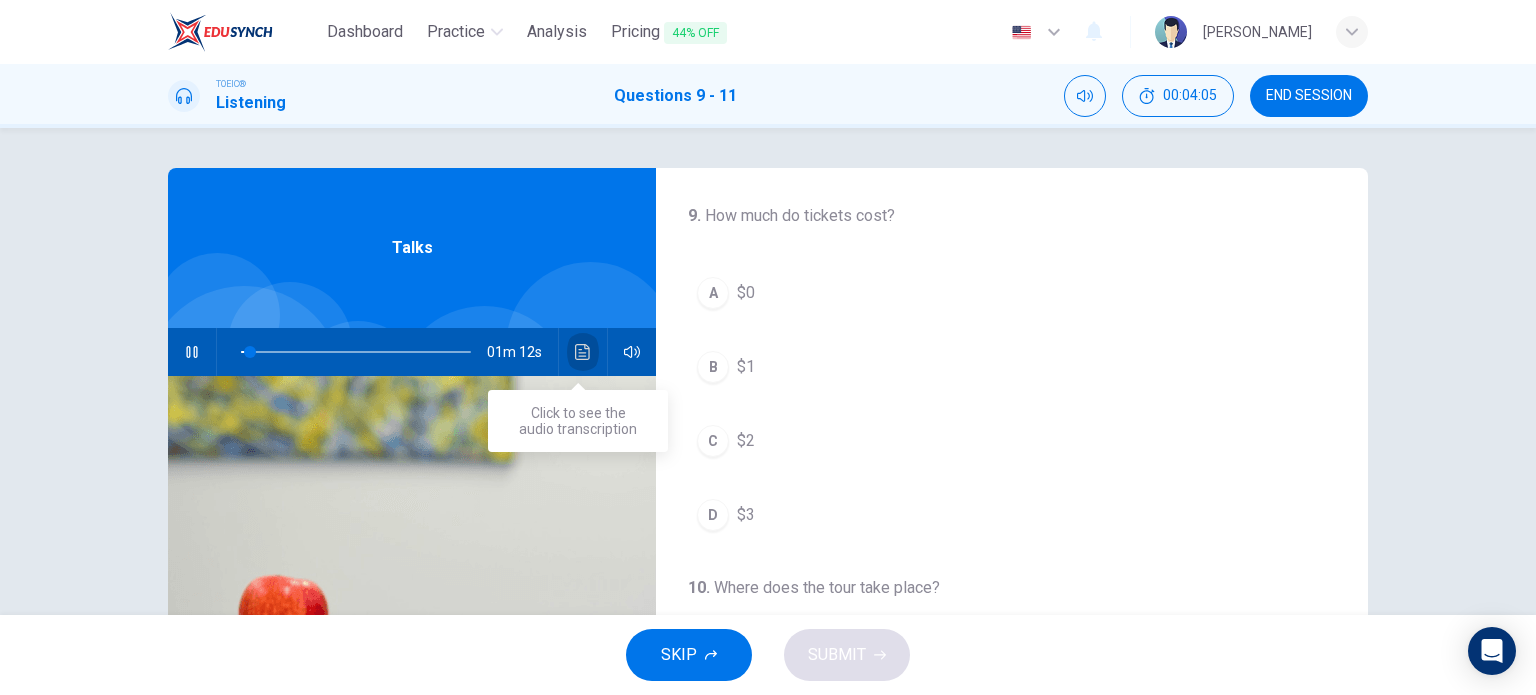 click at bounding box center [583, 352] 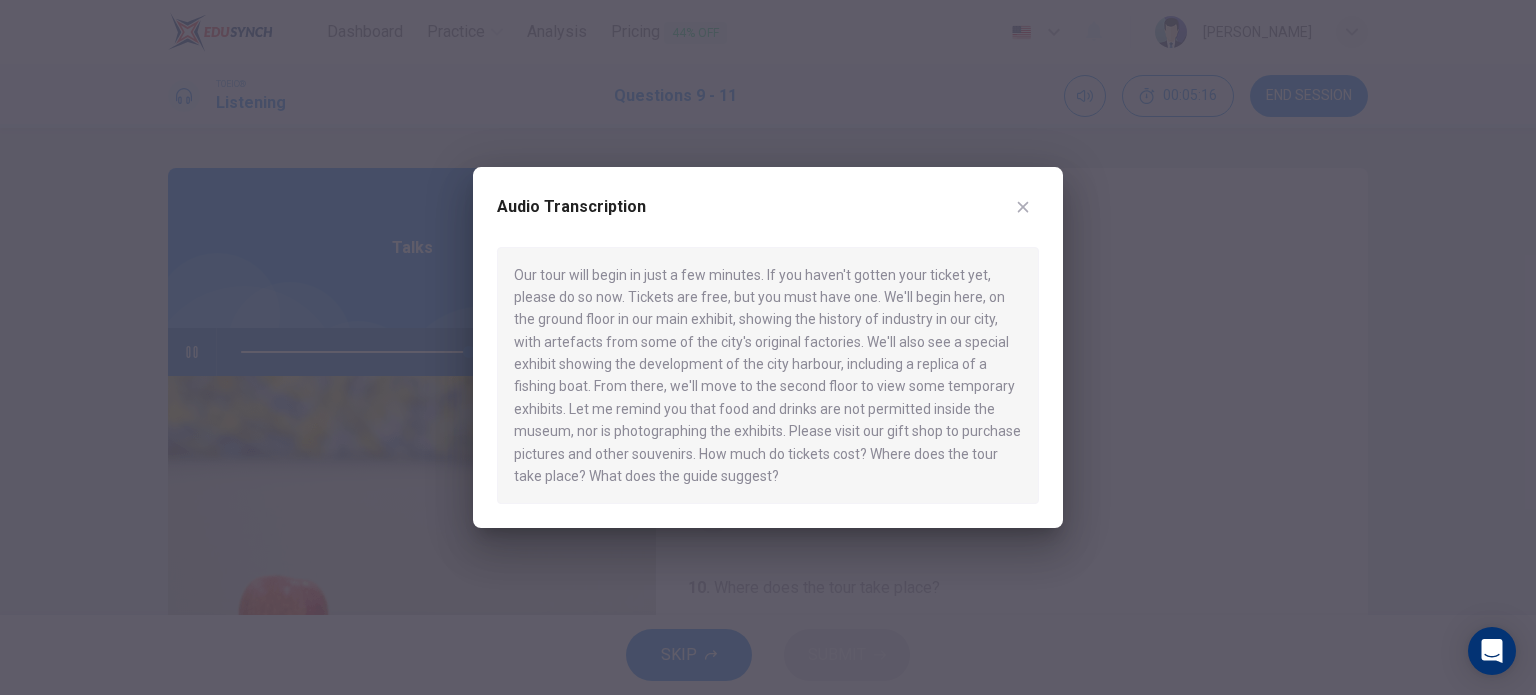 type on "0" 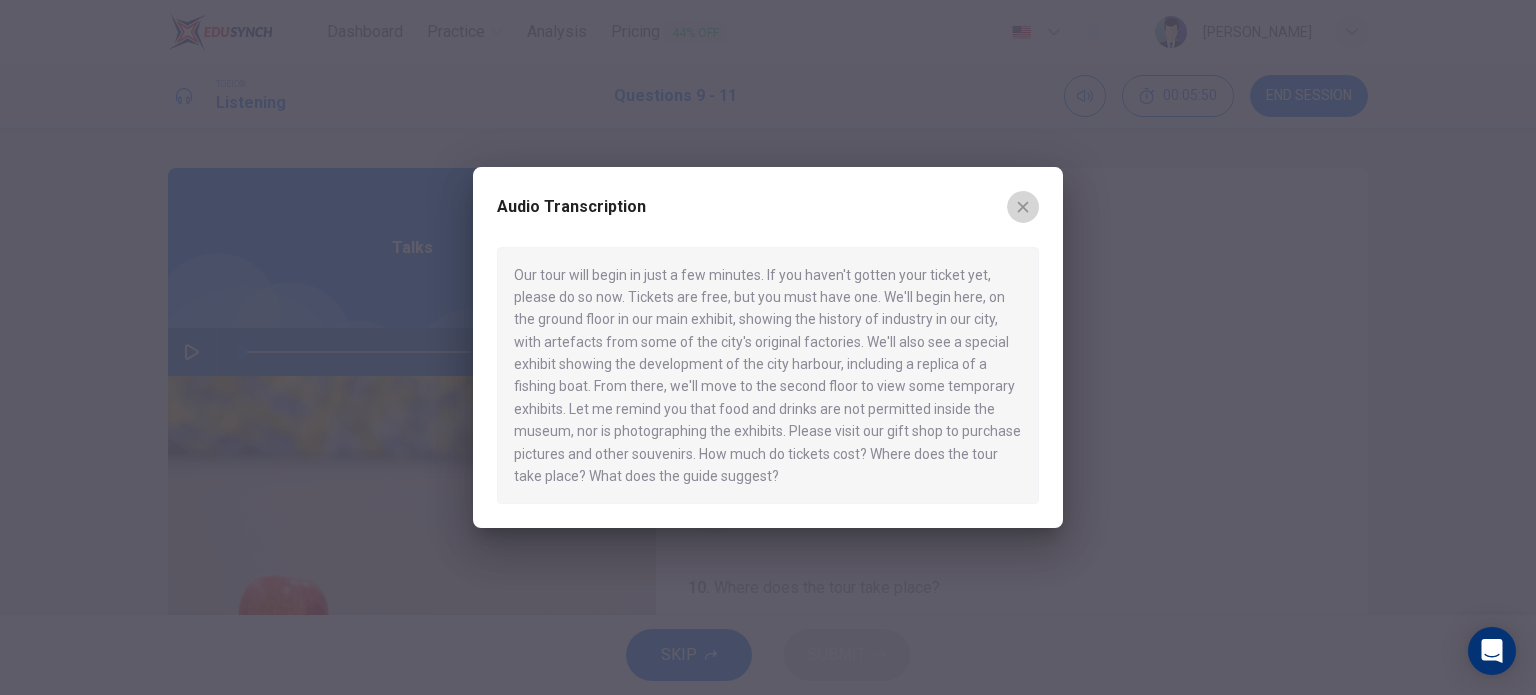 click at bounding box center [1023, 207] 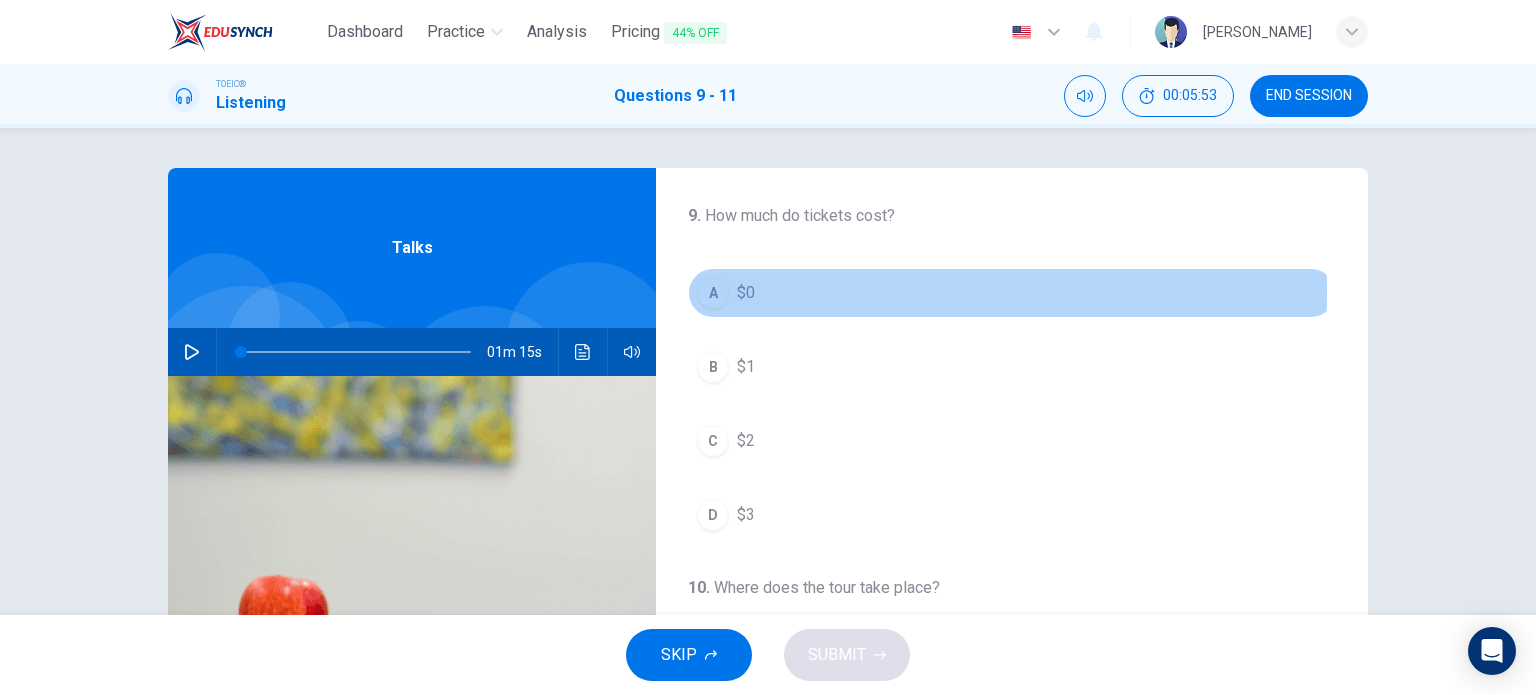 click on "A" at bounding box center [713, 293] 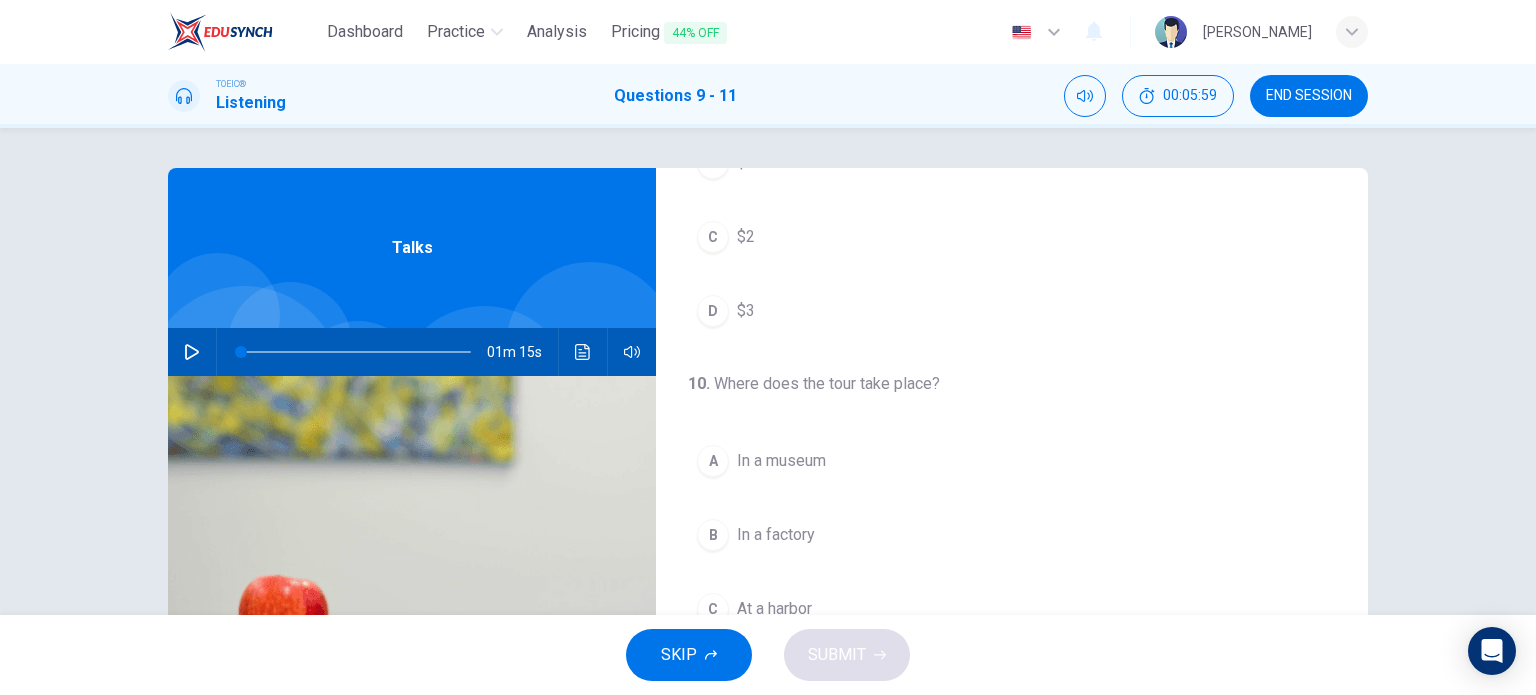scroll, scrollTop: 200, scrollLeft: 0, axis: vertical 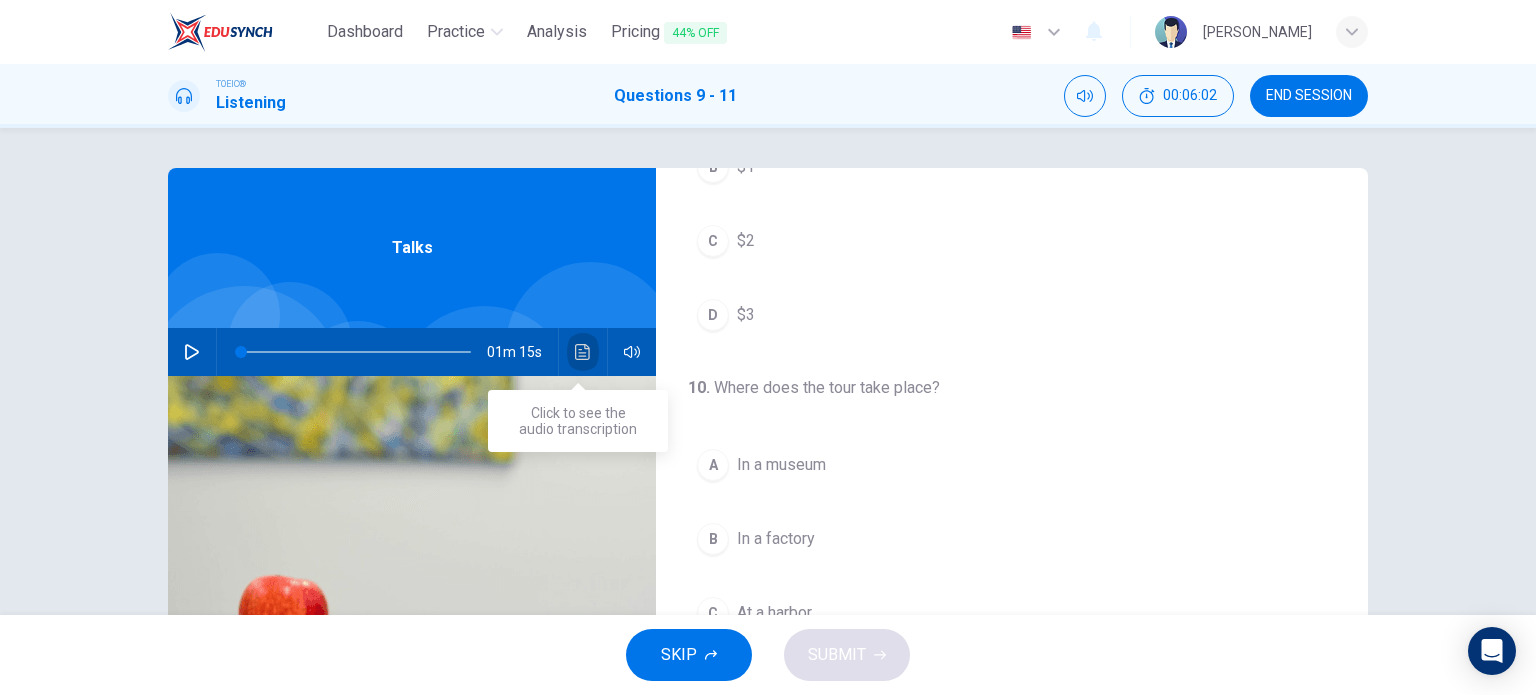 click 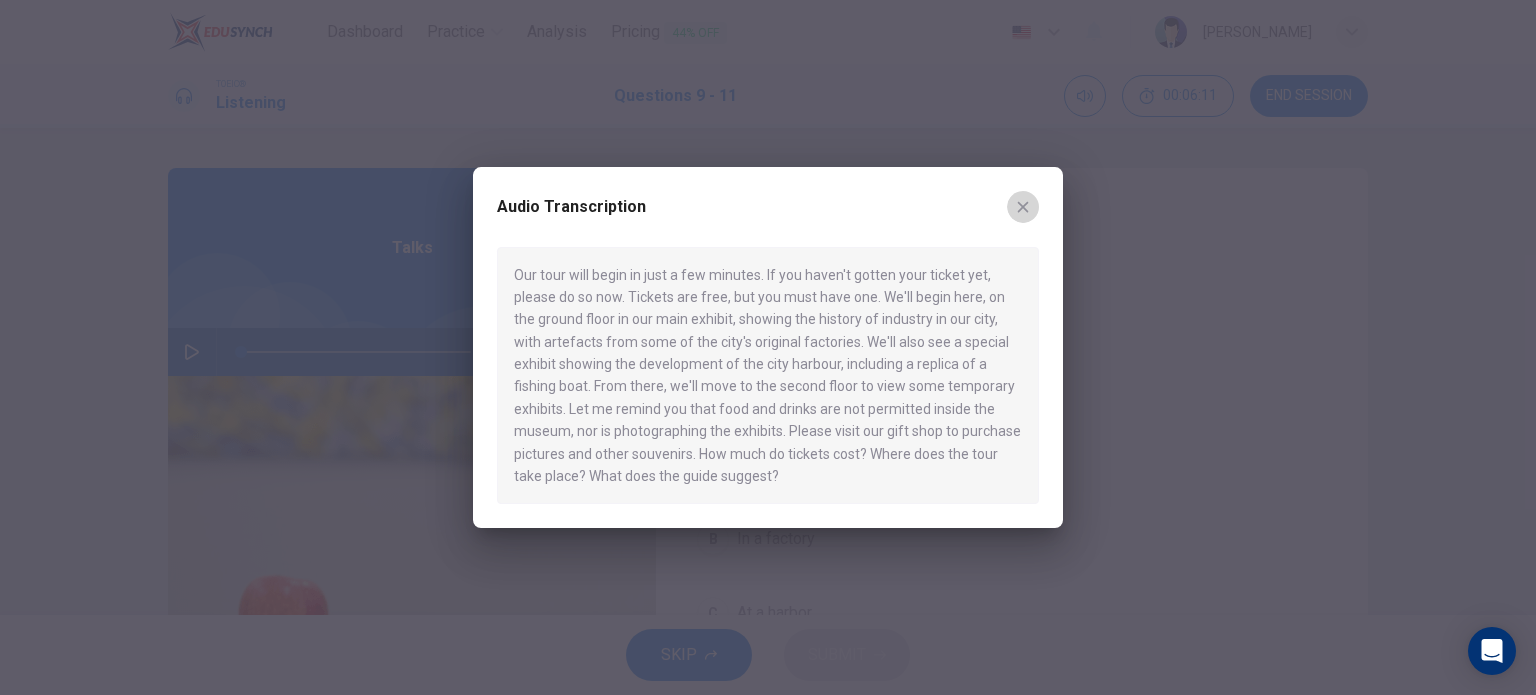 click 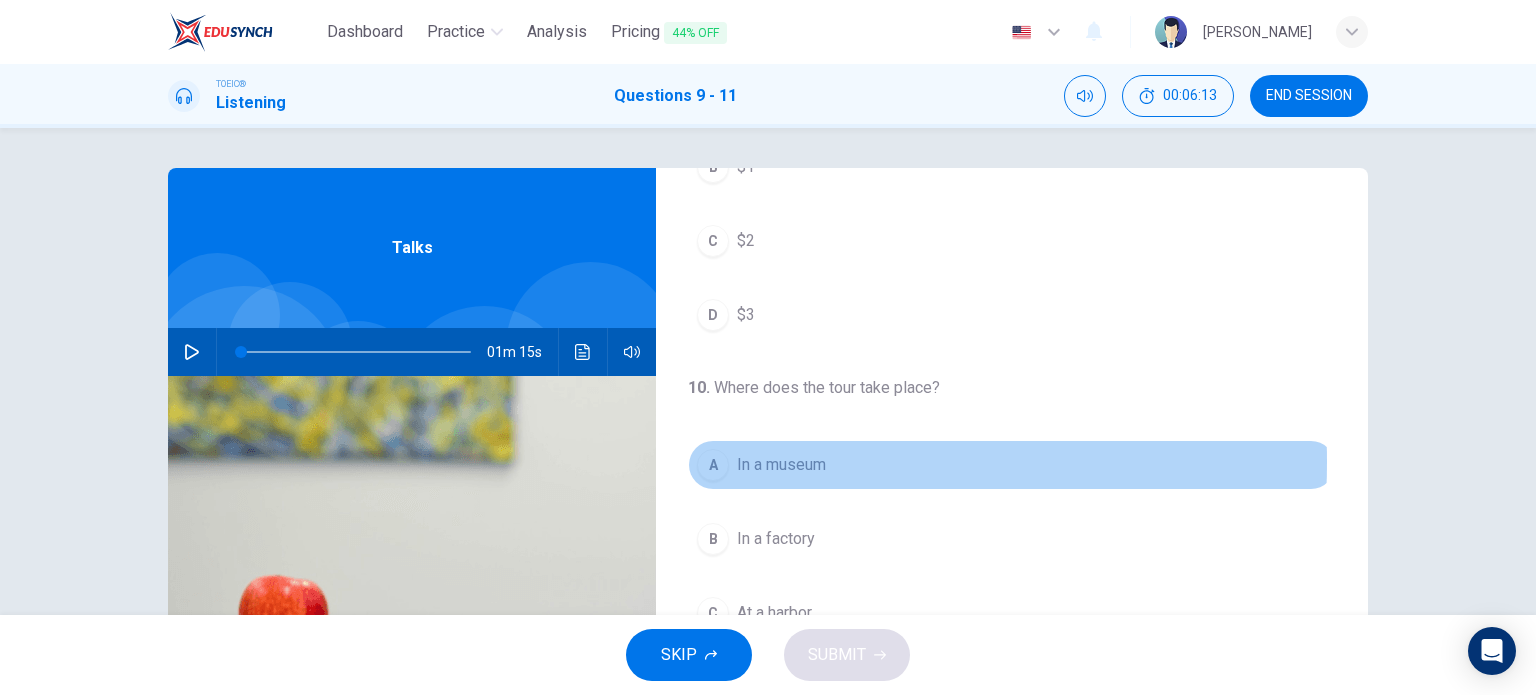 click on "A" at bounding box center (713, 465) 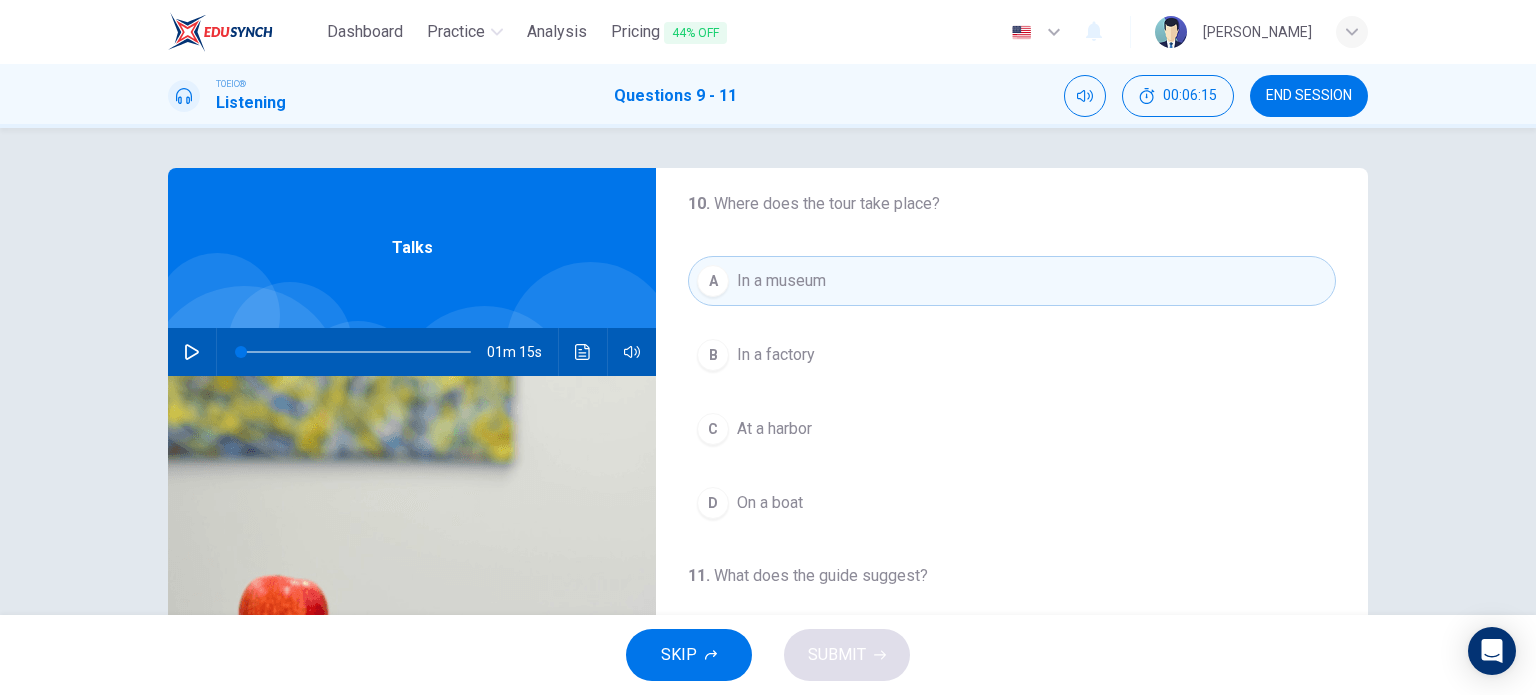scroll, scrollTop: 452, scrollLeft: 0, axis: vertical 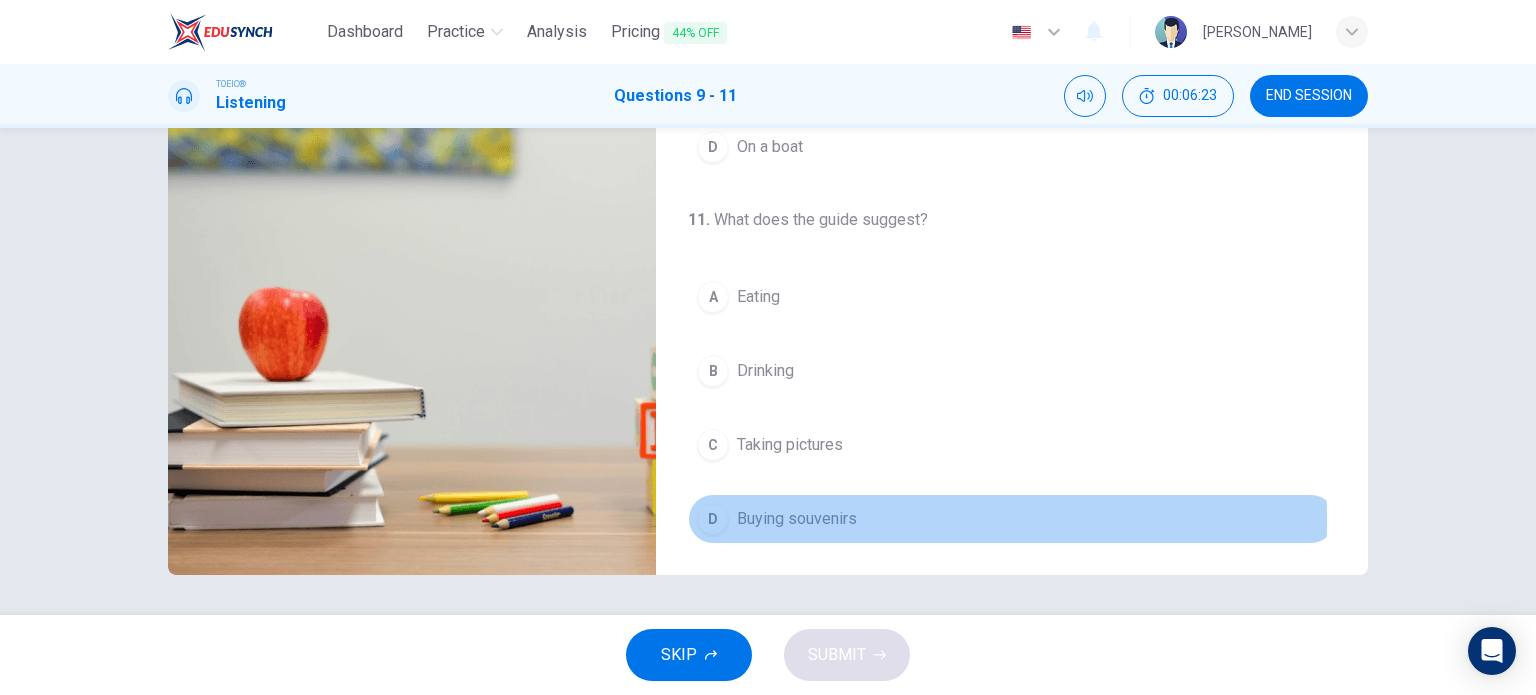 click on "D" at bounding box center (713, 519) 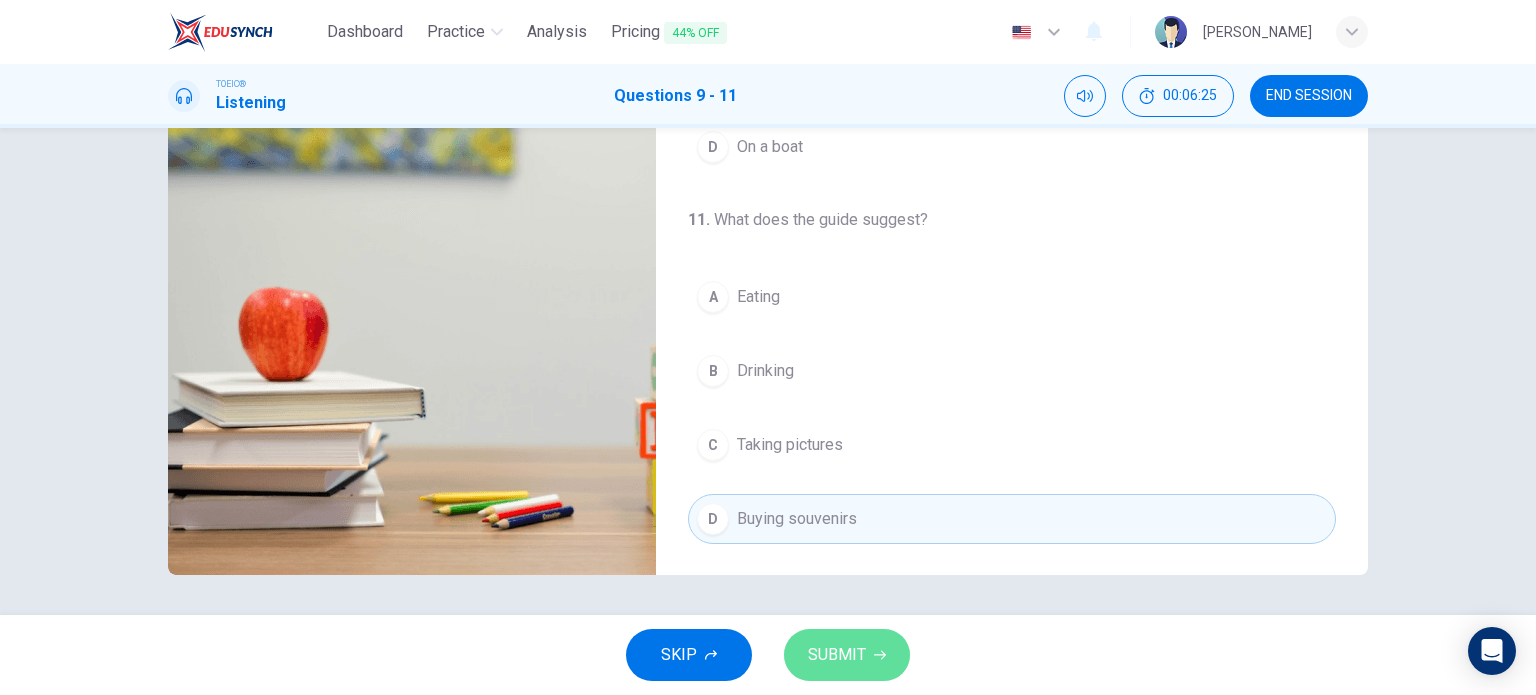 click 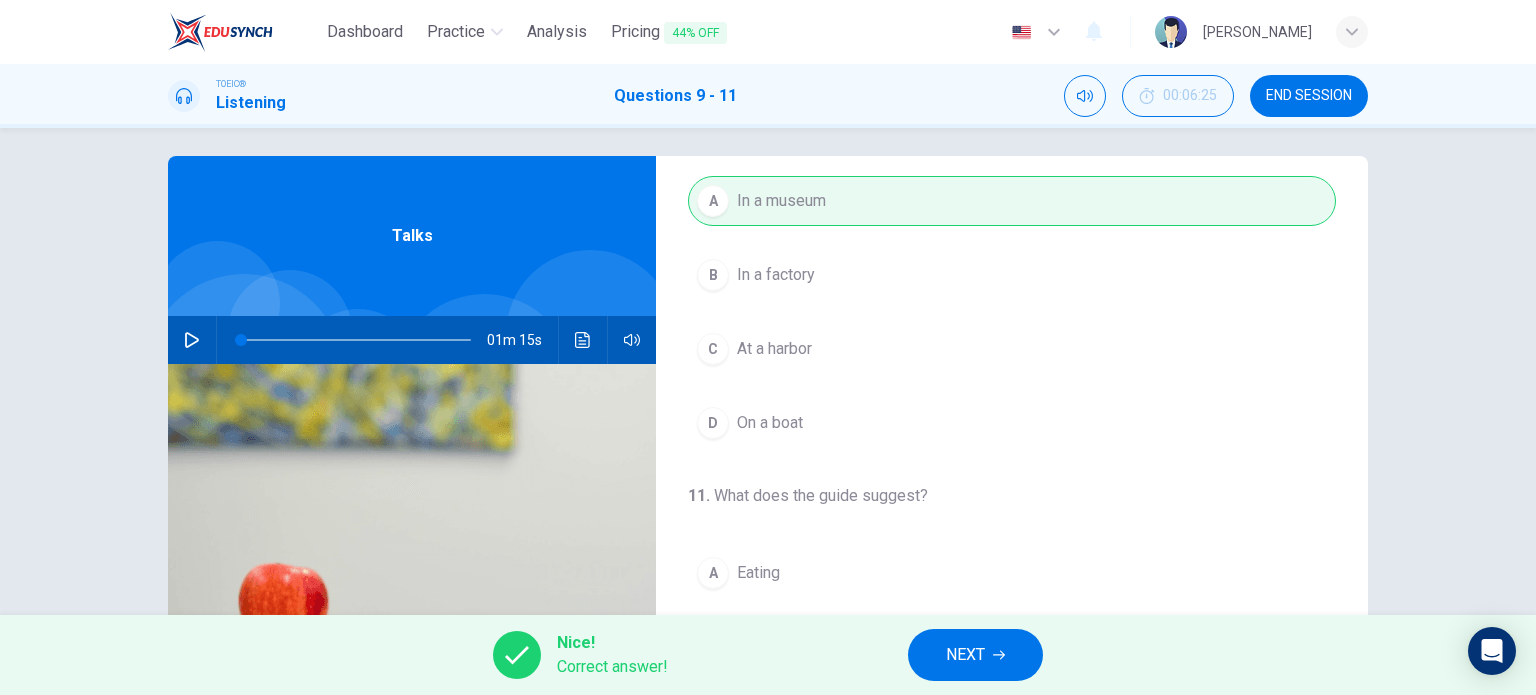 scroll, scrollTop: 0, scrollLeft: 0, axis: both 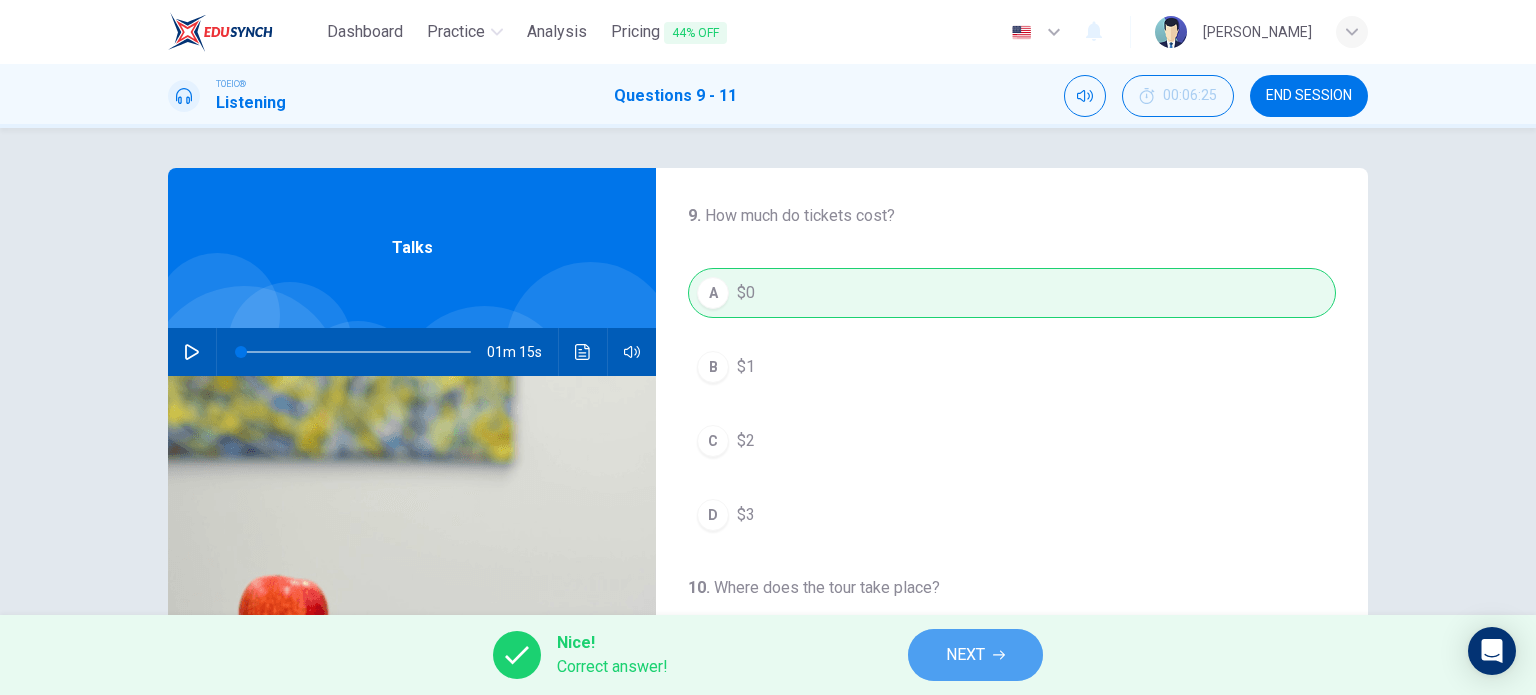 click 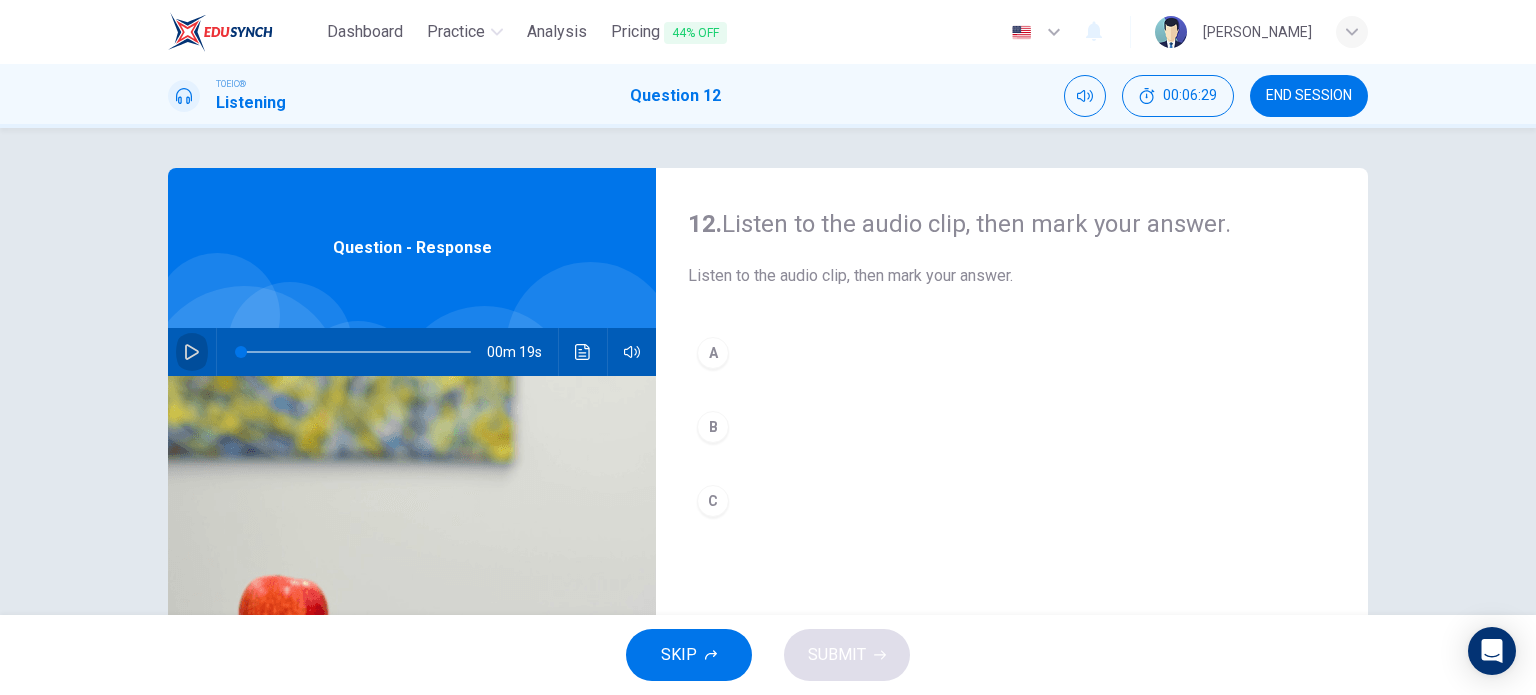 click at bounding box center (192, 352) 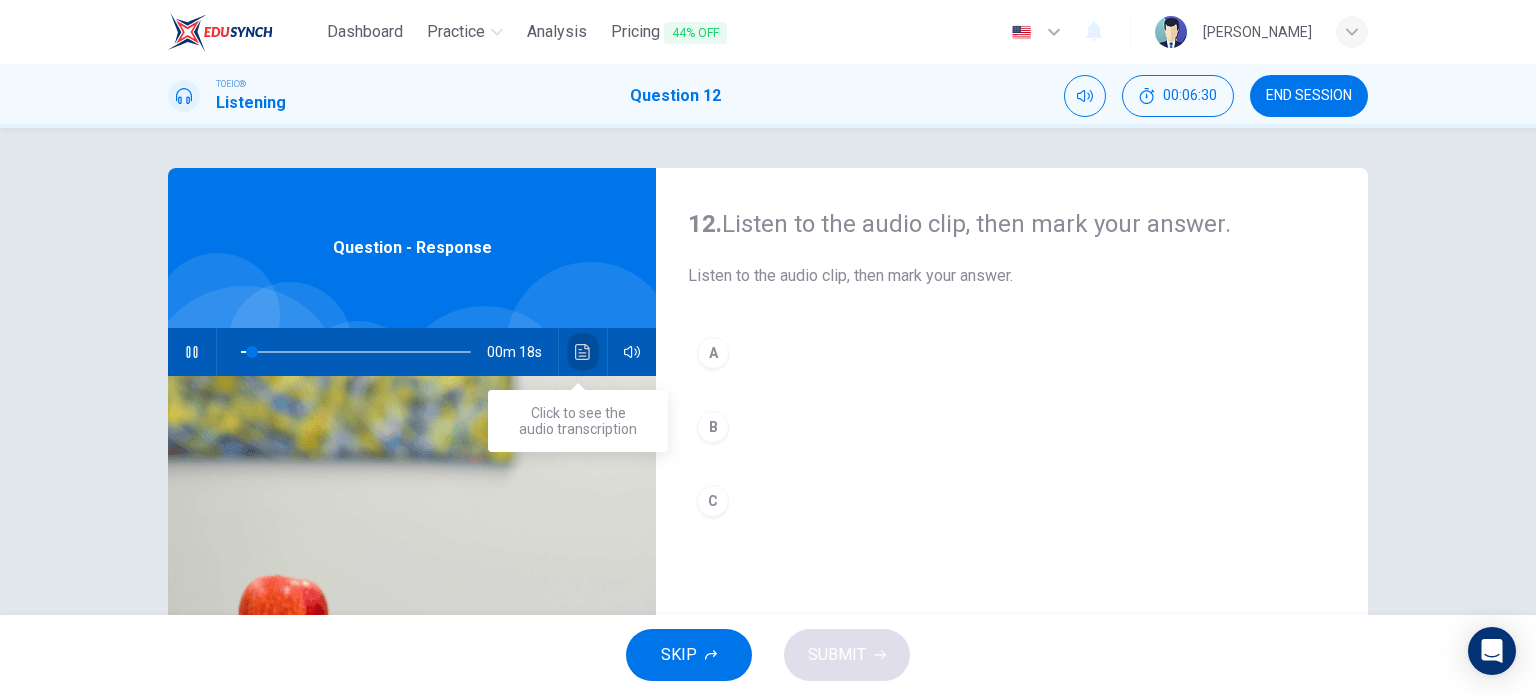 click 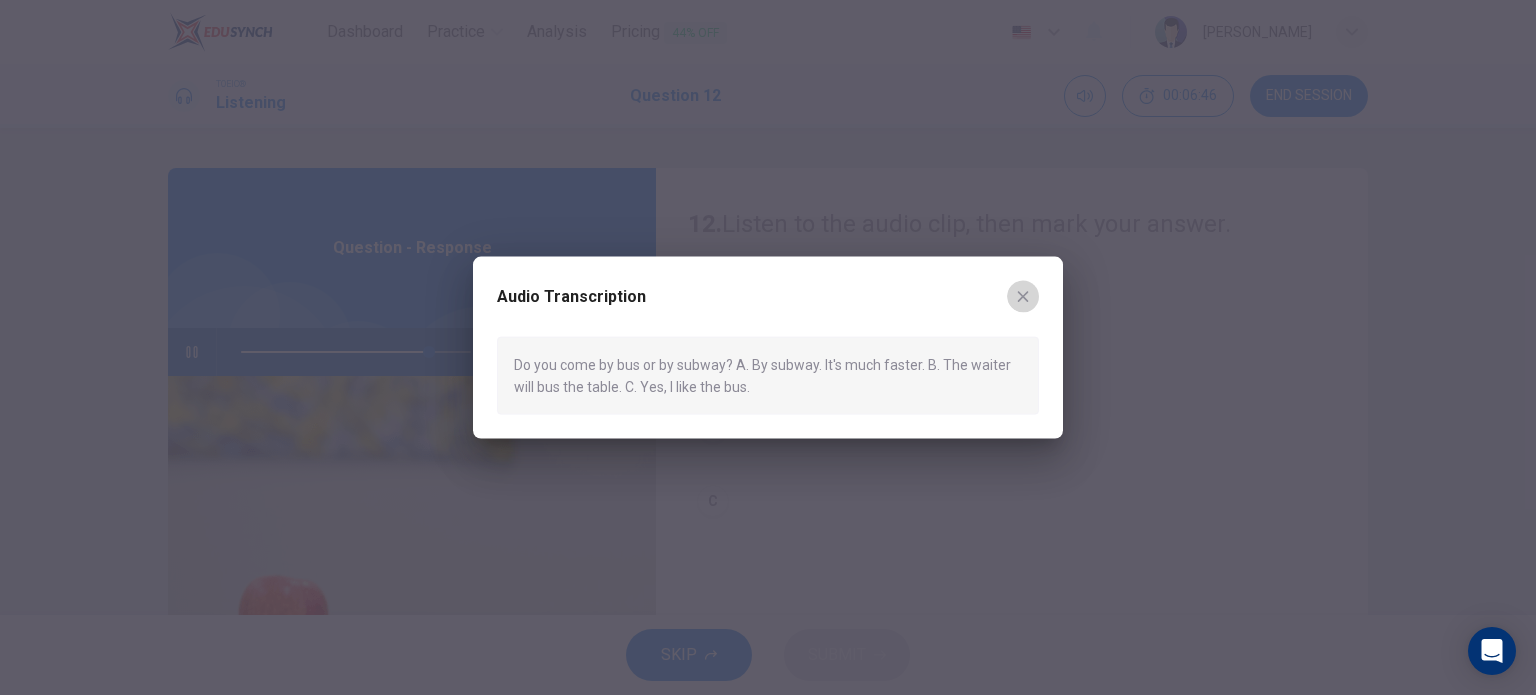 click 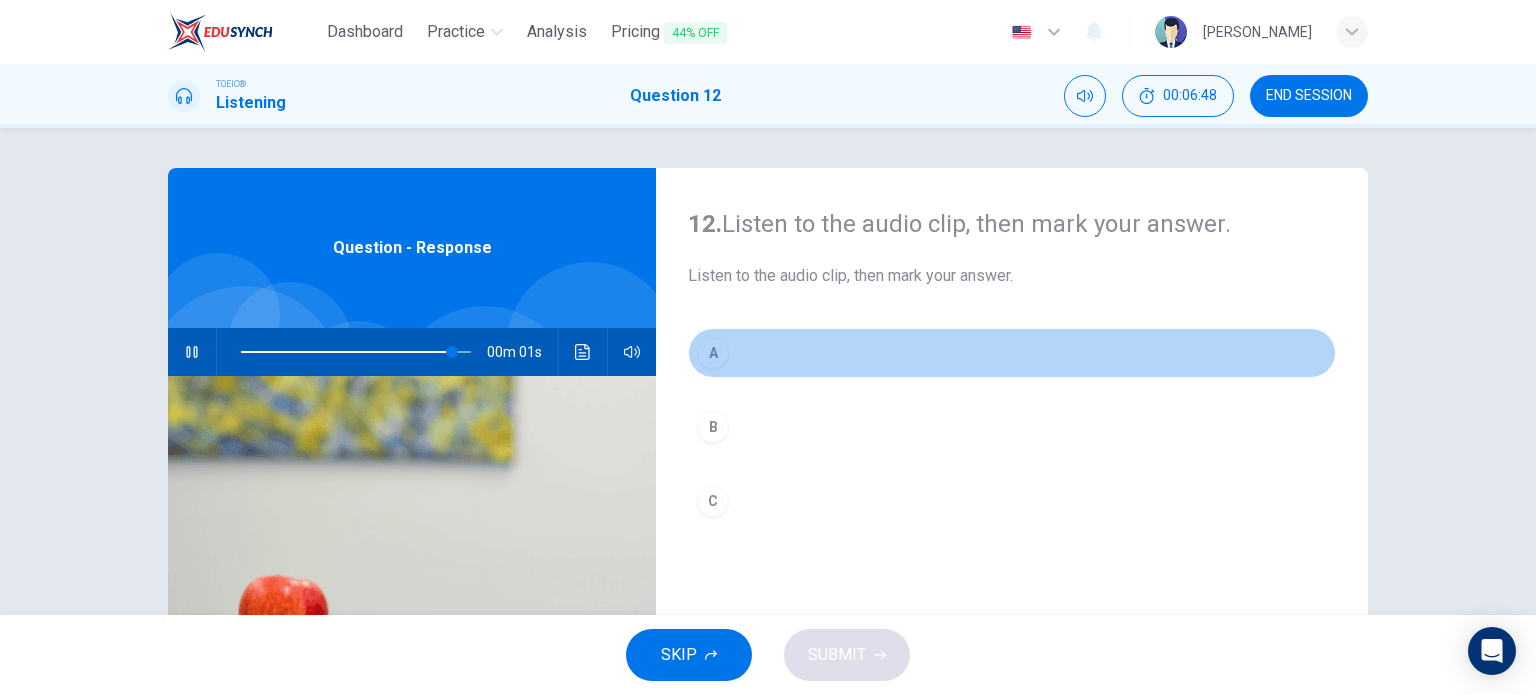 click on "A" at bounding box center [713, 353] 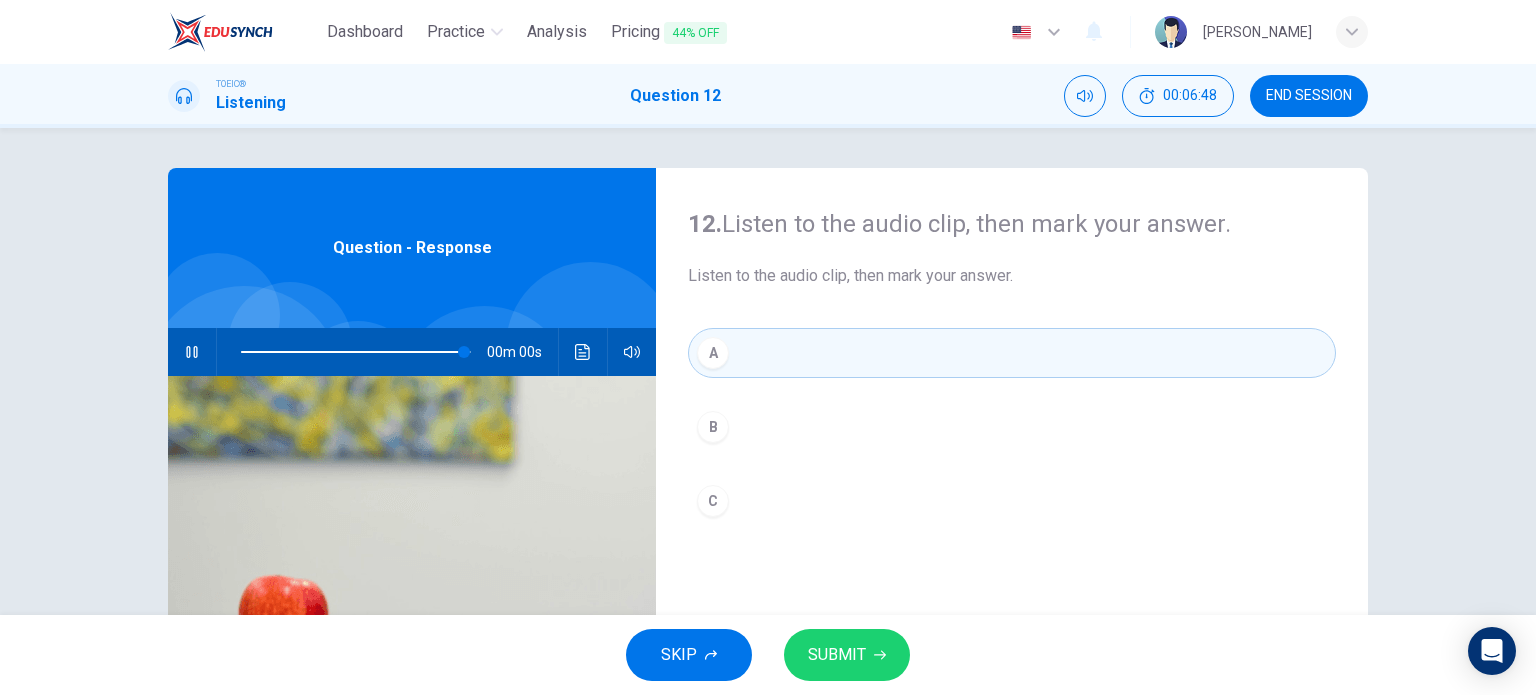 type on "0" 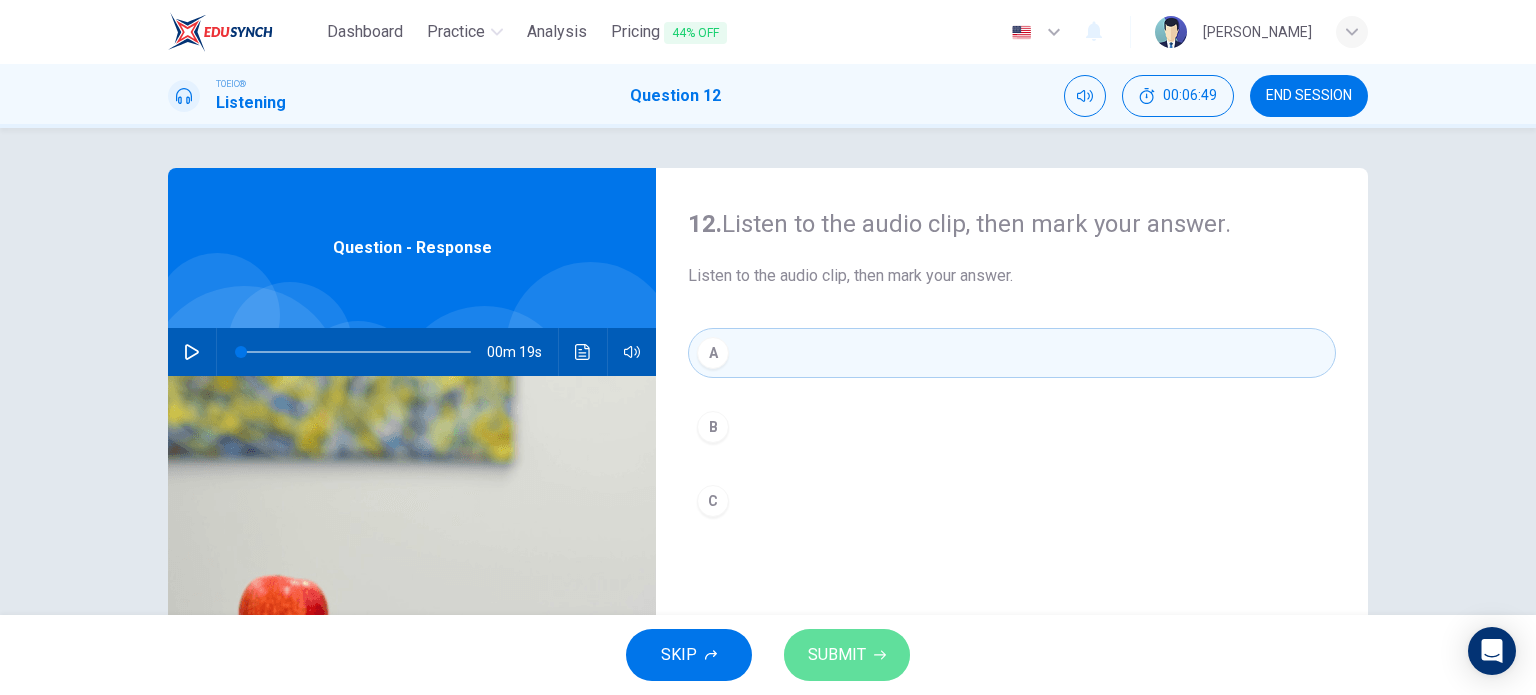 click on "SUBMIT" at bounding box center [837, 655] 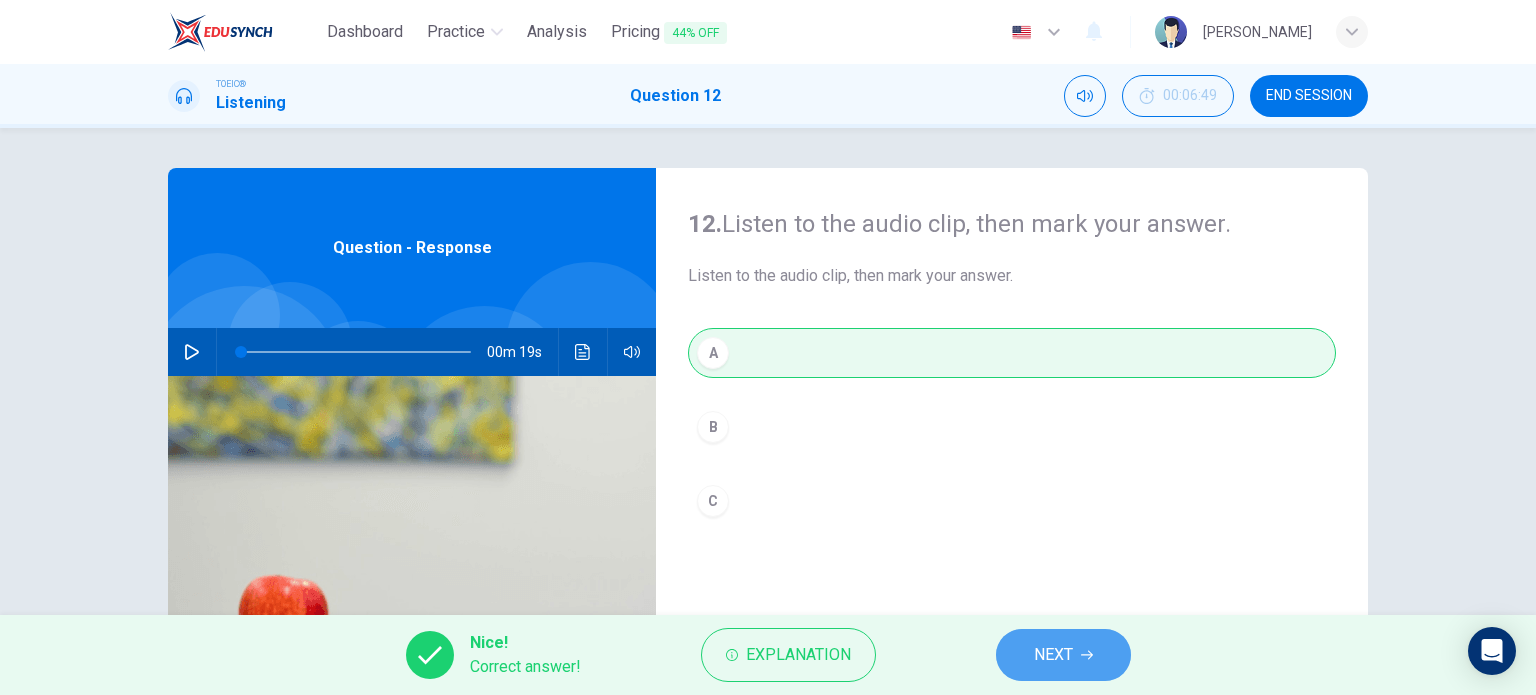 click on "NEXT" at bounding box center [1063, 655] 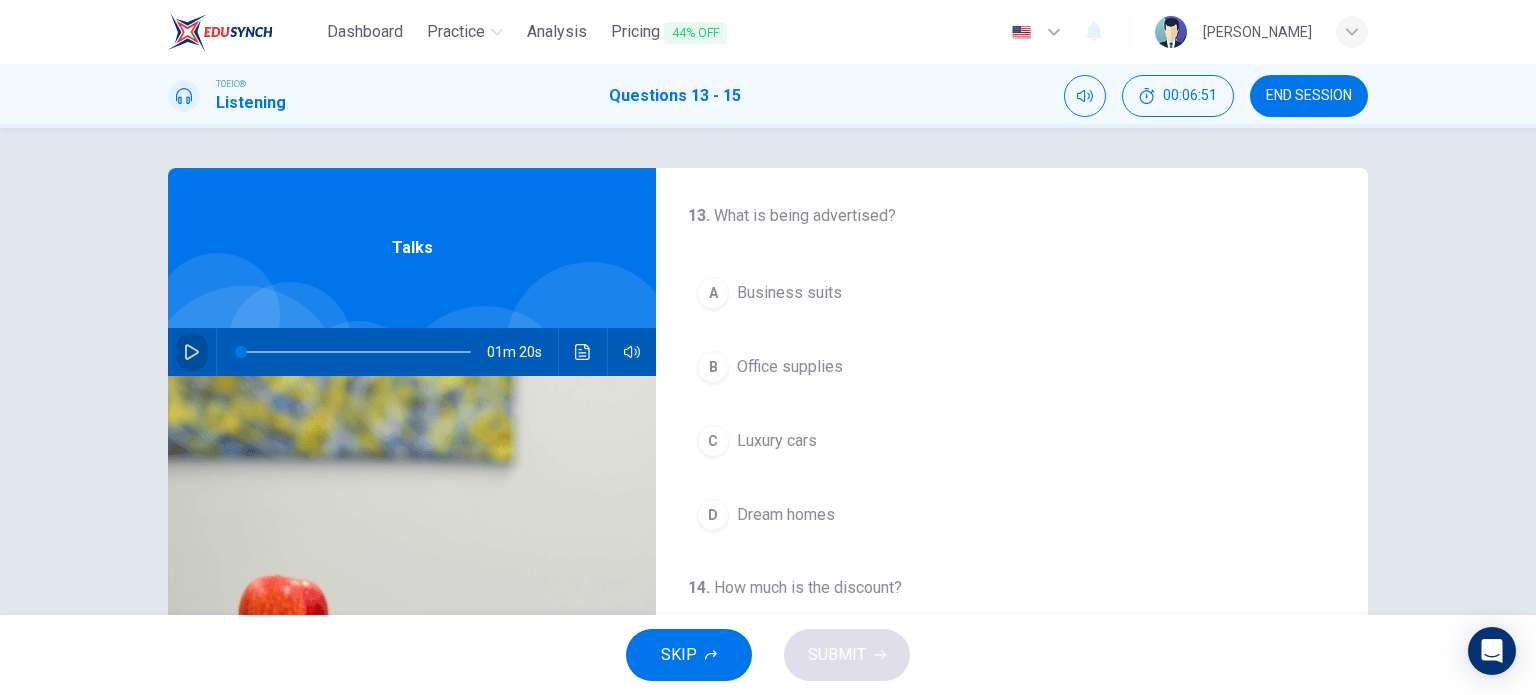 click at bounding box center (192, 352) 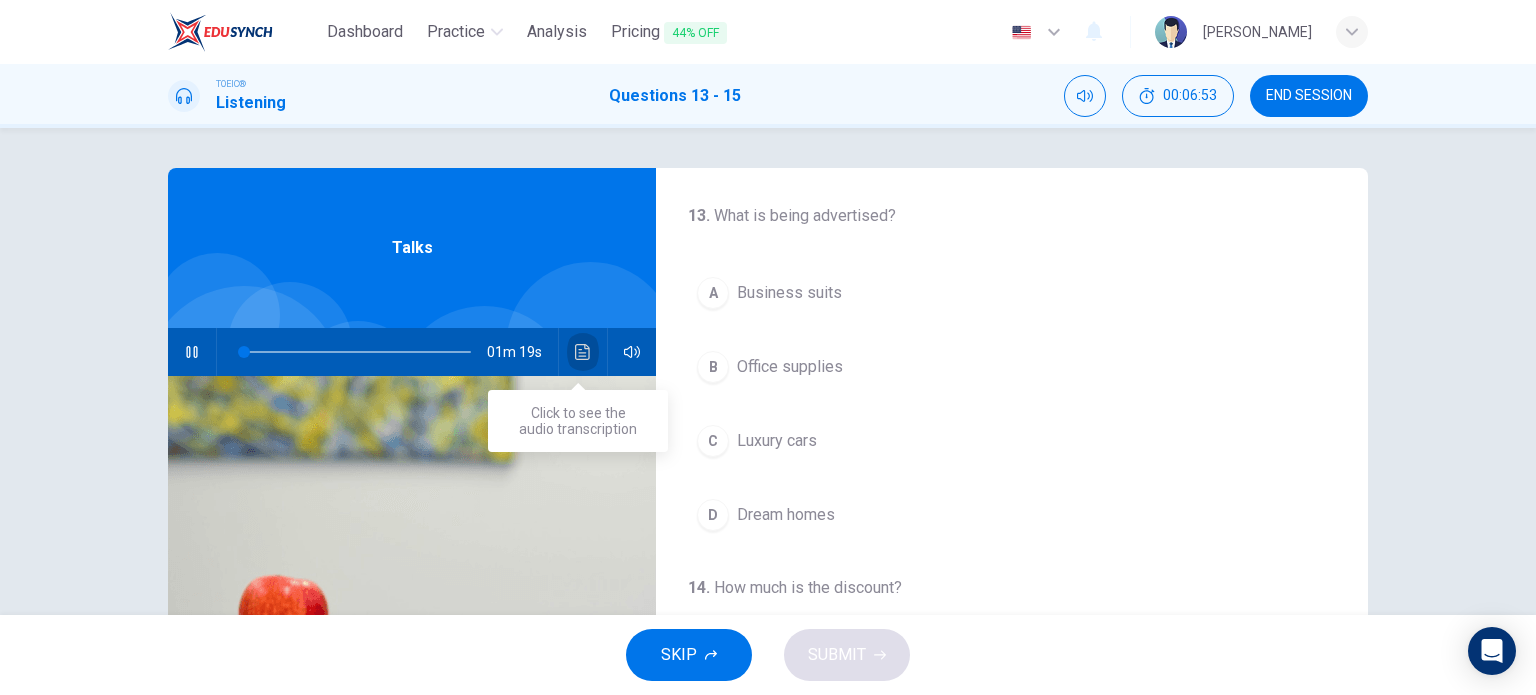 click at bounding box center [583, 352] 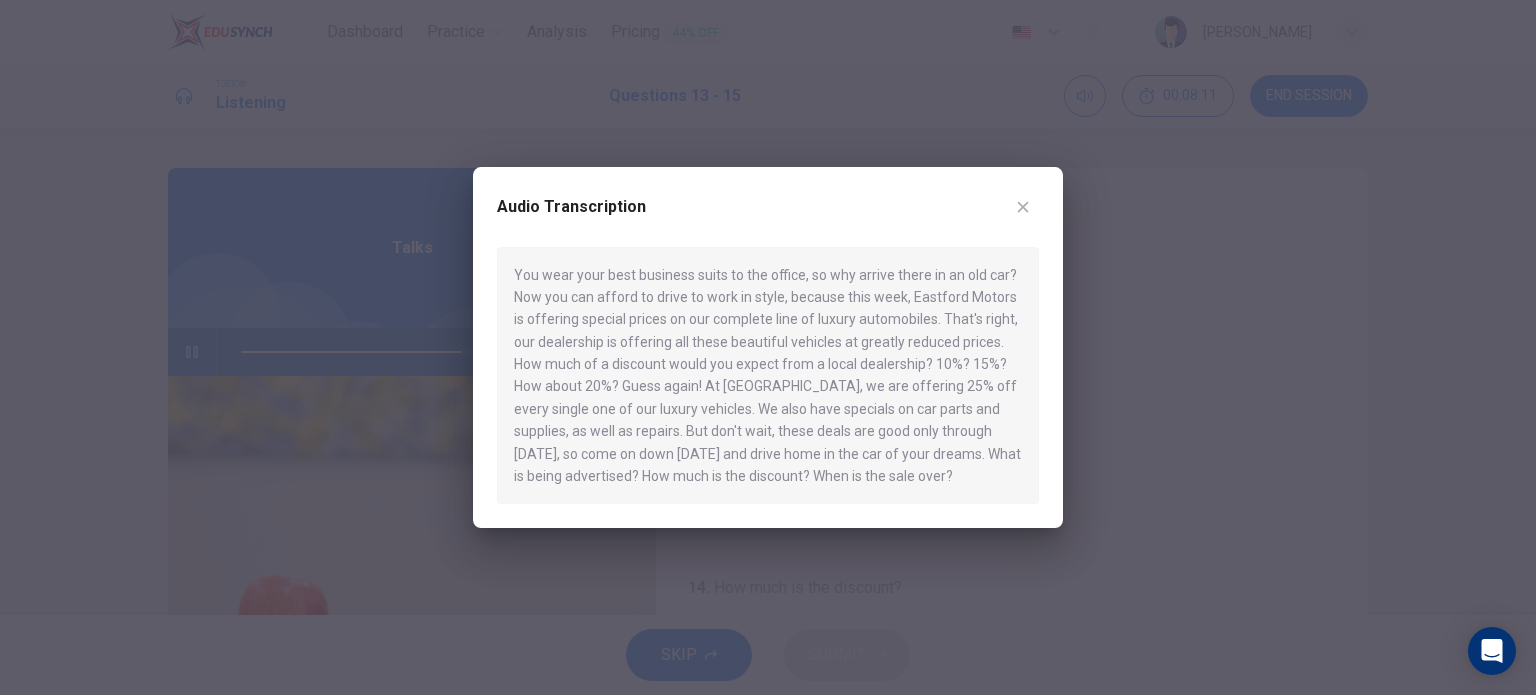 type on "0" 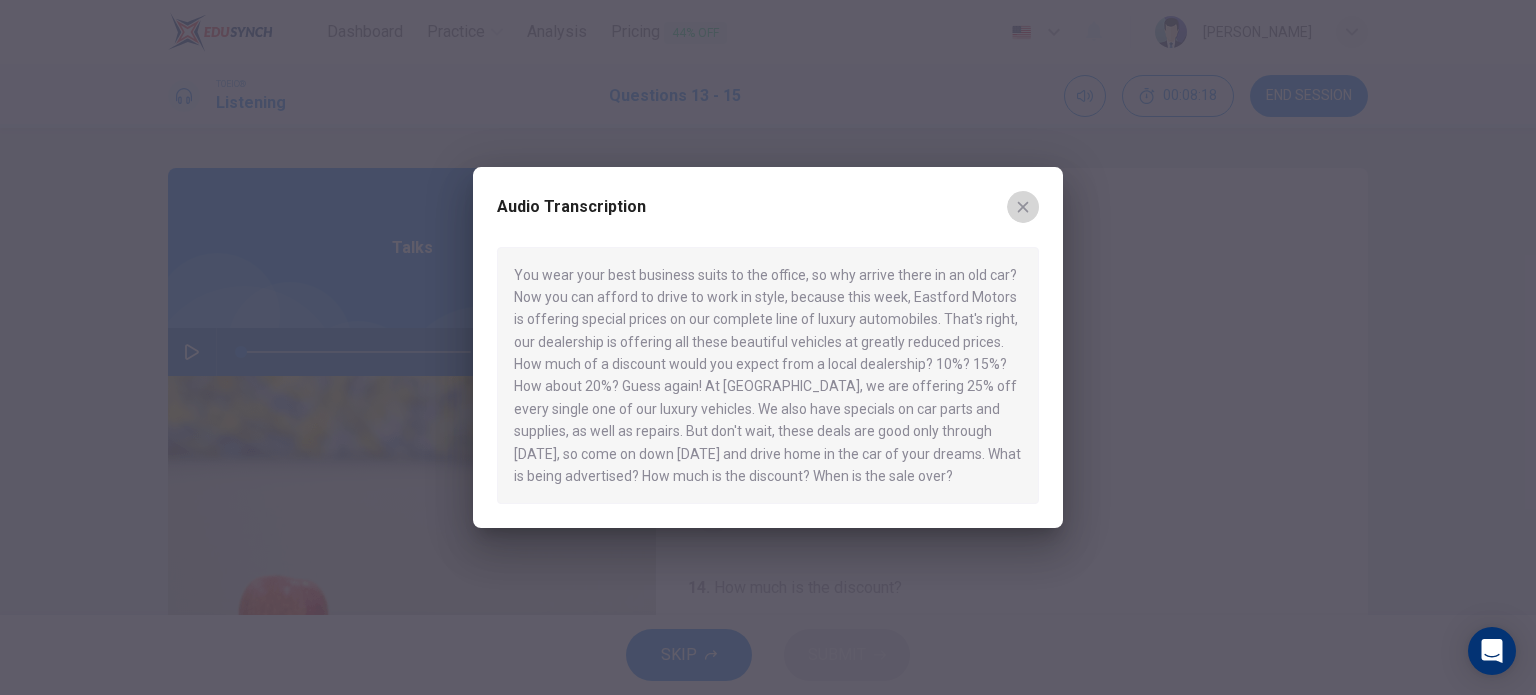 click at bounding box center (1023, 207) 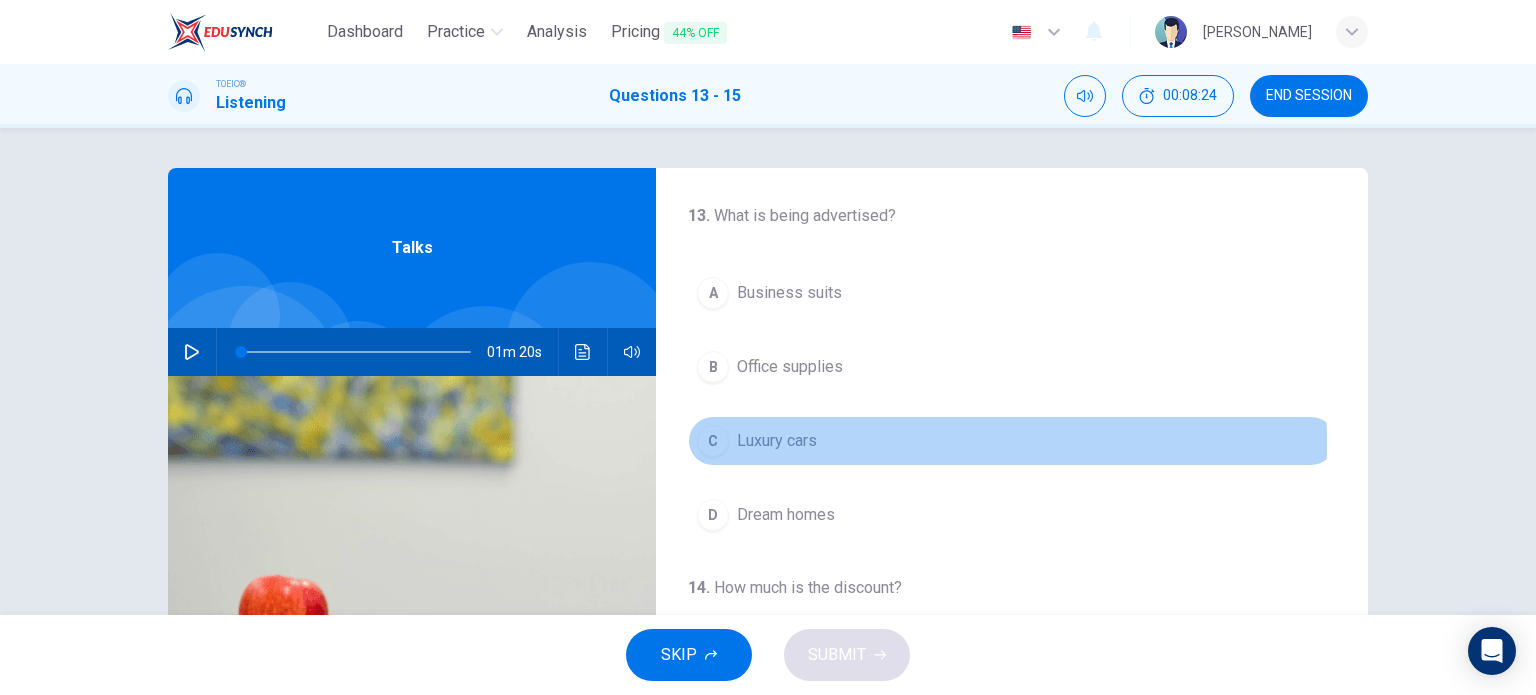 click on "C" at bounding box center [713, 441] 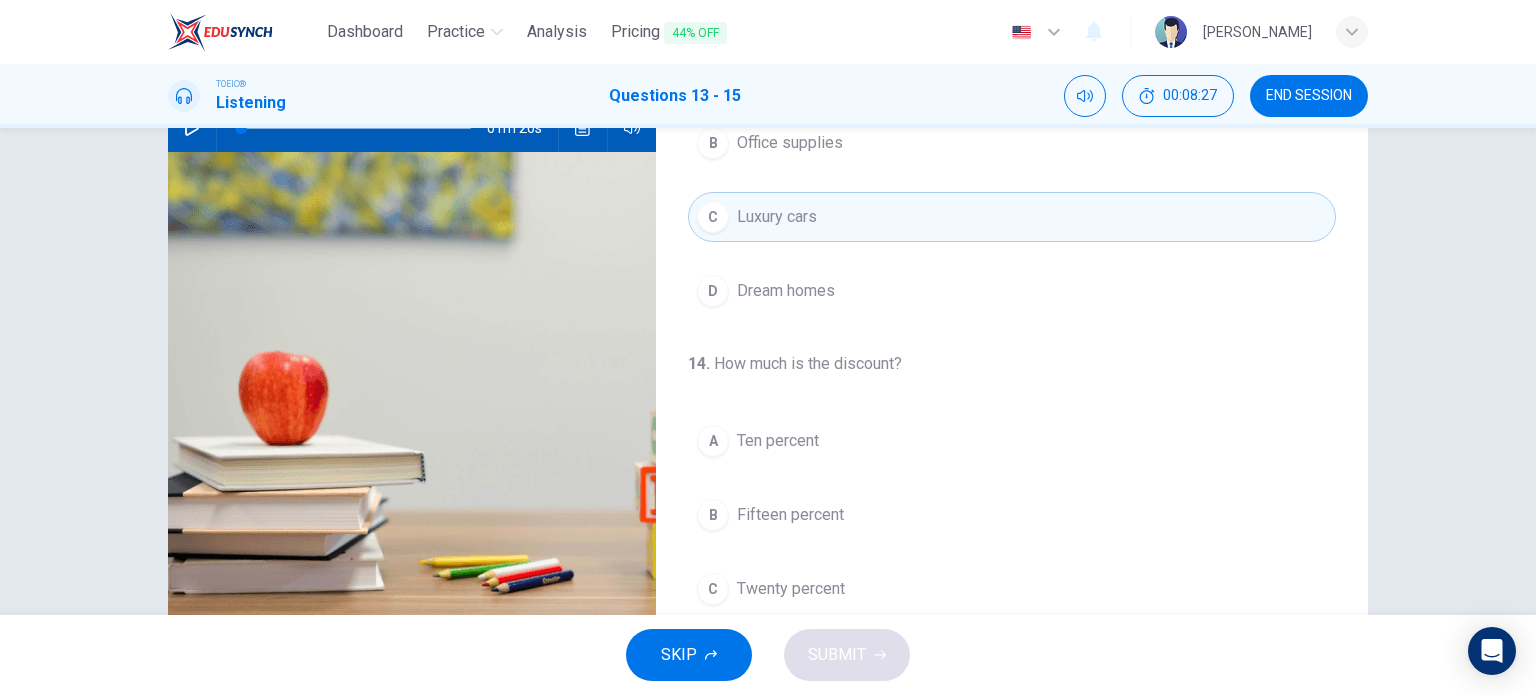 scroll, scrollTop: 288, scrollLeft: 0, axis: vertical 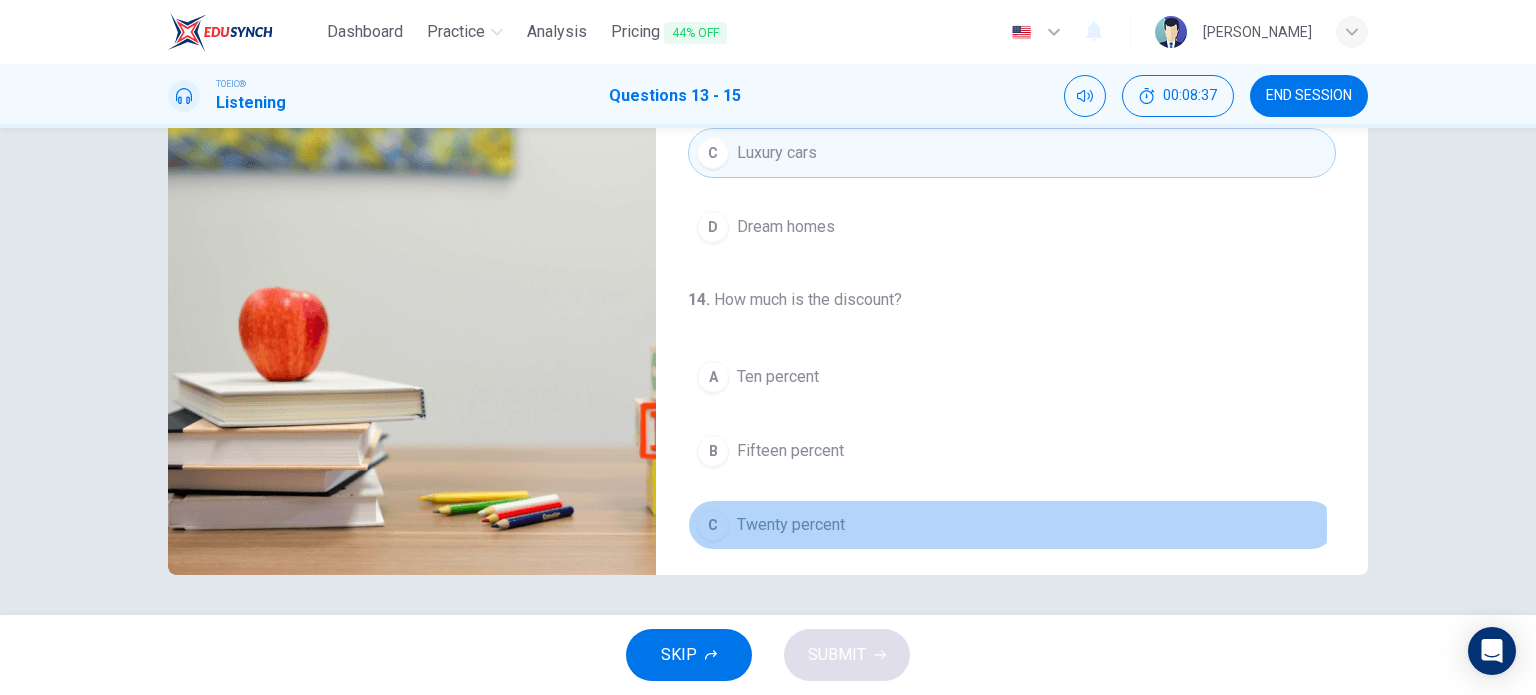 click on "C" at bounding box center (713, 525) 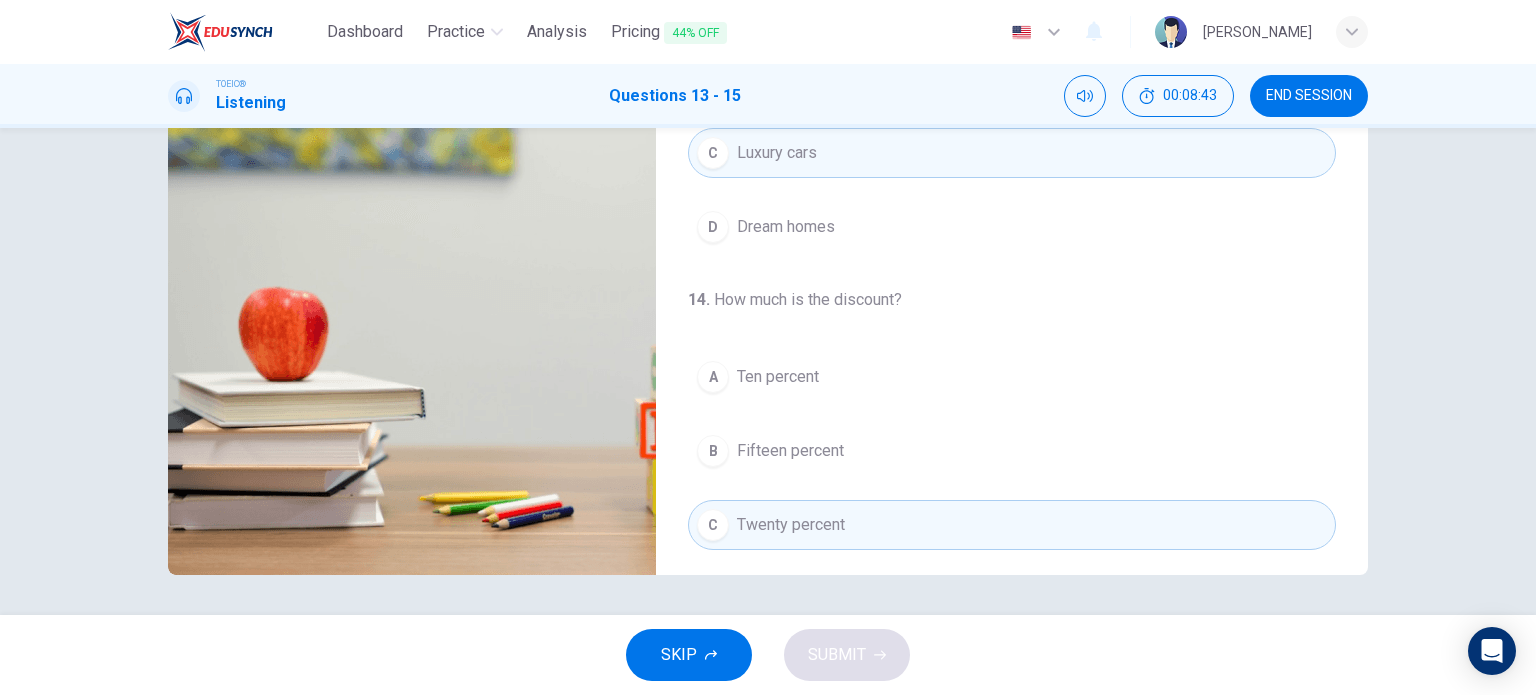 drag, startPoint x: 1350, startPoint y: 283, endPoint x: 1368, endPoint y: 379, distance: 97.67292 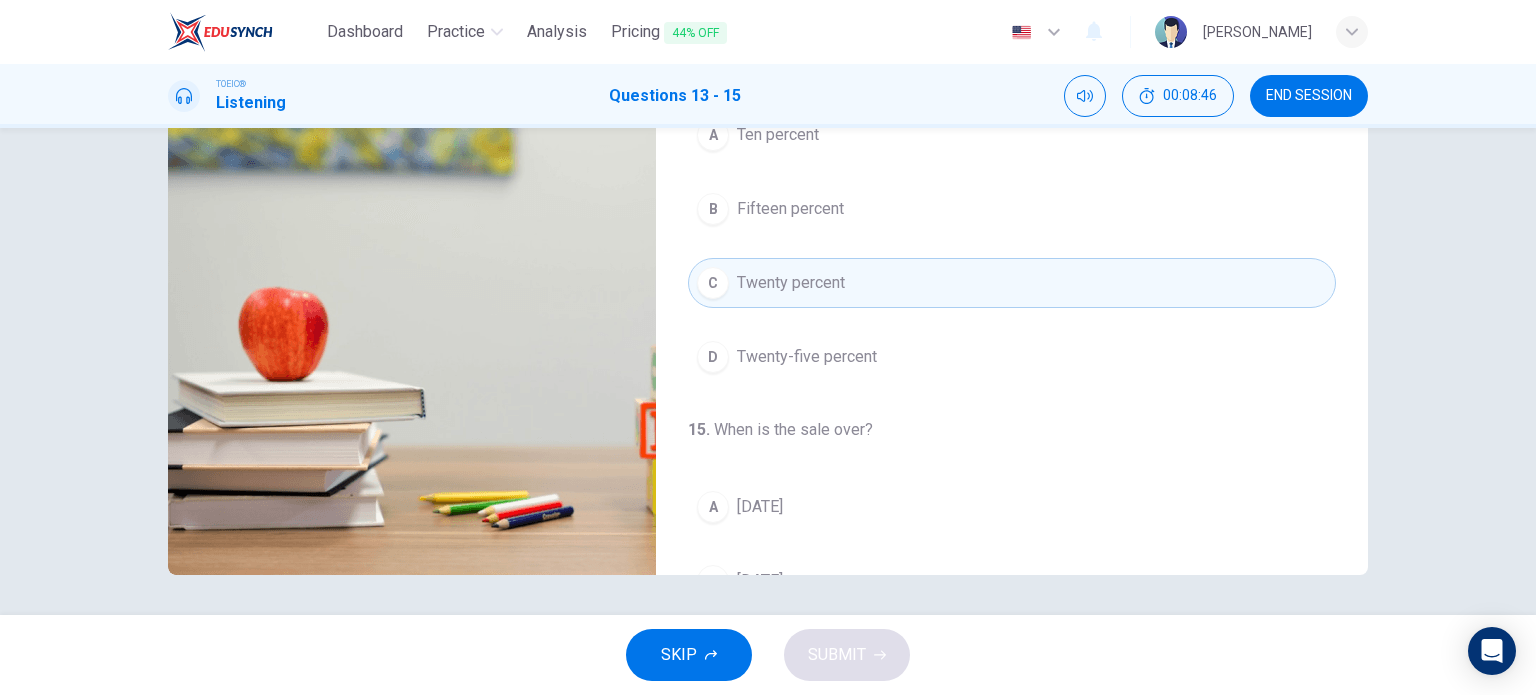 scroll, scrollTop: 0, scrollLeft: 0, axis: both 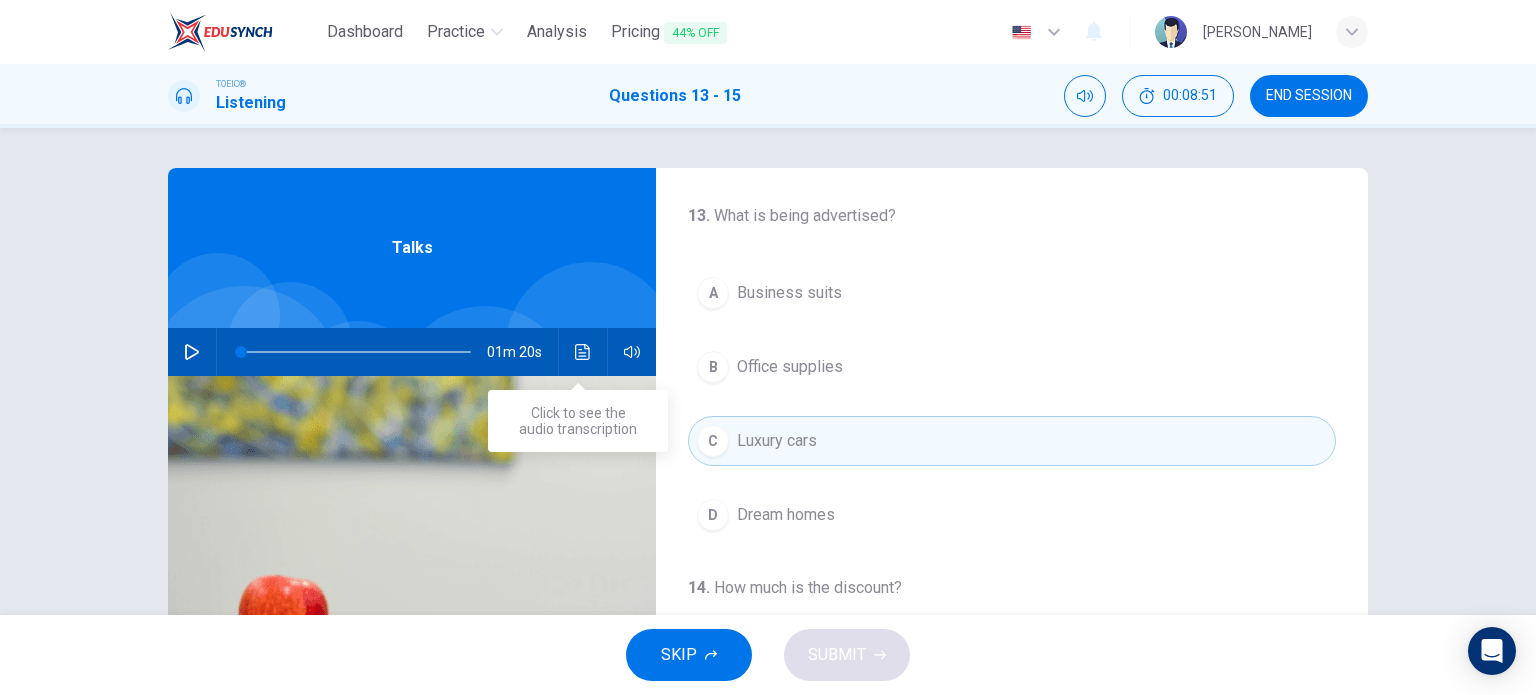 click at bounding box center (583, 352) 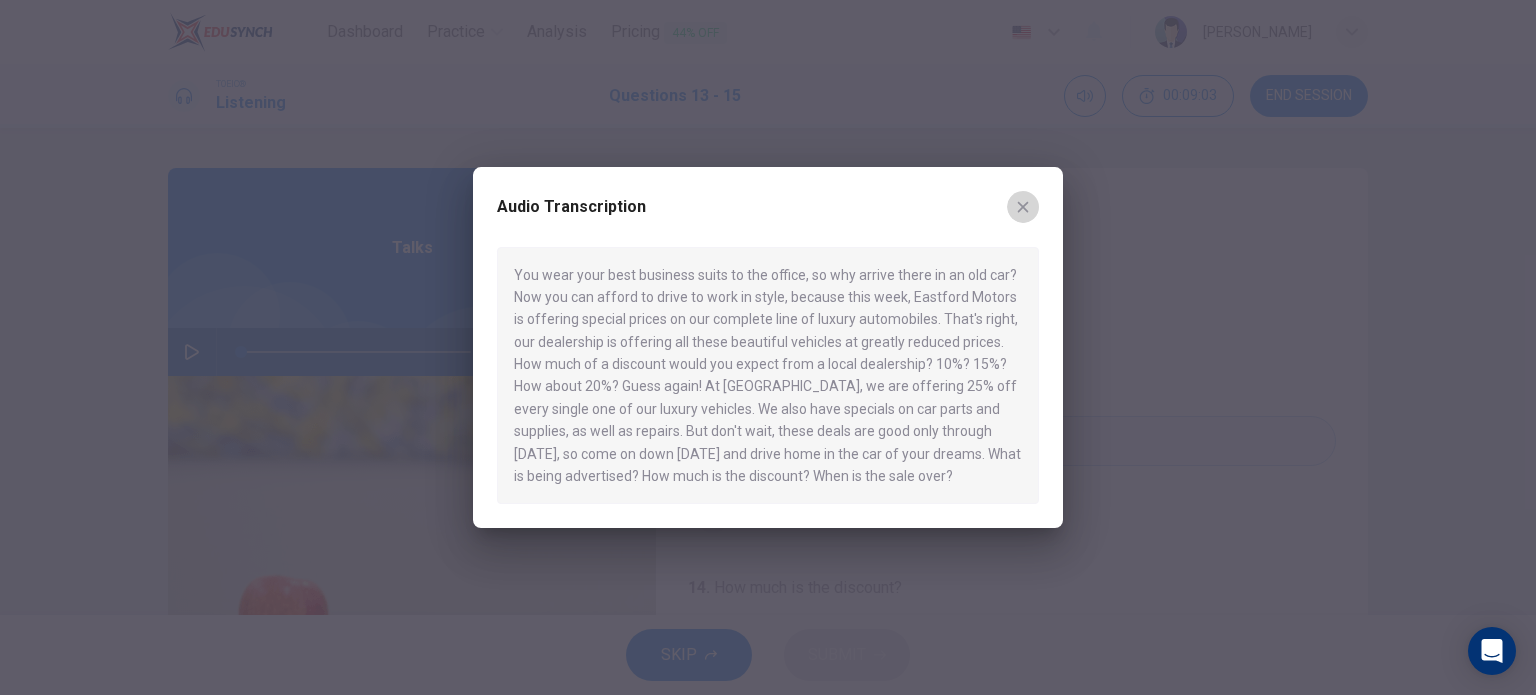 click 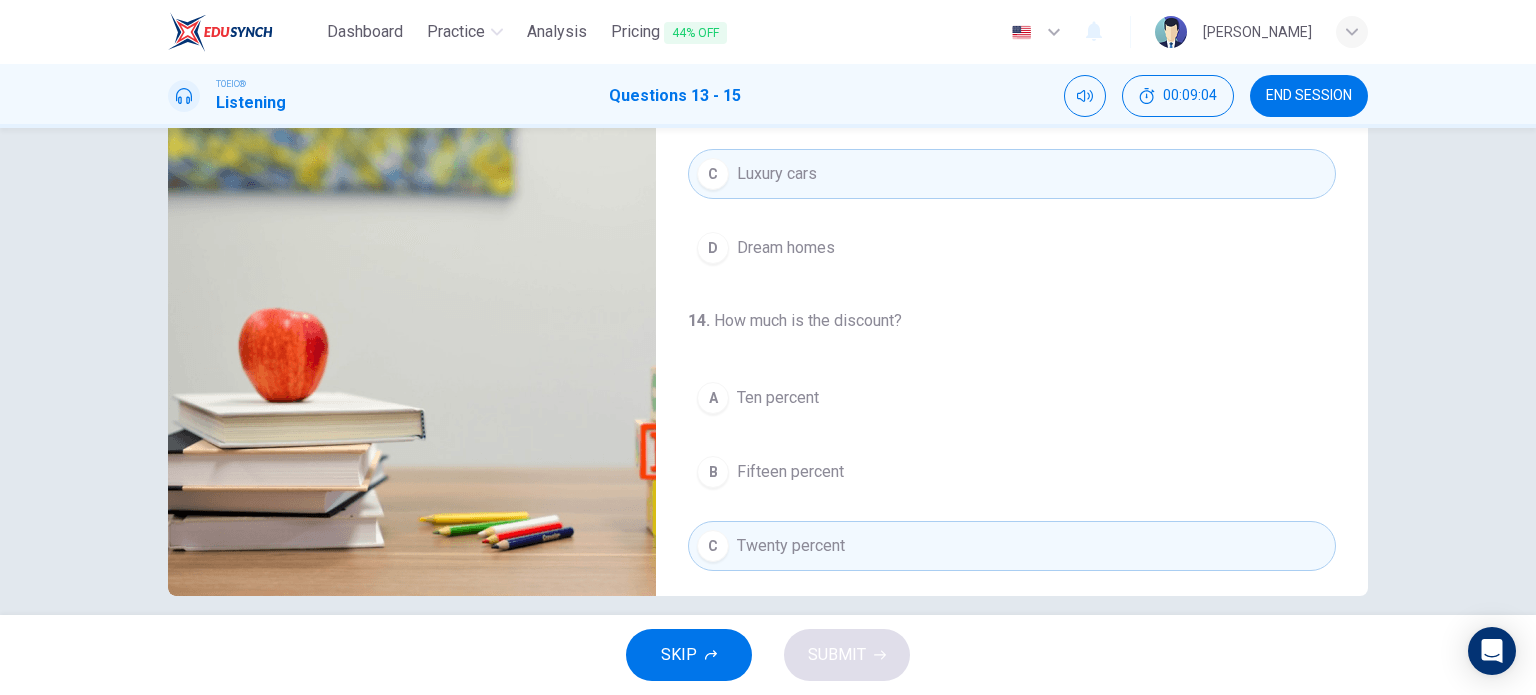 scroll, scrollTop: 288, scrollLeft: 0, axis: vertical 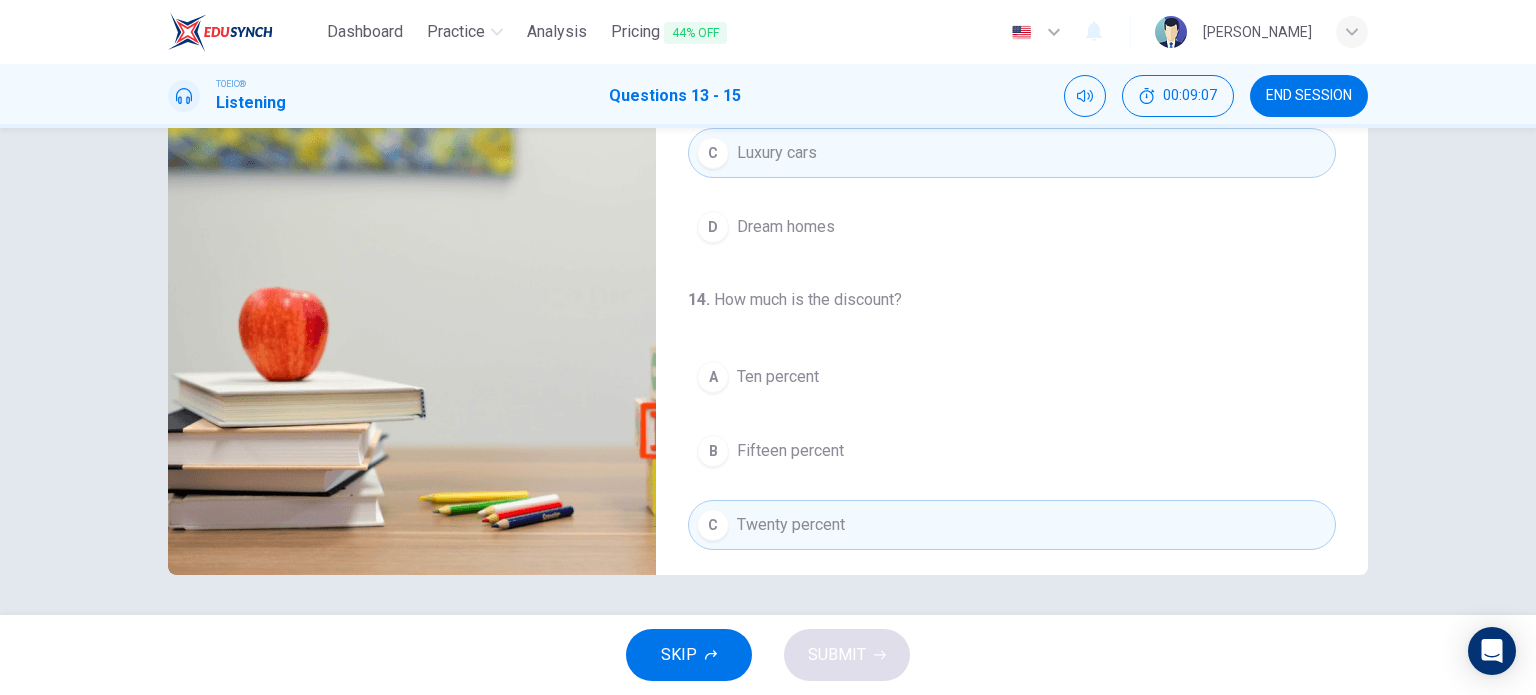 drag, startPoint x: 1351, startPoint y: 239, endPoint x: 1369, endPoint y: 343, distance: 105.546196 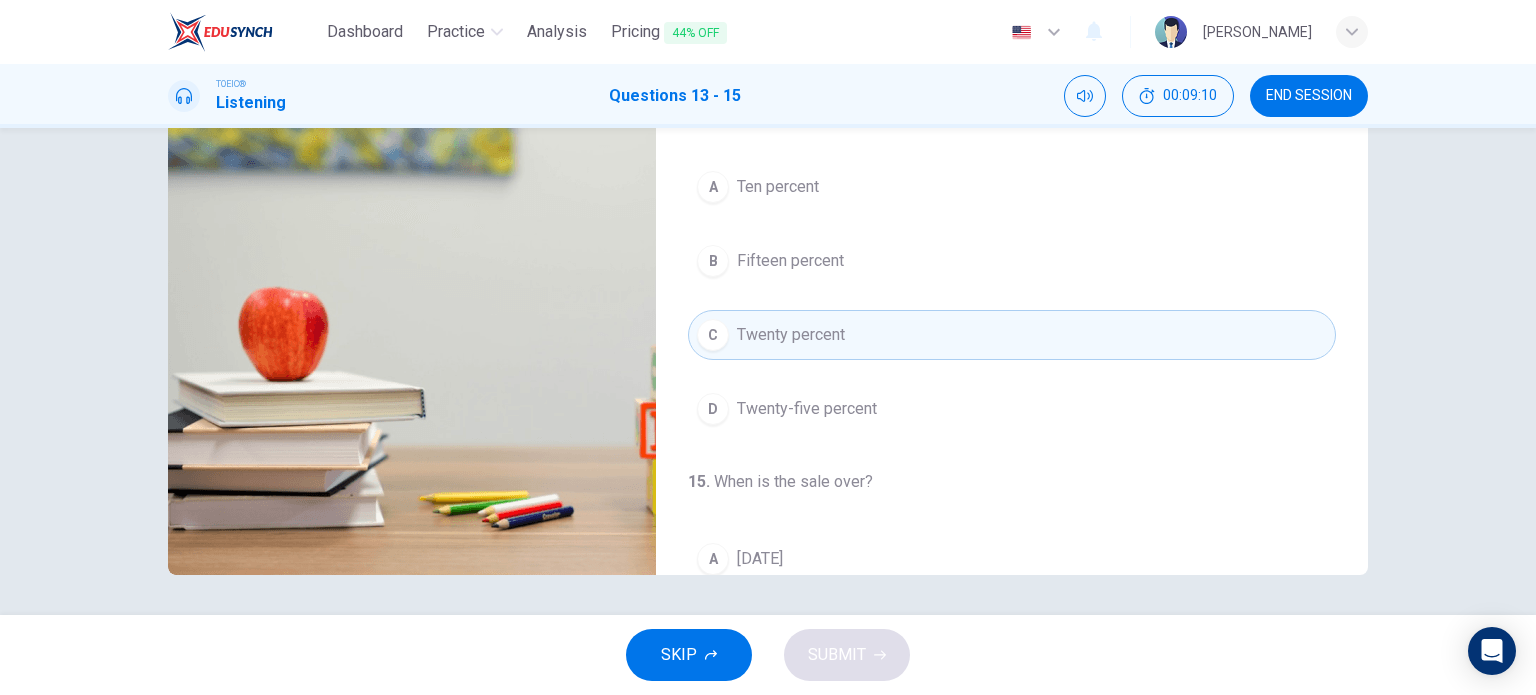 scroll, scrollTop: 191, scrollLeft: 0, axis: vertical 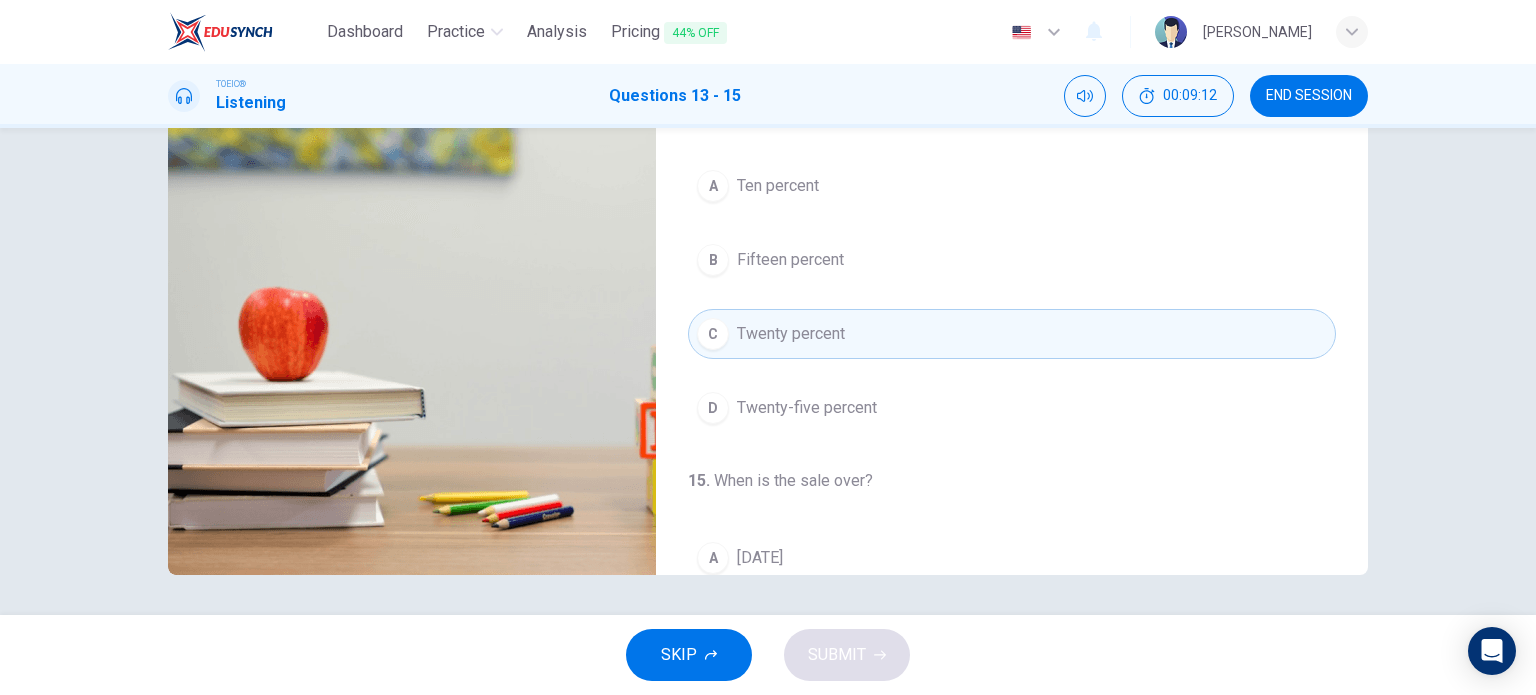 click on "D" at bounding box center (713, 408) 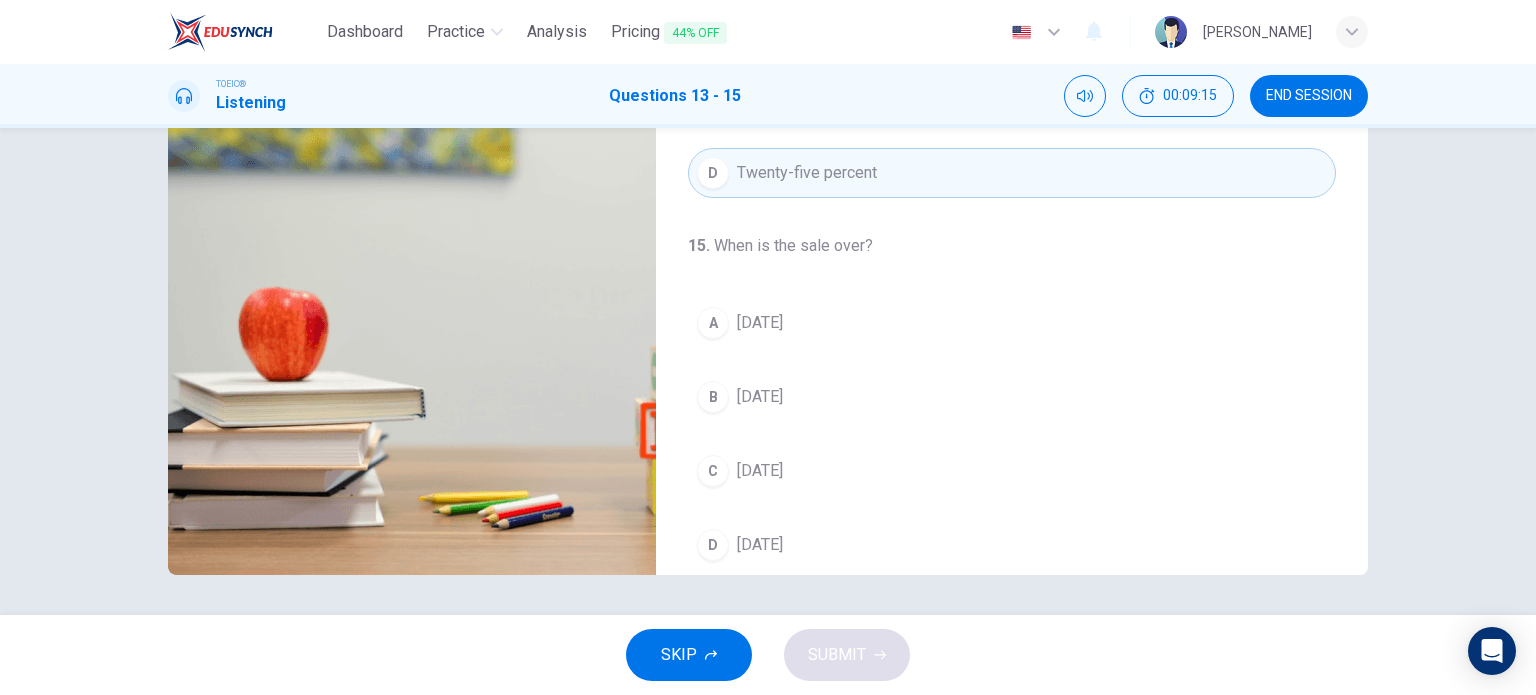 scroll, scrollTop: 452, scrollLeft: 0, axis: vertical 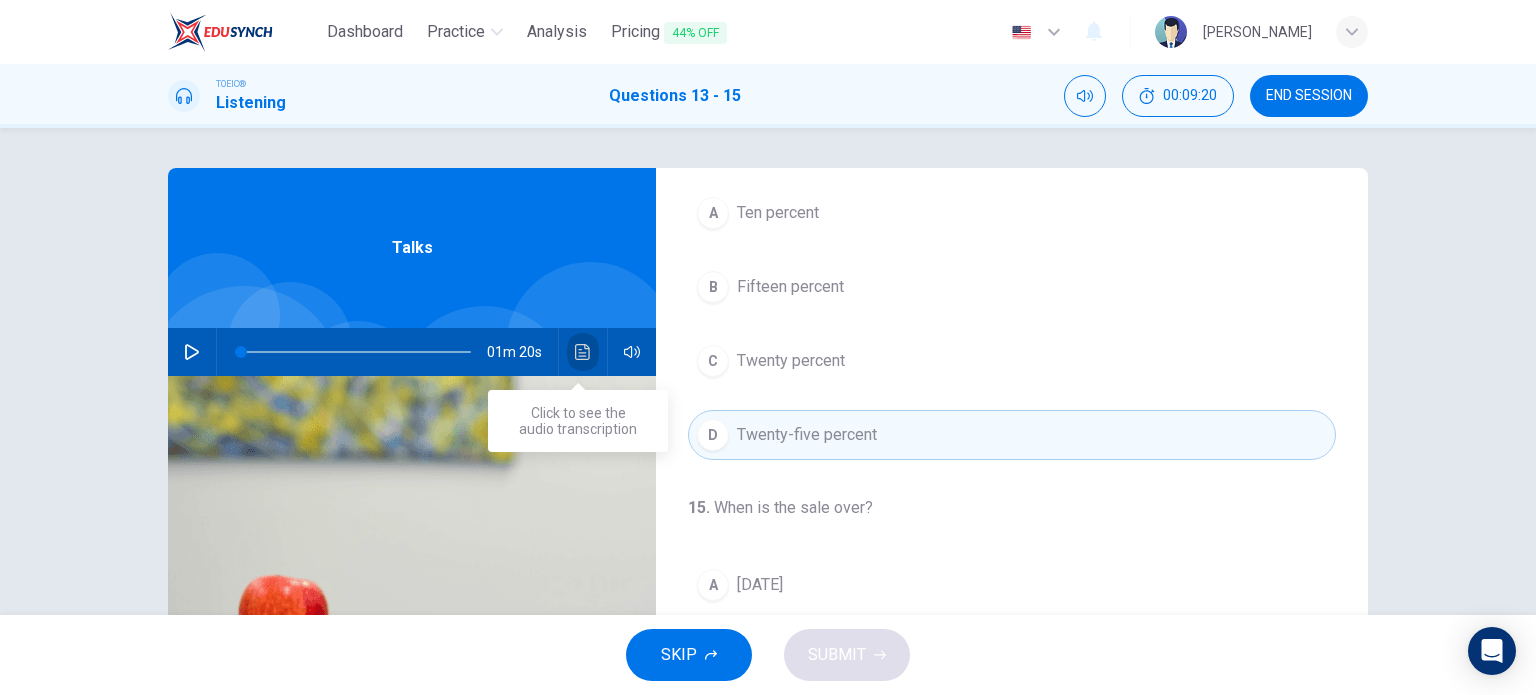 click 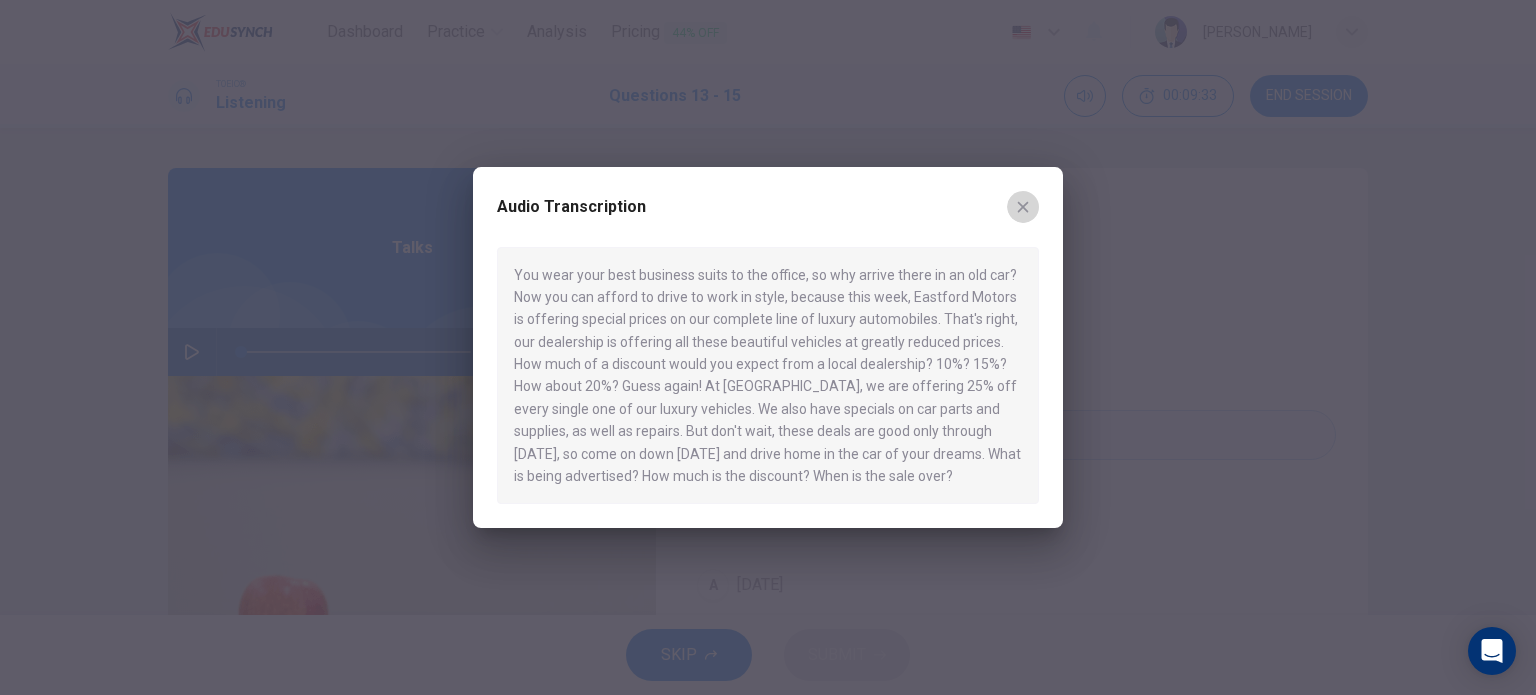 click at bounding box center [1023, 207] 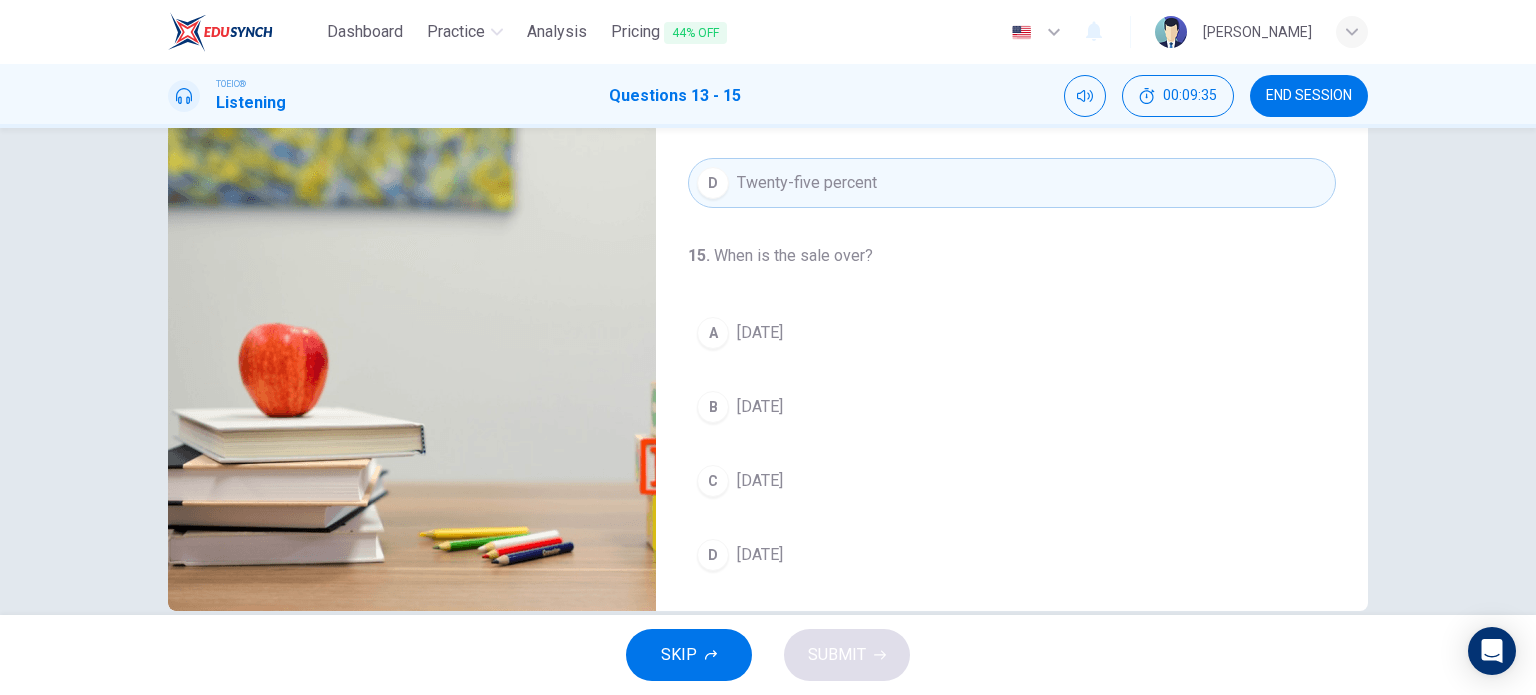 scroll, scrollTop: 288, scrollLeft: 0, axis: vertical 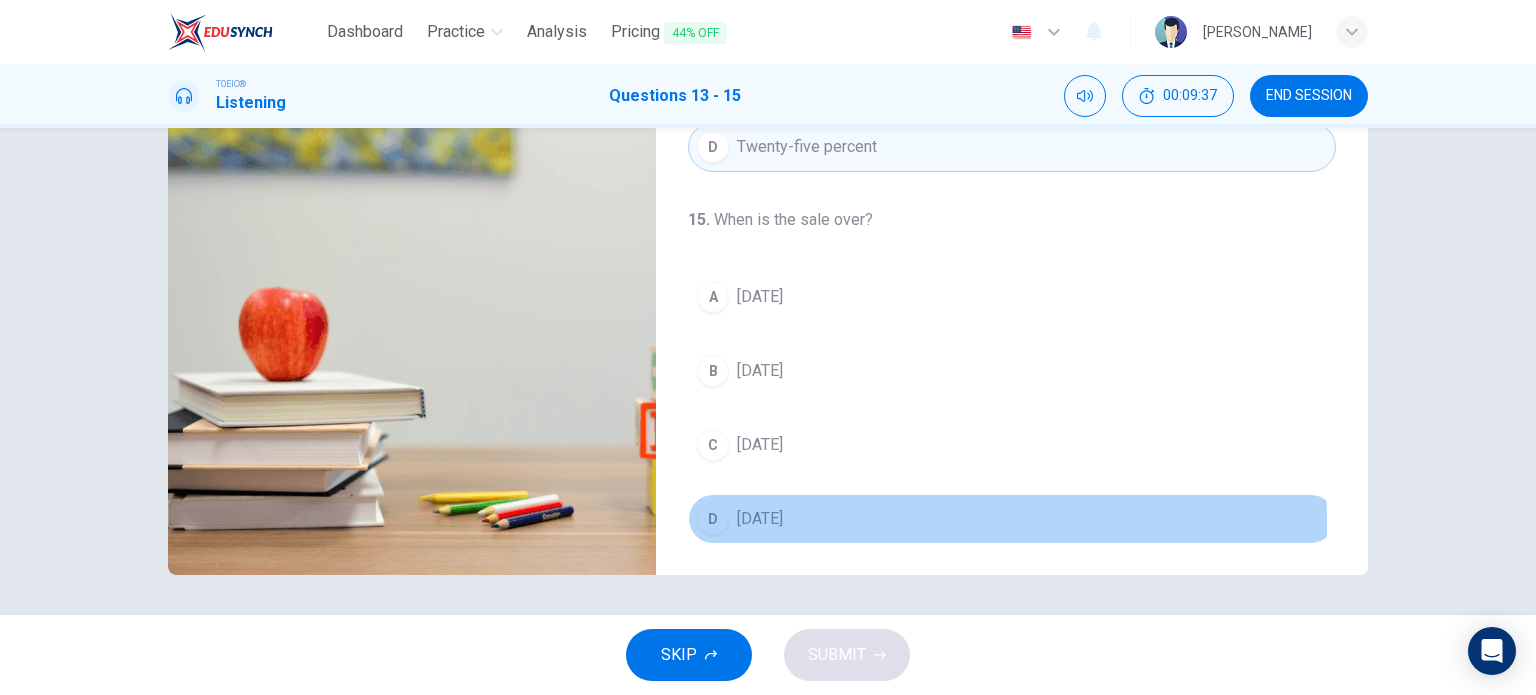 click on "D" at bounding box center [713, 519] 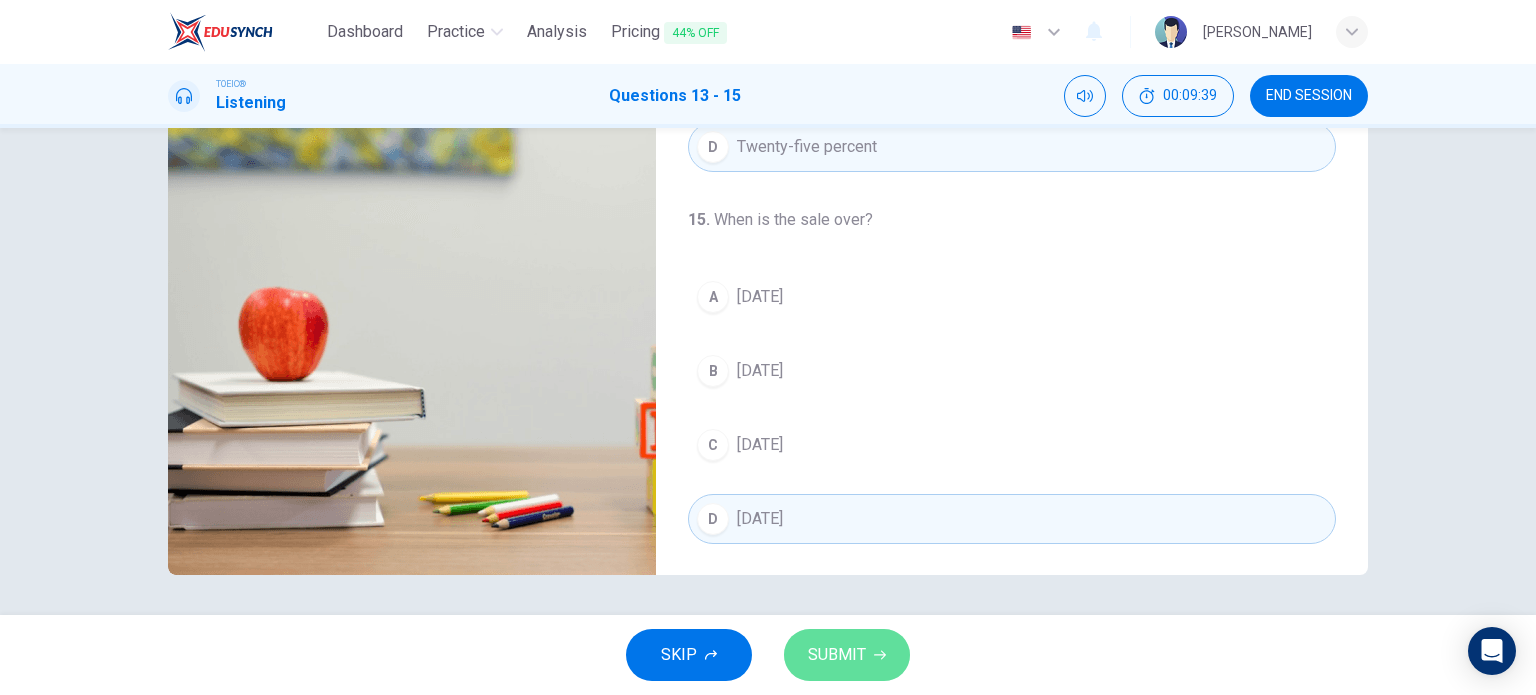 click on "SUBMIT" at bounding box center [847, 655] 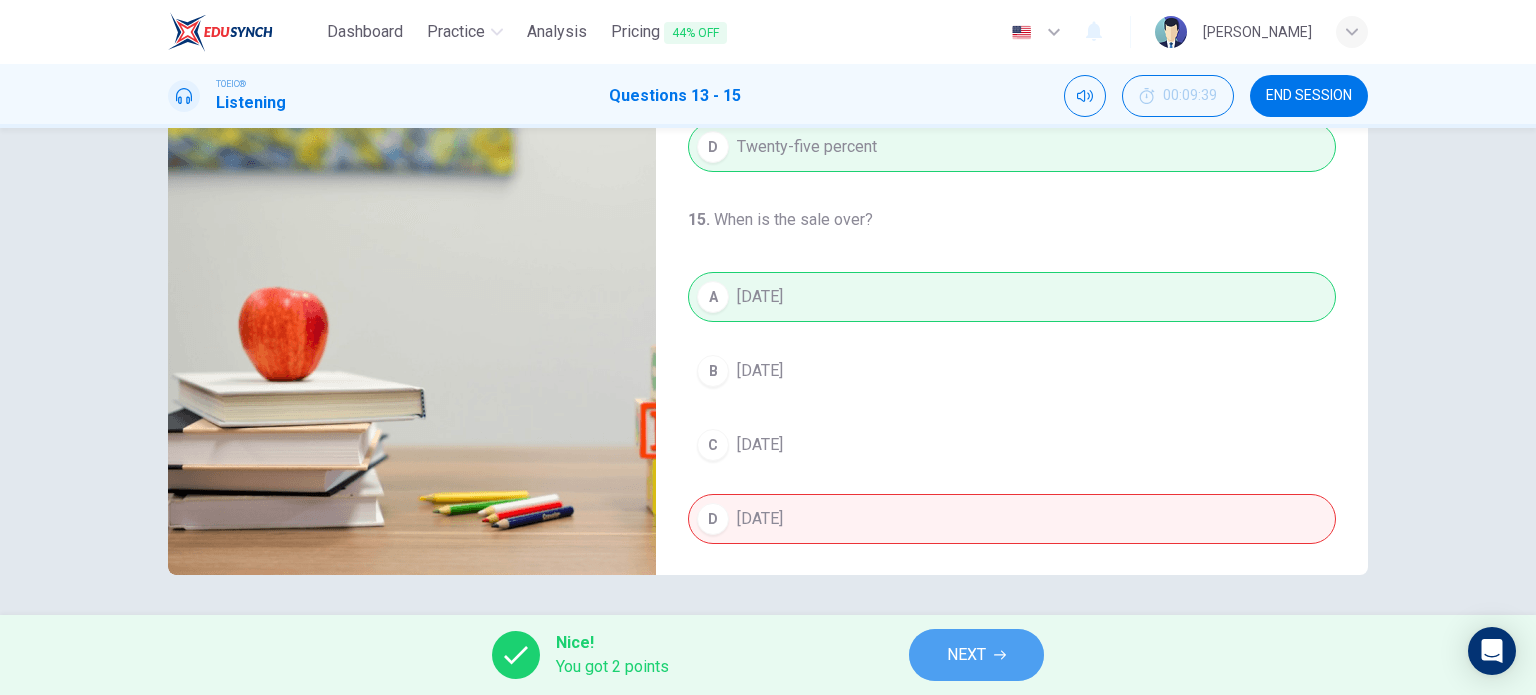 click on "NEXT" at bounding box center [966, 655] 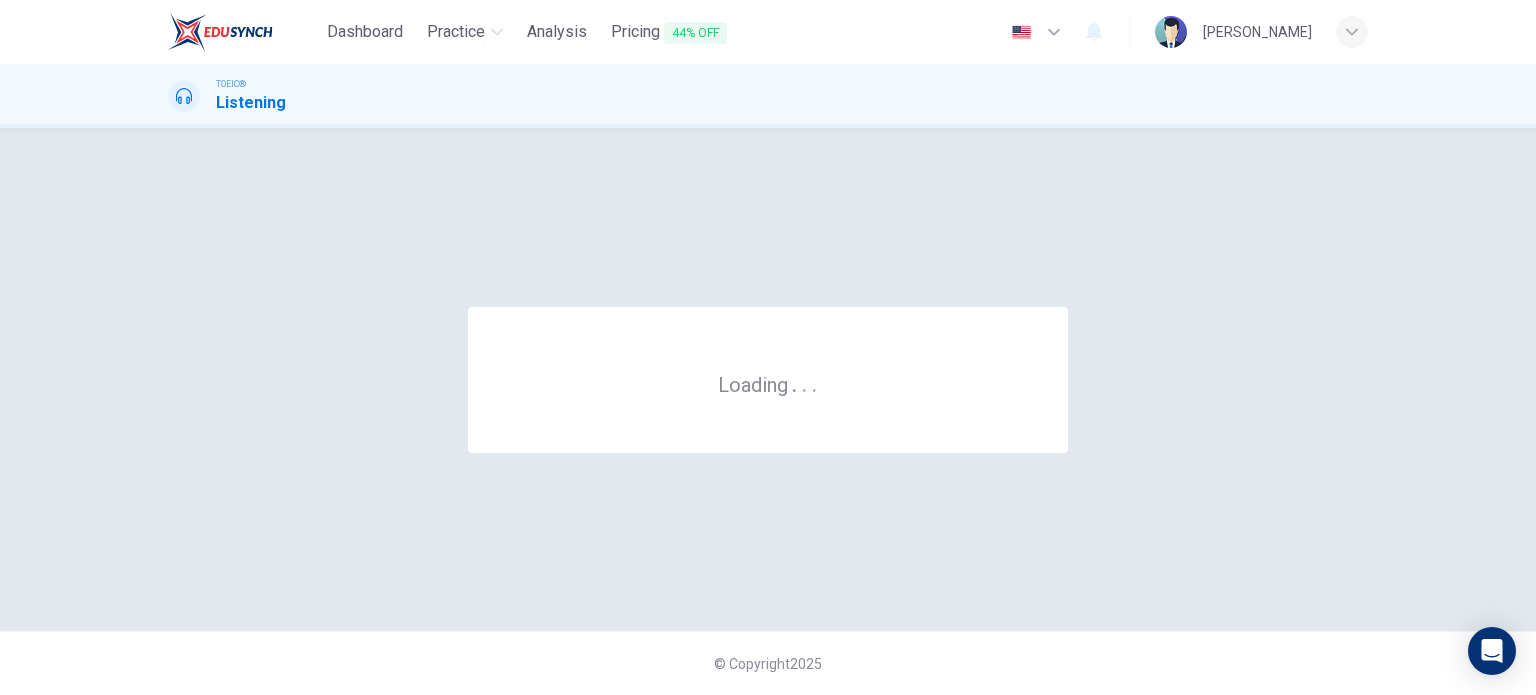 scroll, scrollTop: 0, scrollLeft: 0, axis: both 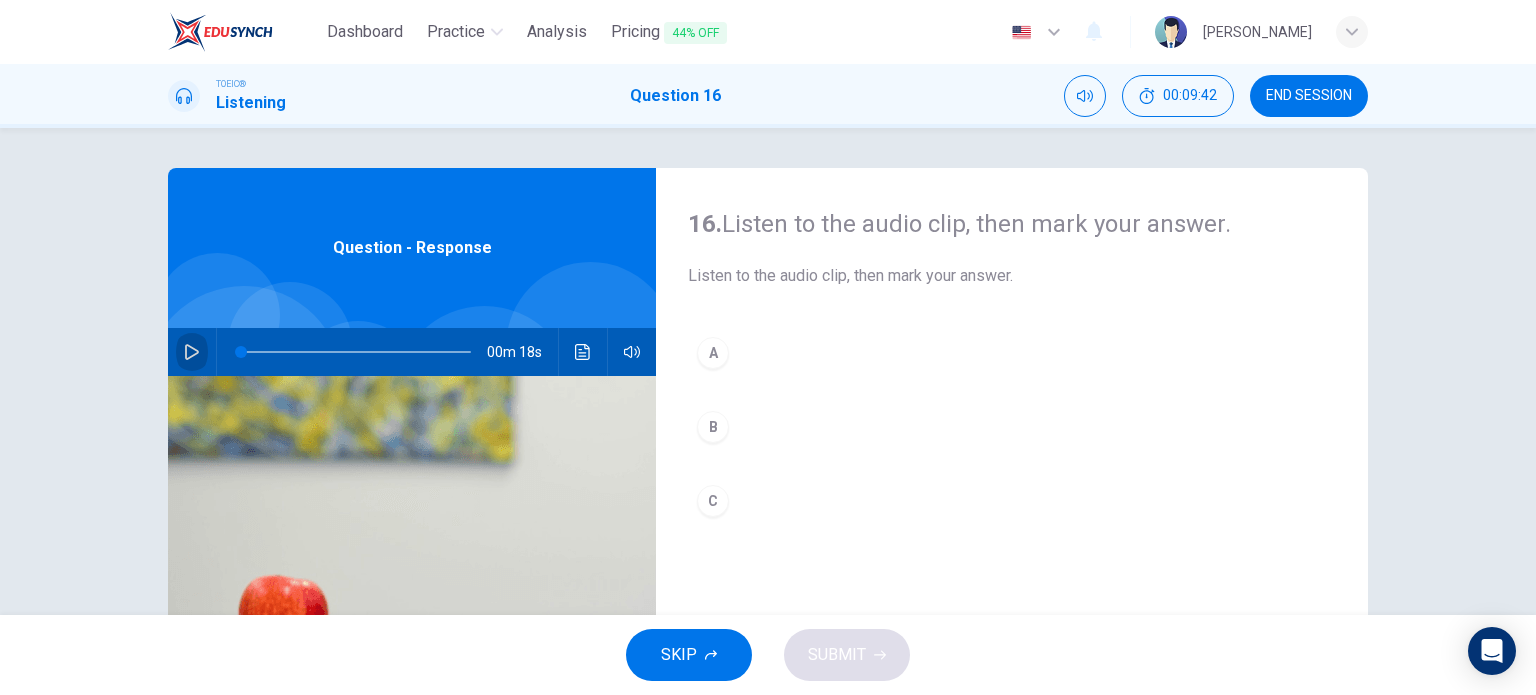 click at bounding box center [192, 352] 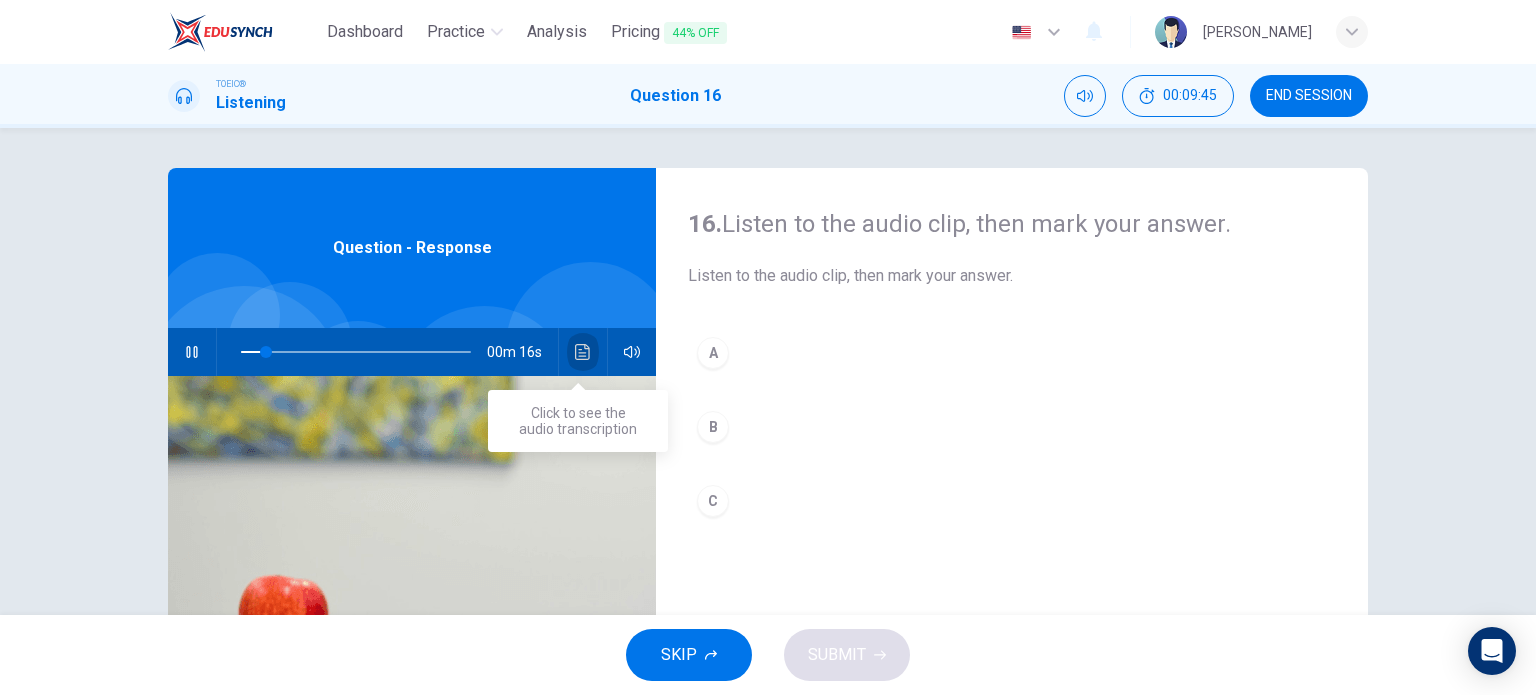 click 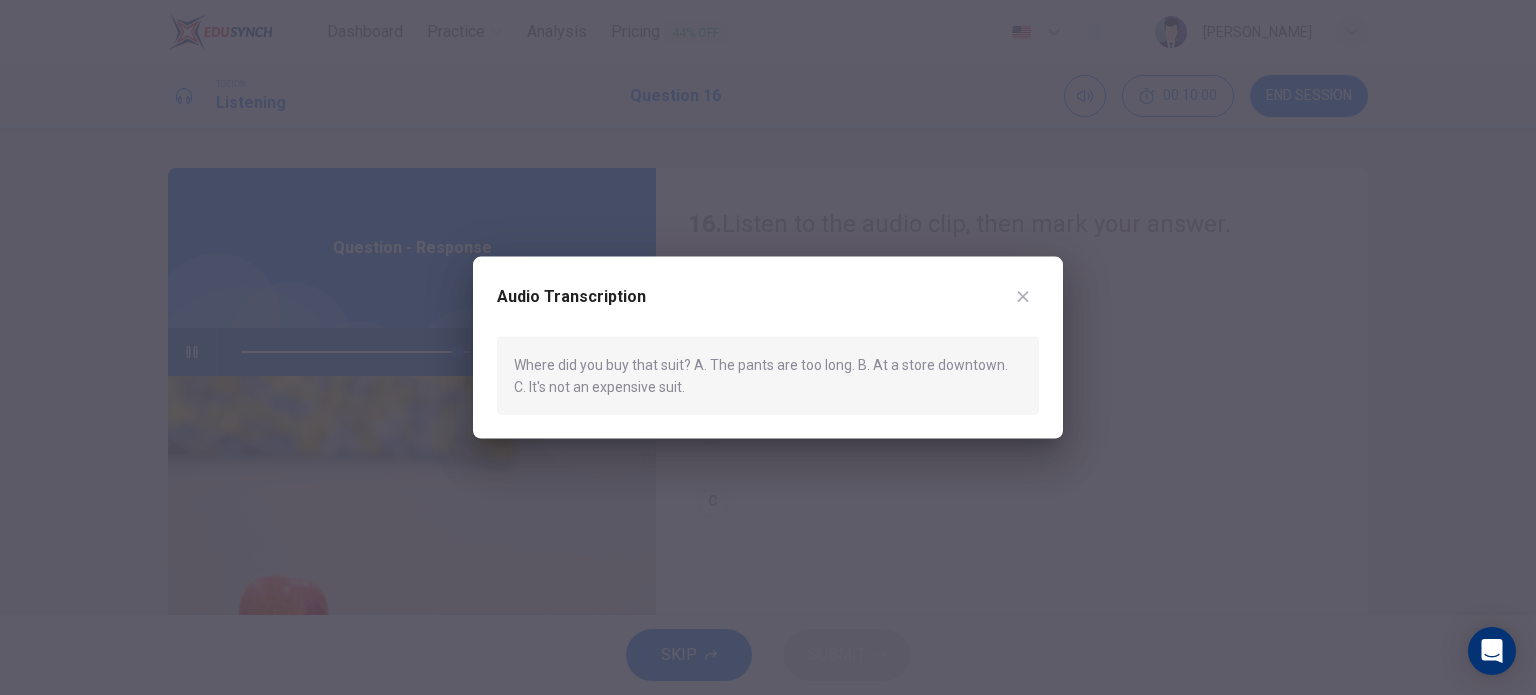 type on "0" 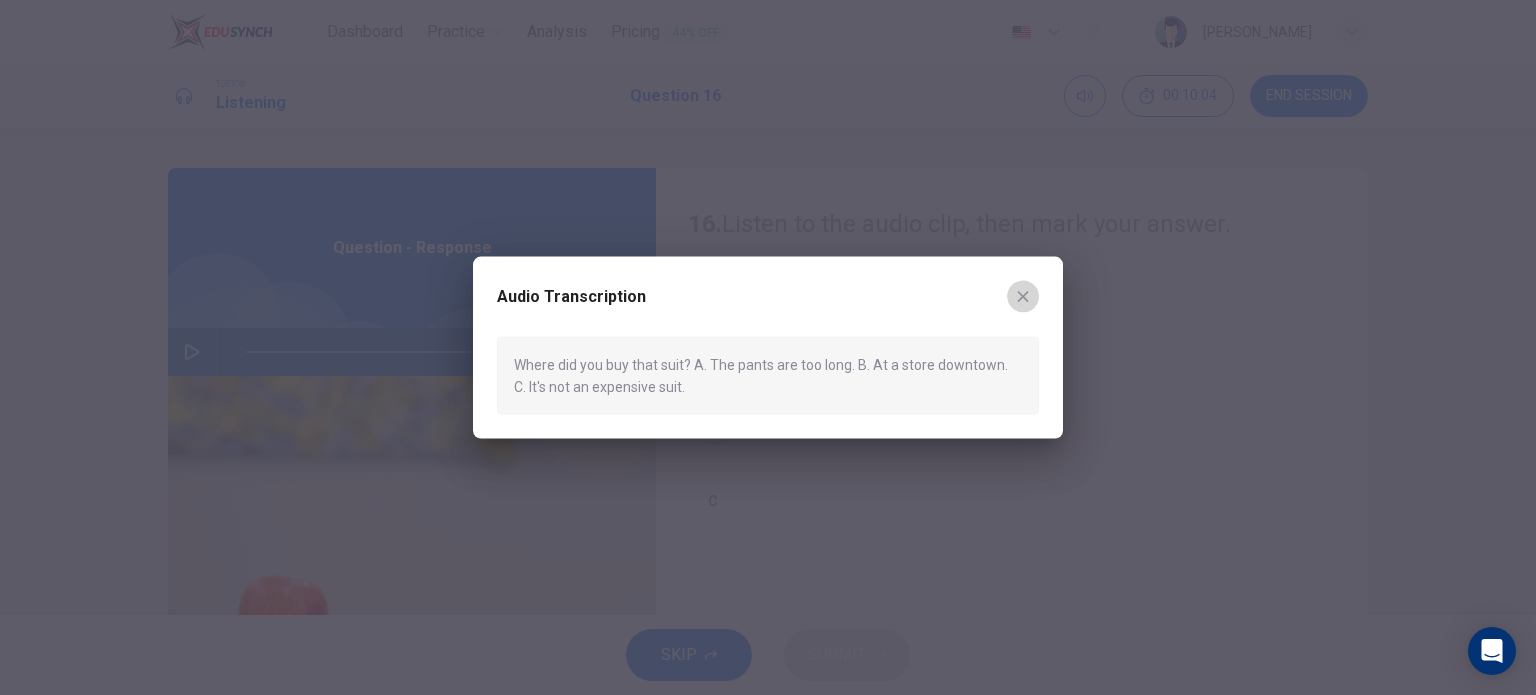 click 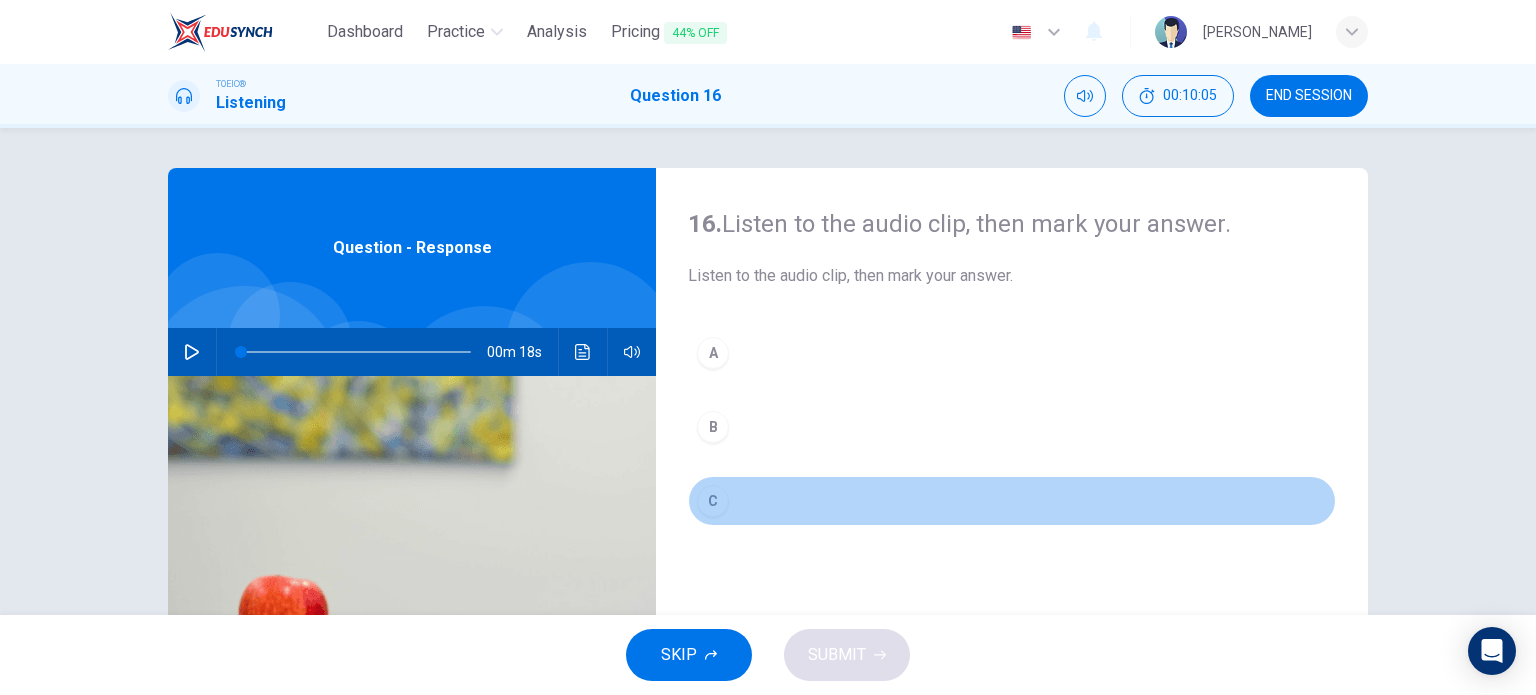 click on "C" at bounding box center (713, 501) 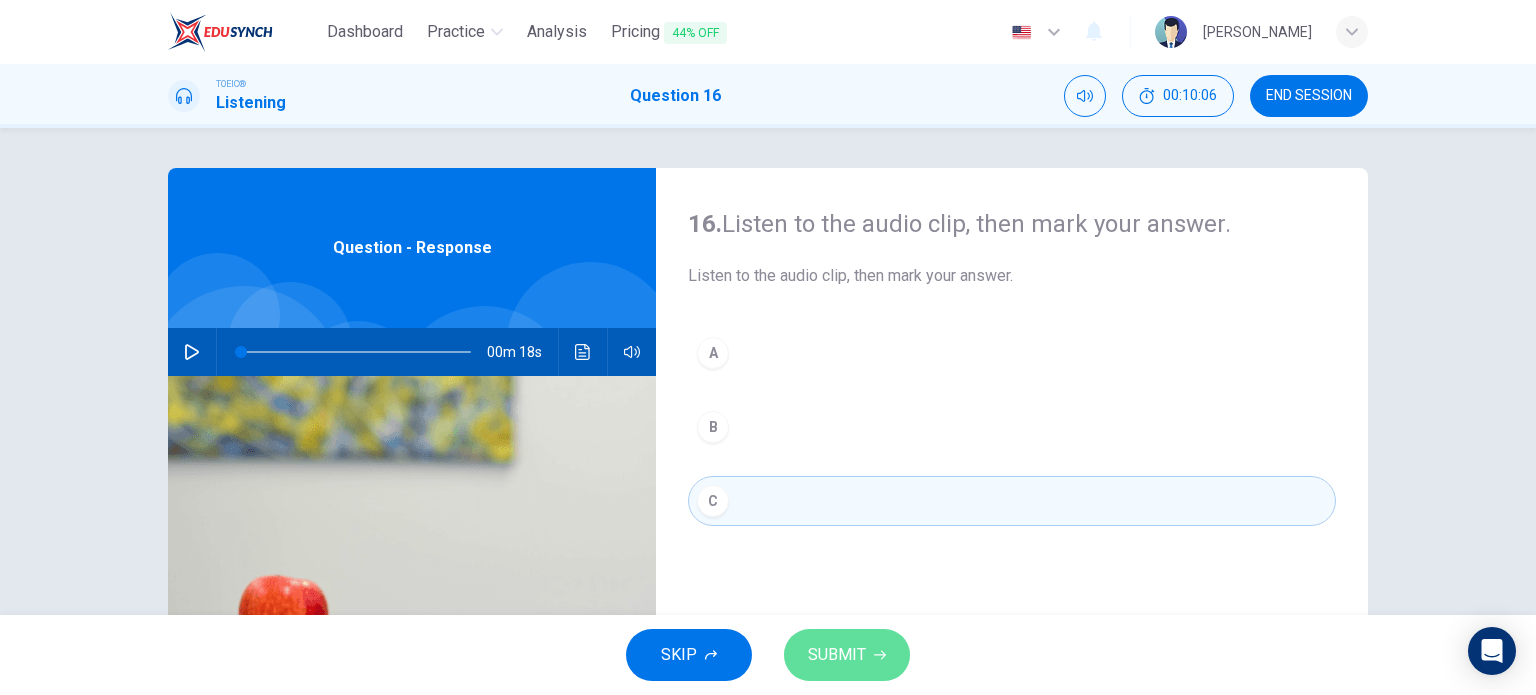 click on "SUBMIT" at bounding box center (837, 655) 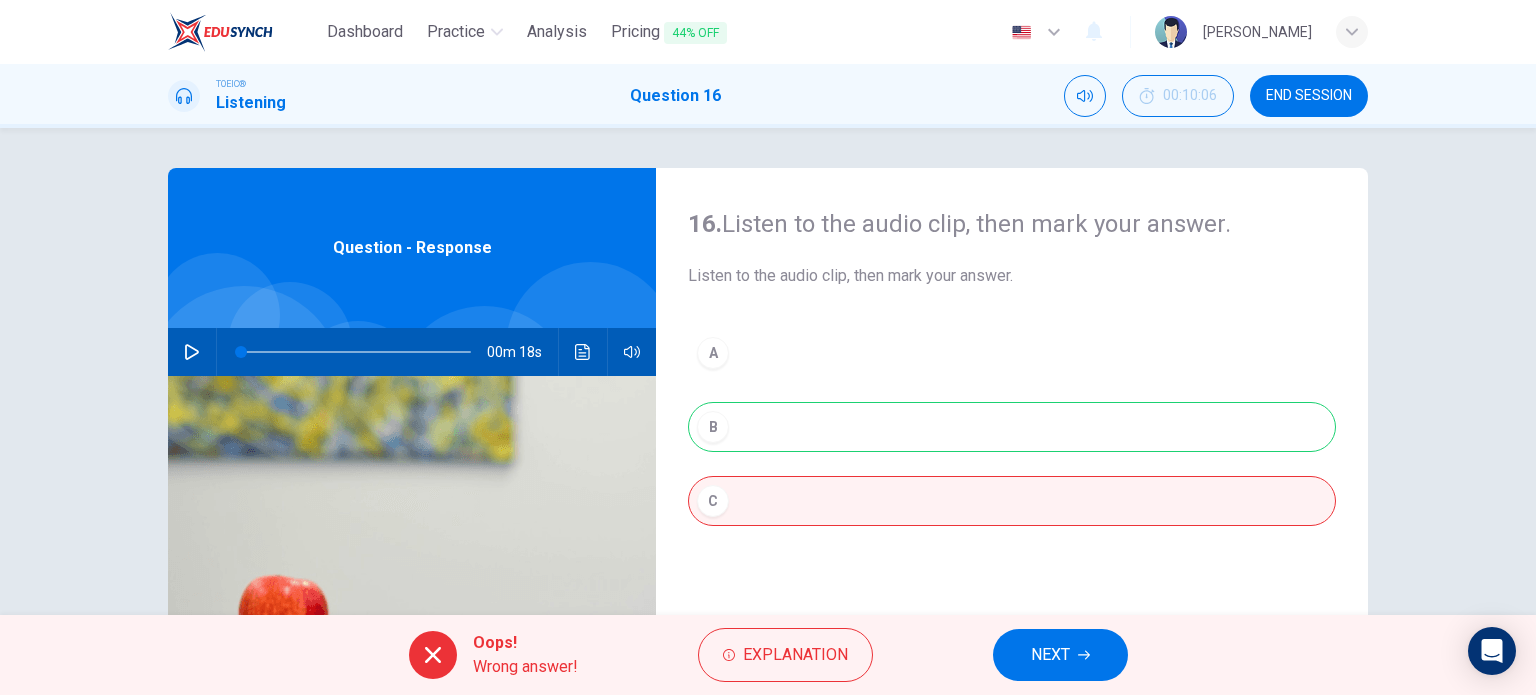 click on "NEXT" at bounding box center [1060, 655] 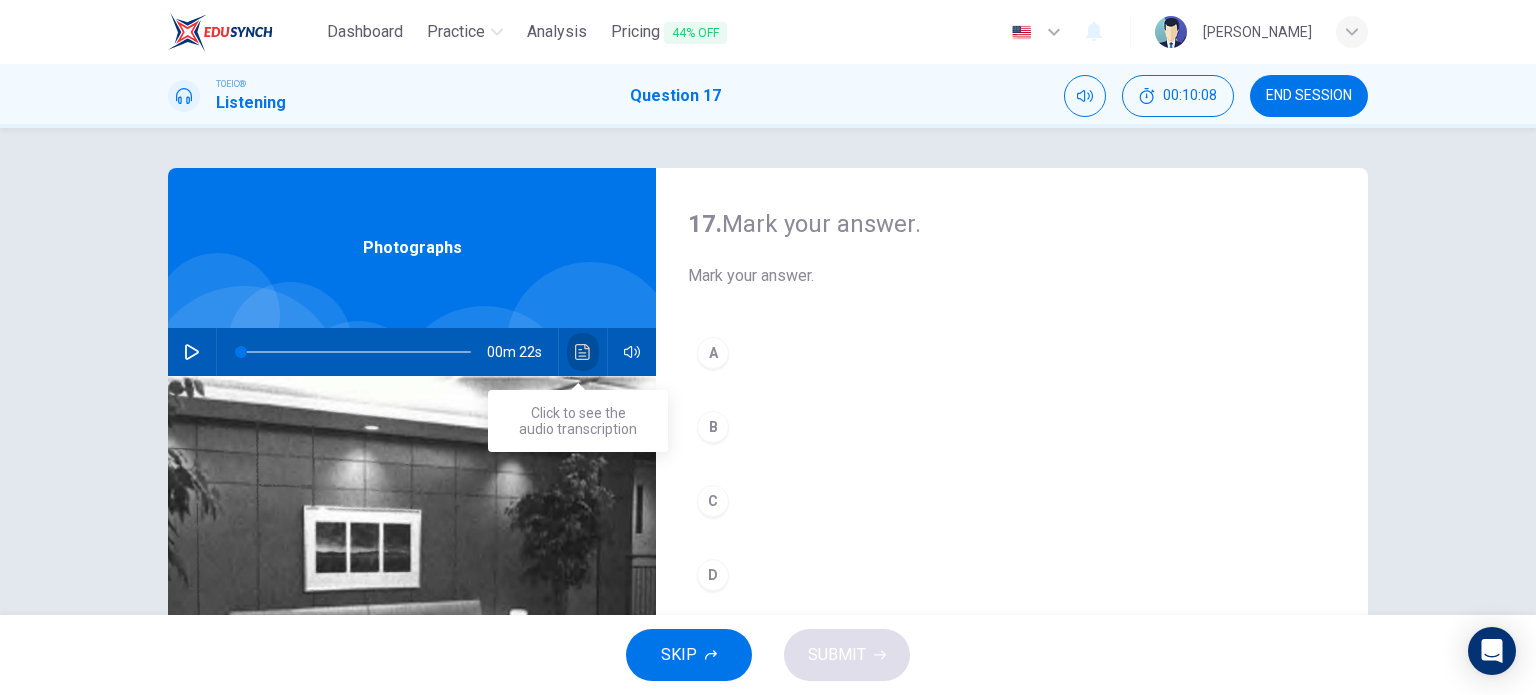 click 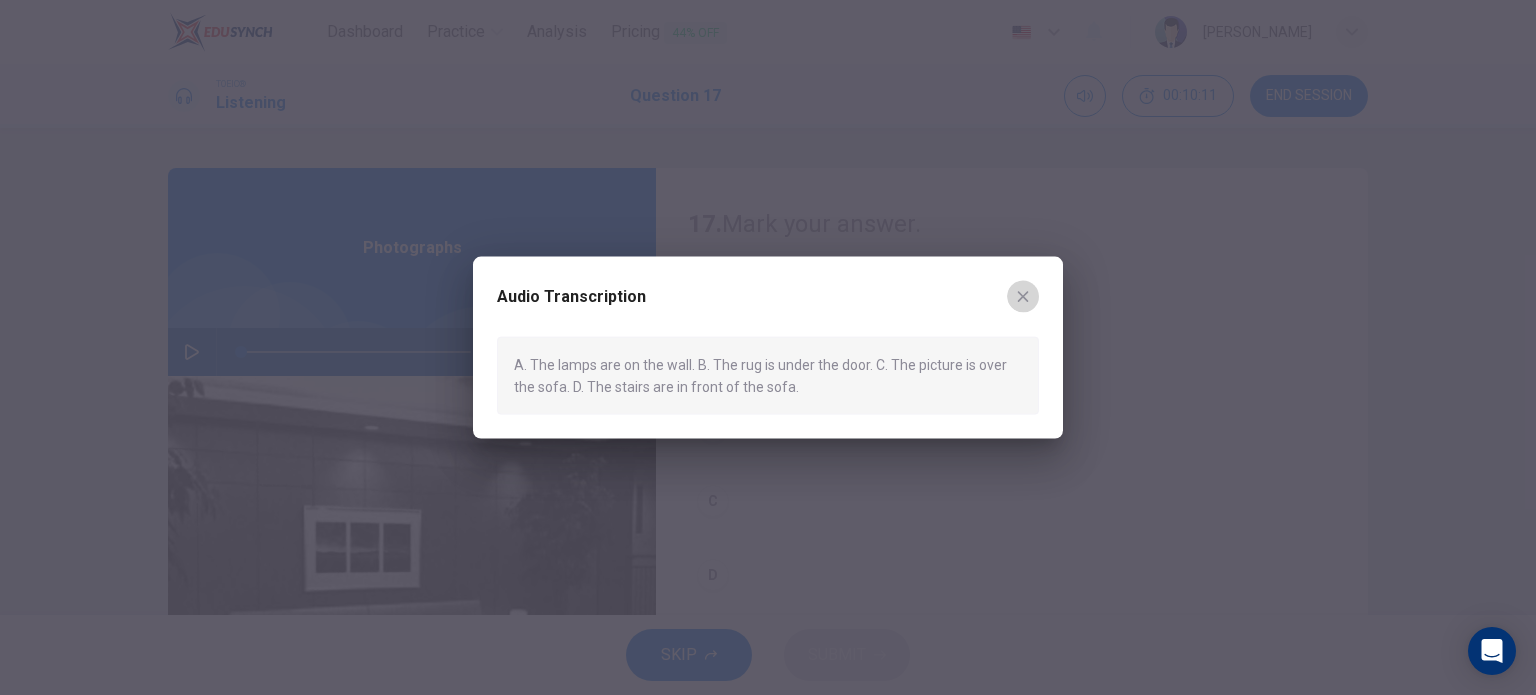 click 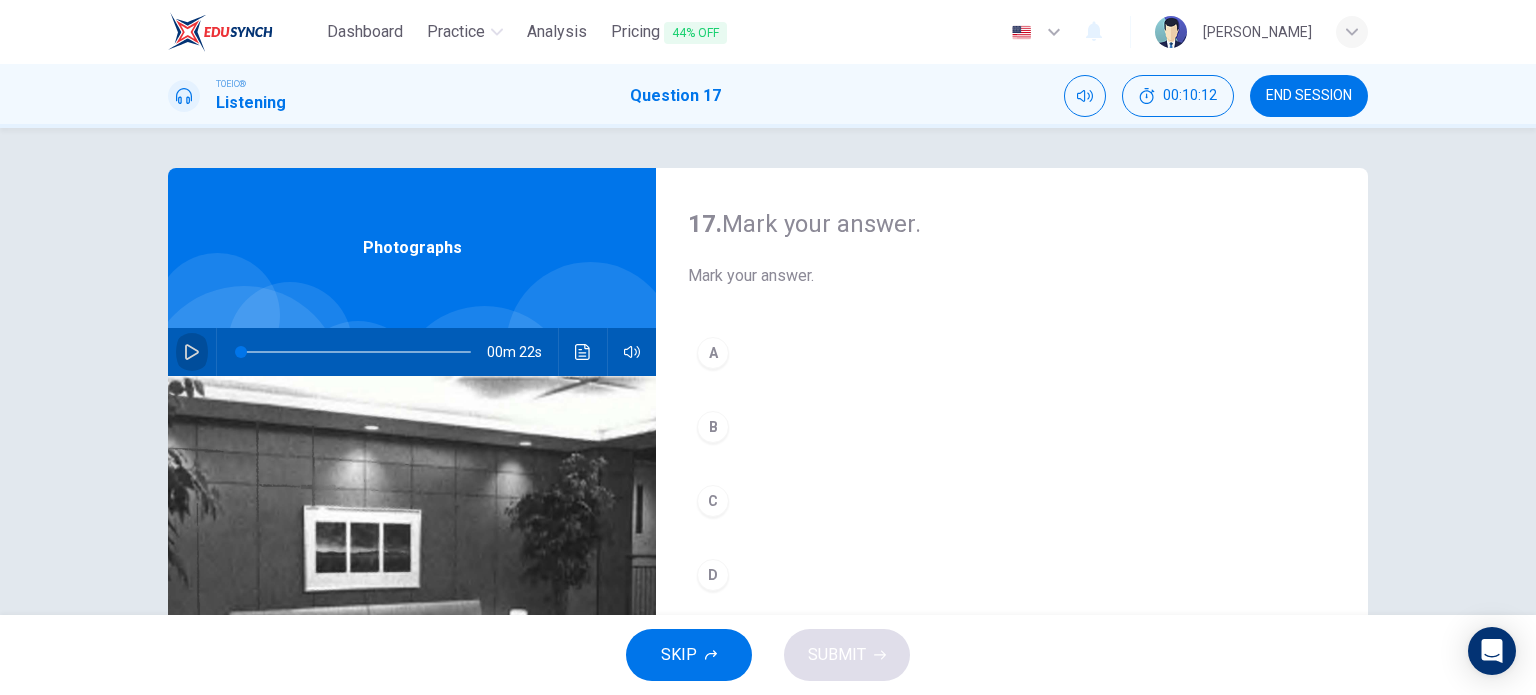 click at bounding box center [192, 352] 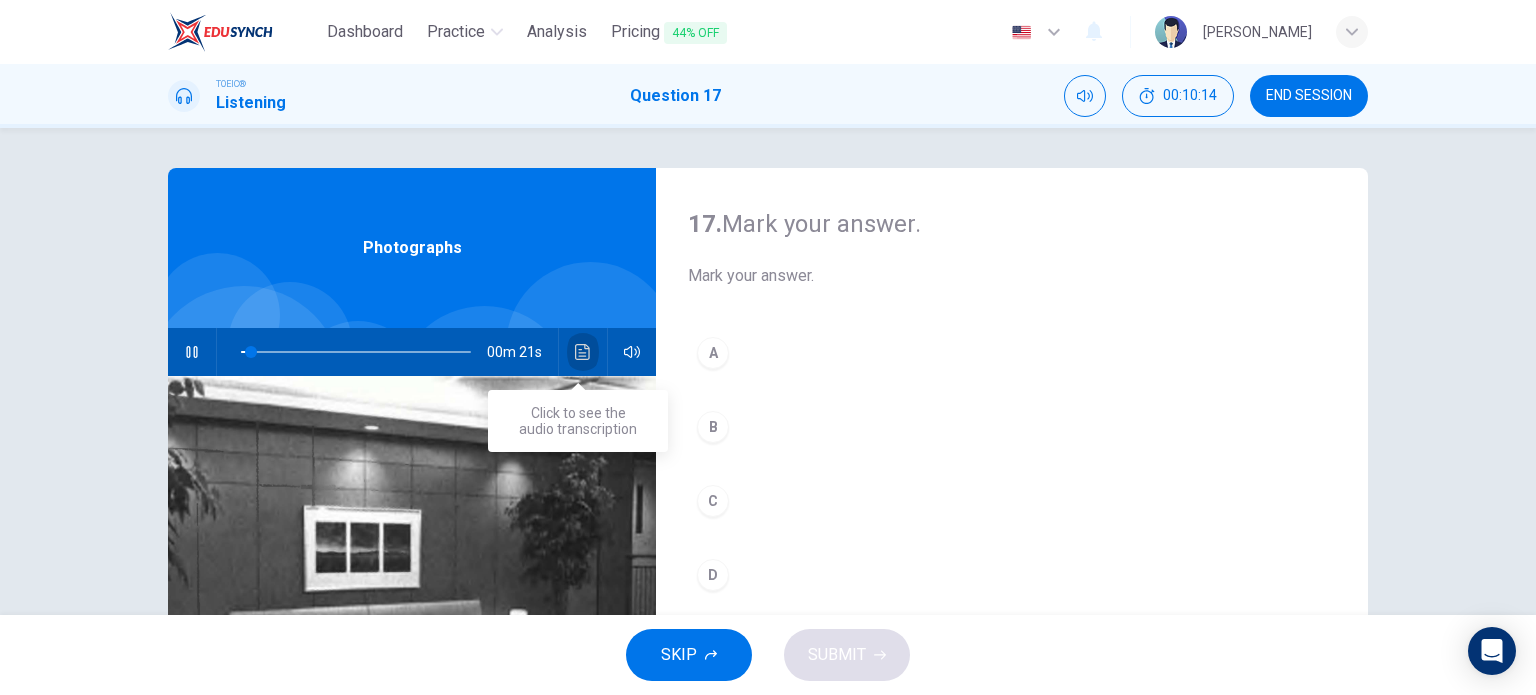 click at bounding box center [583, 352] 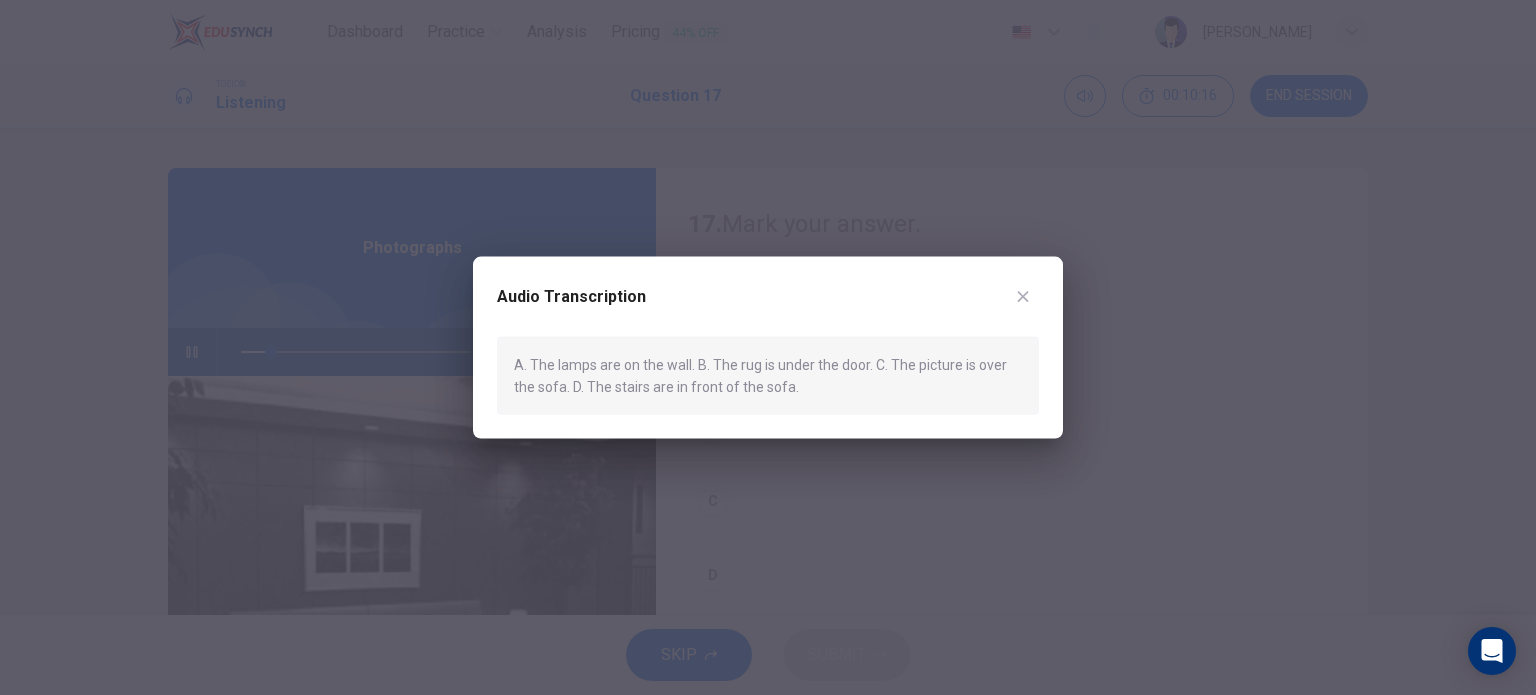 type on "18" 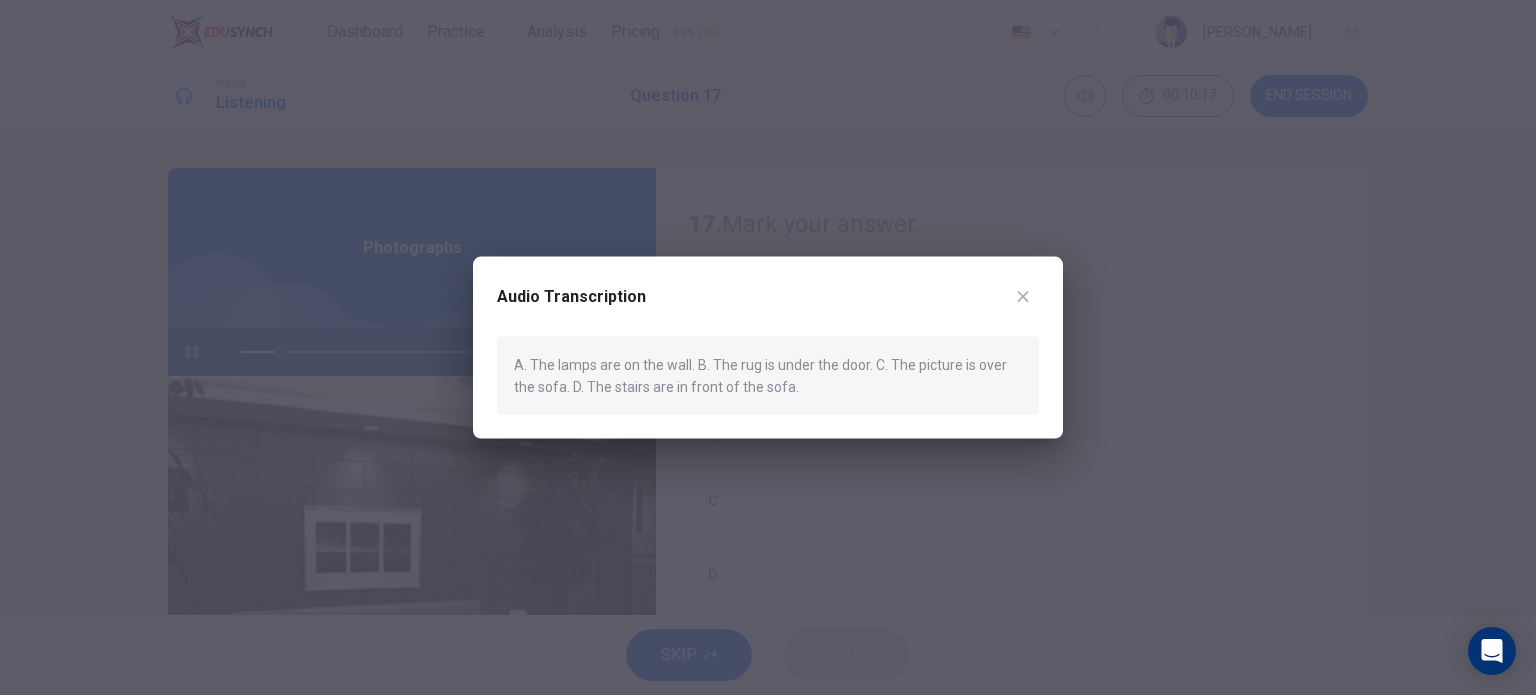 type 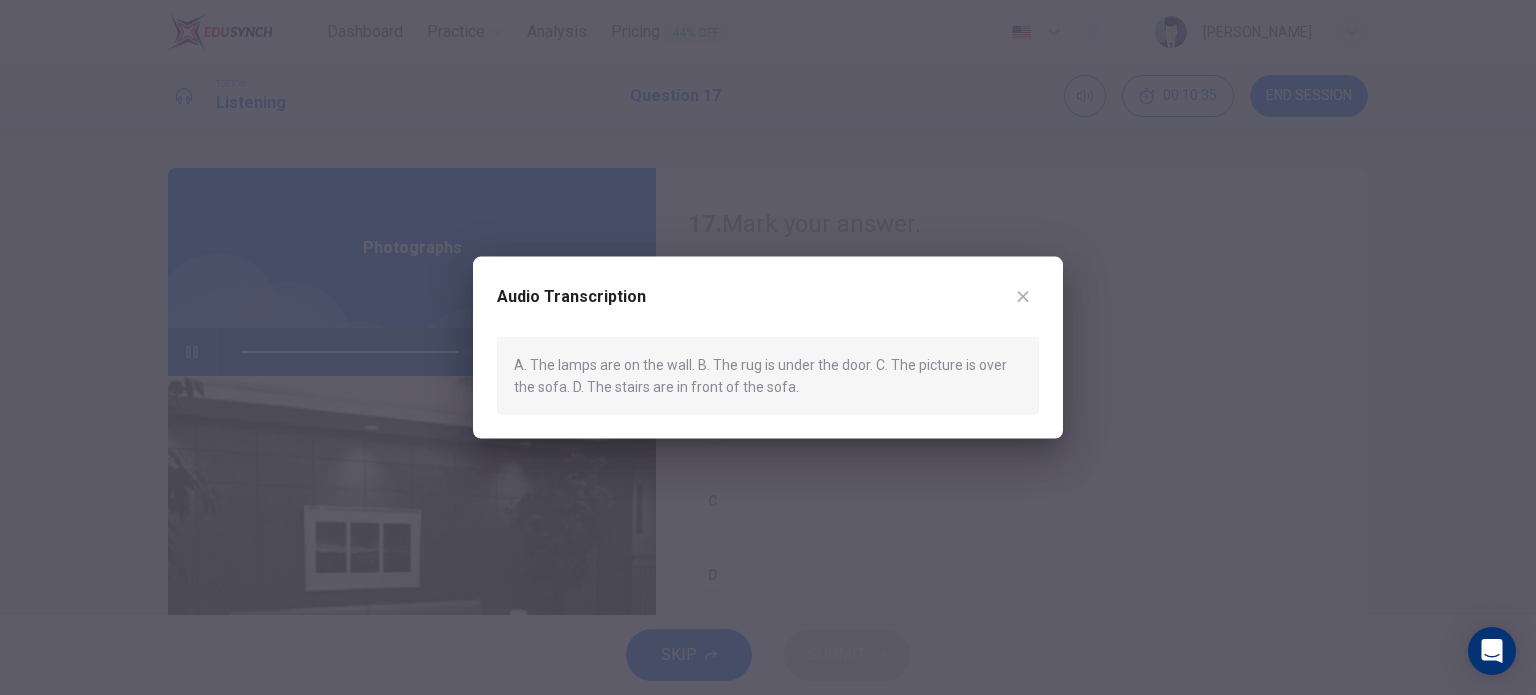 type on "0" 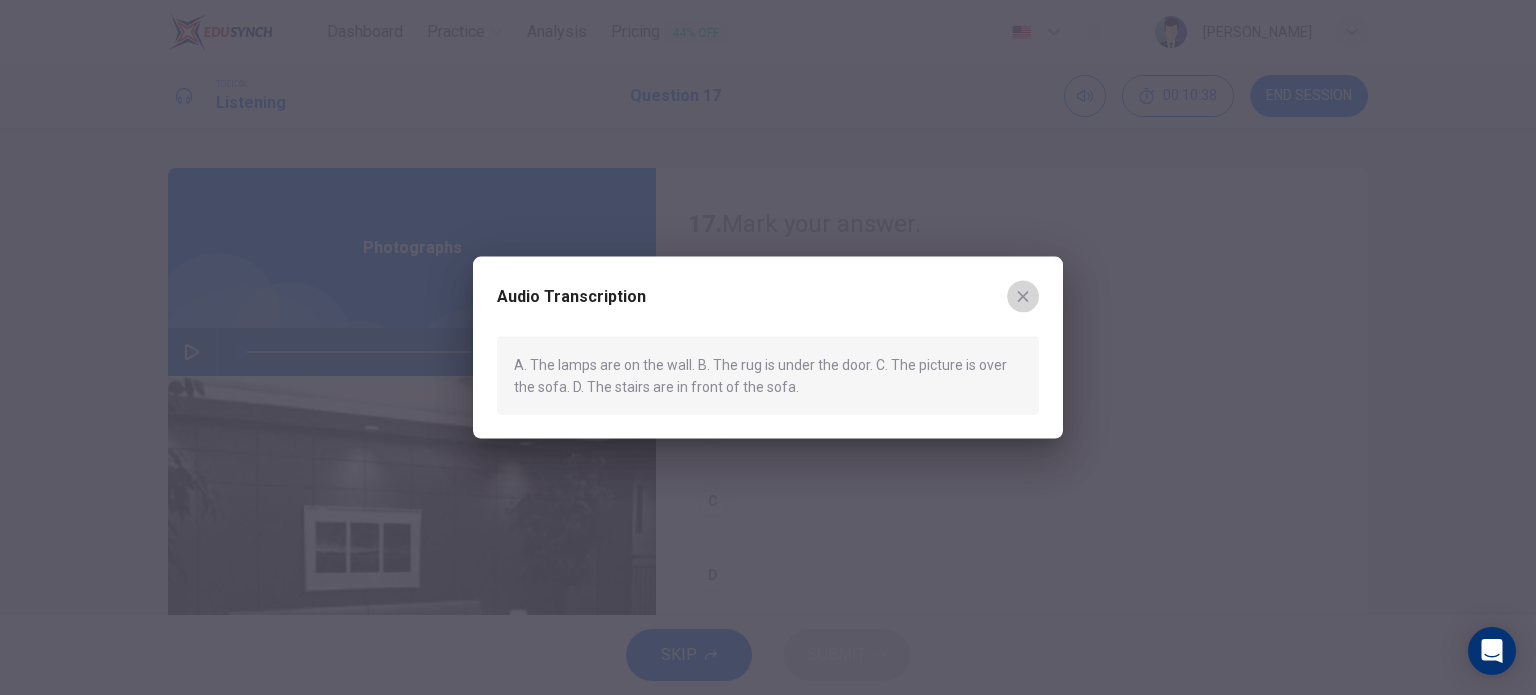 click 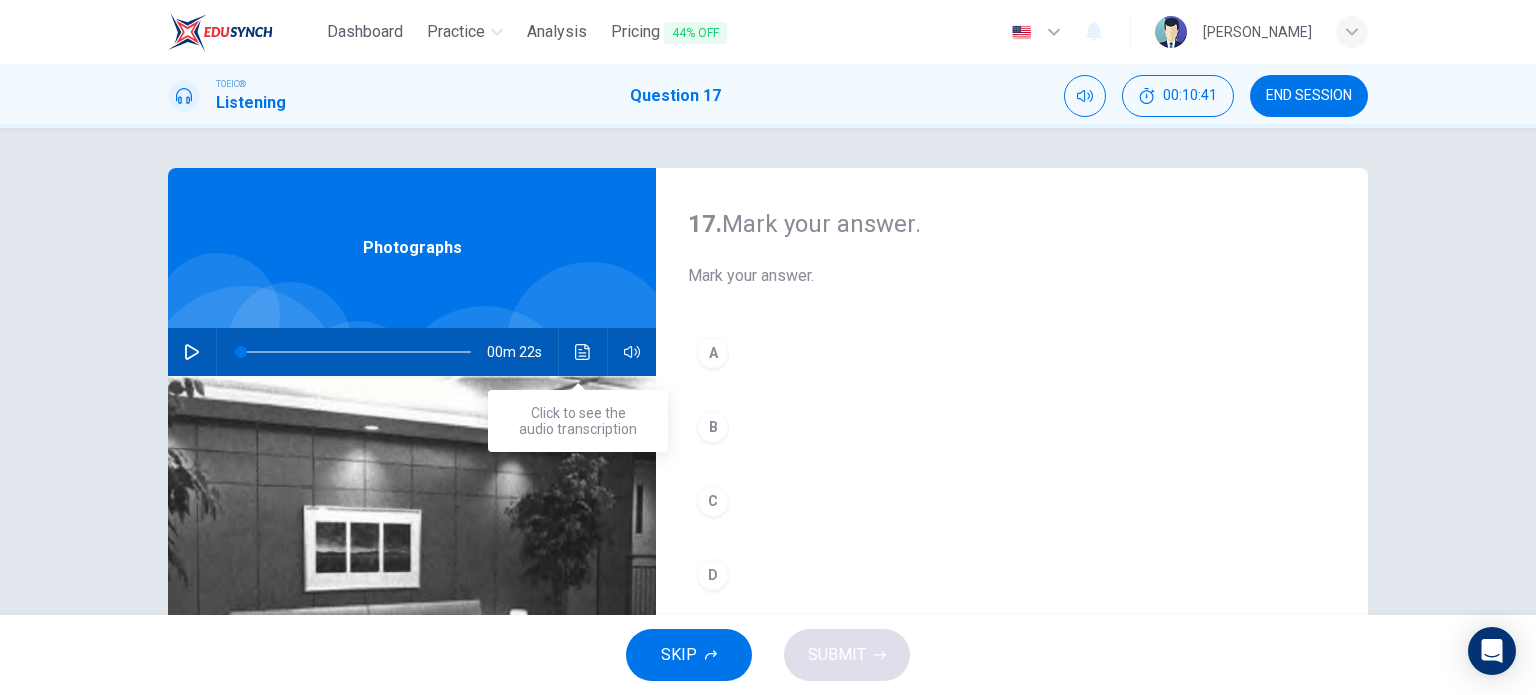 click 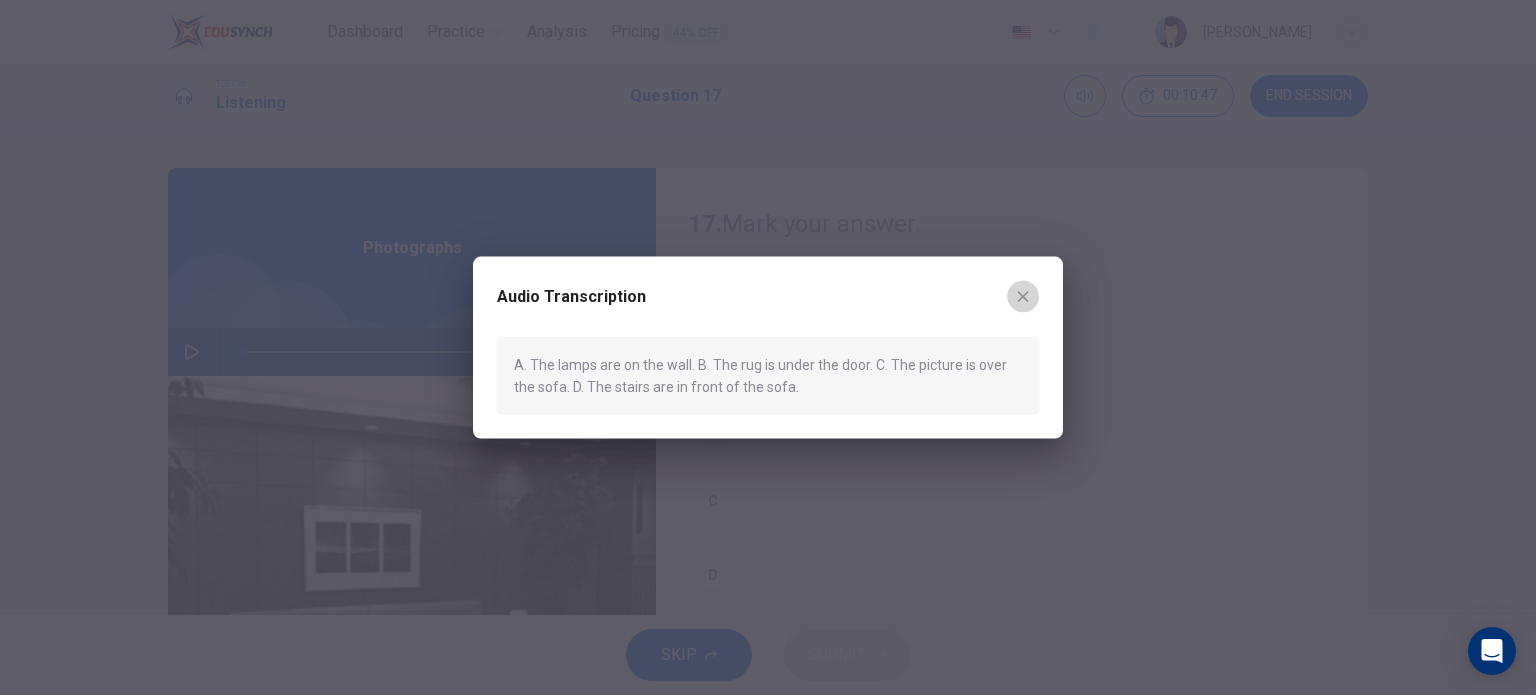 click at bounding box center [1023, 296] 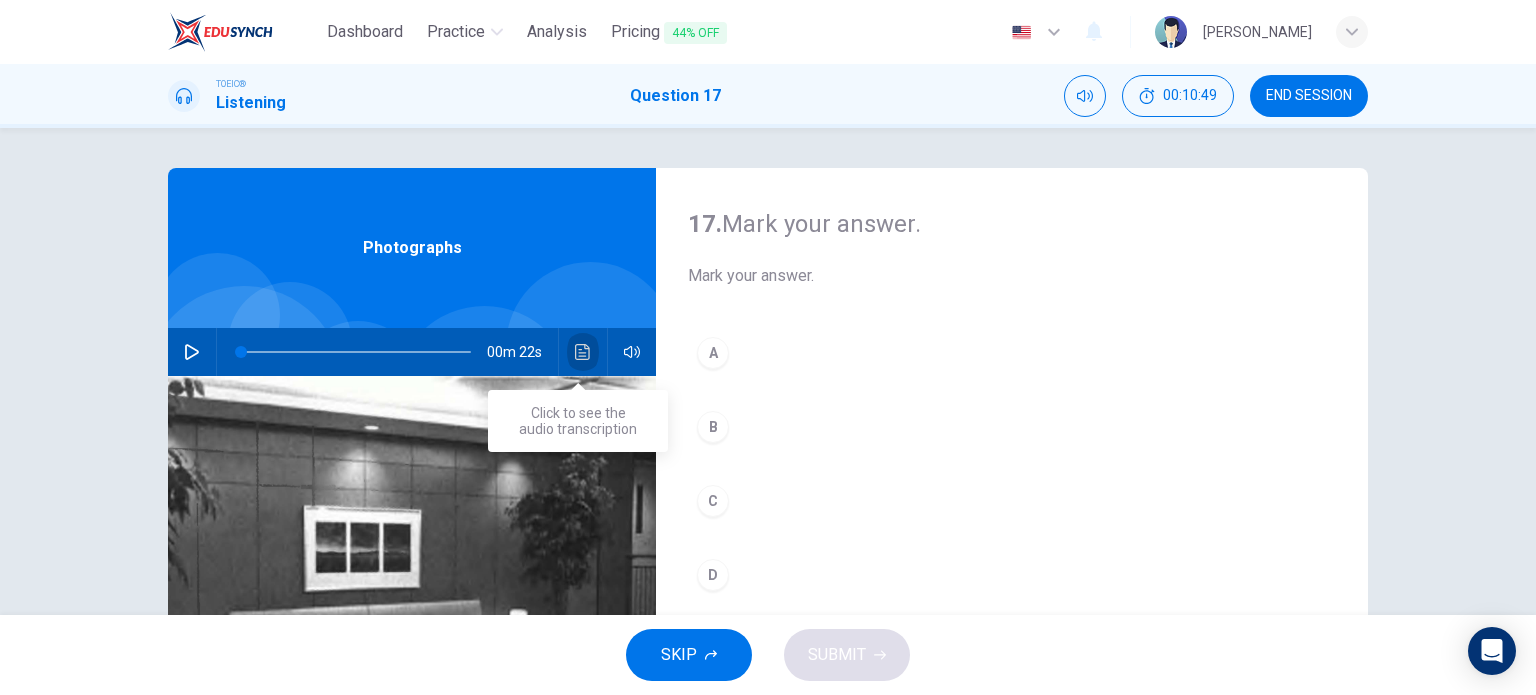 click 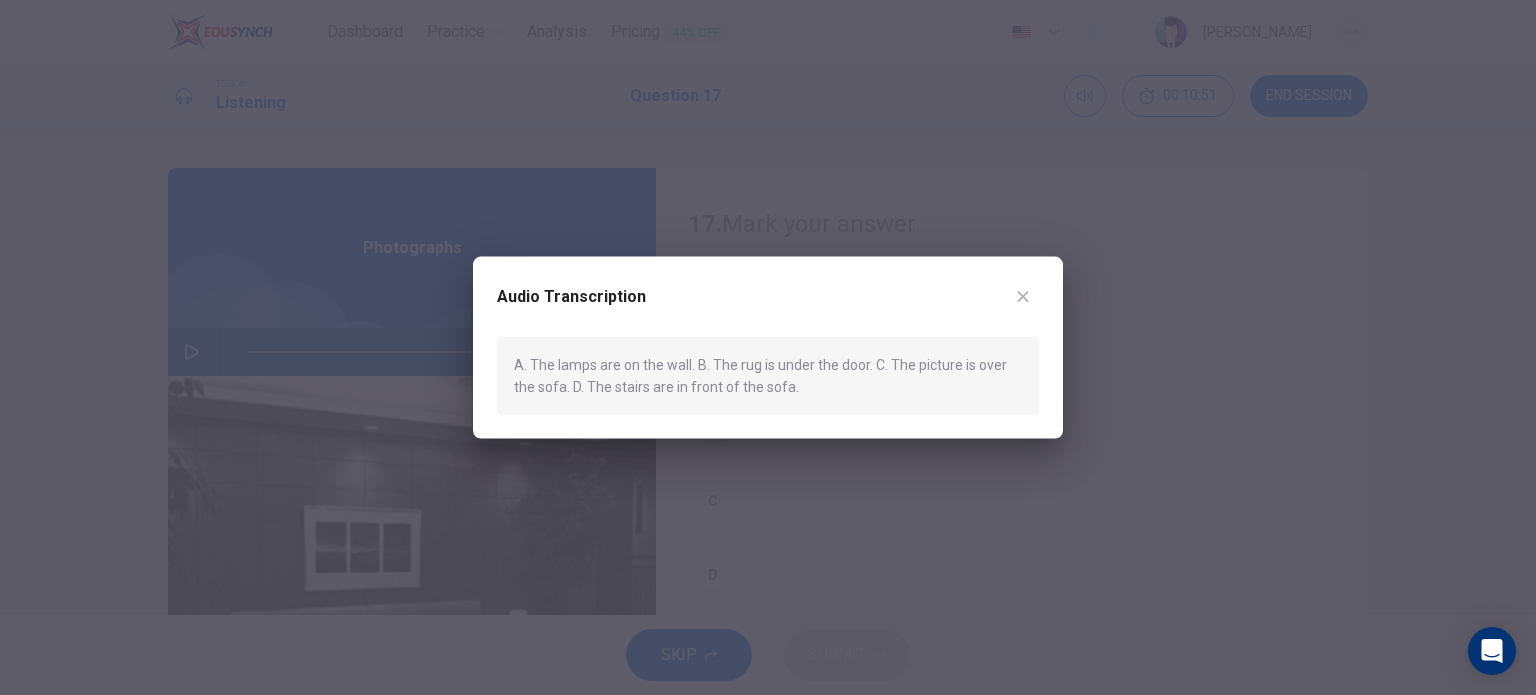 click at bounding box center (1023, 296) 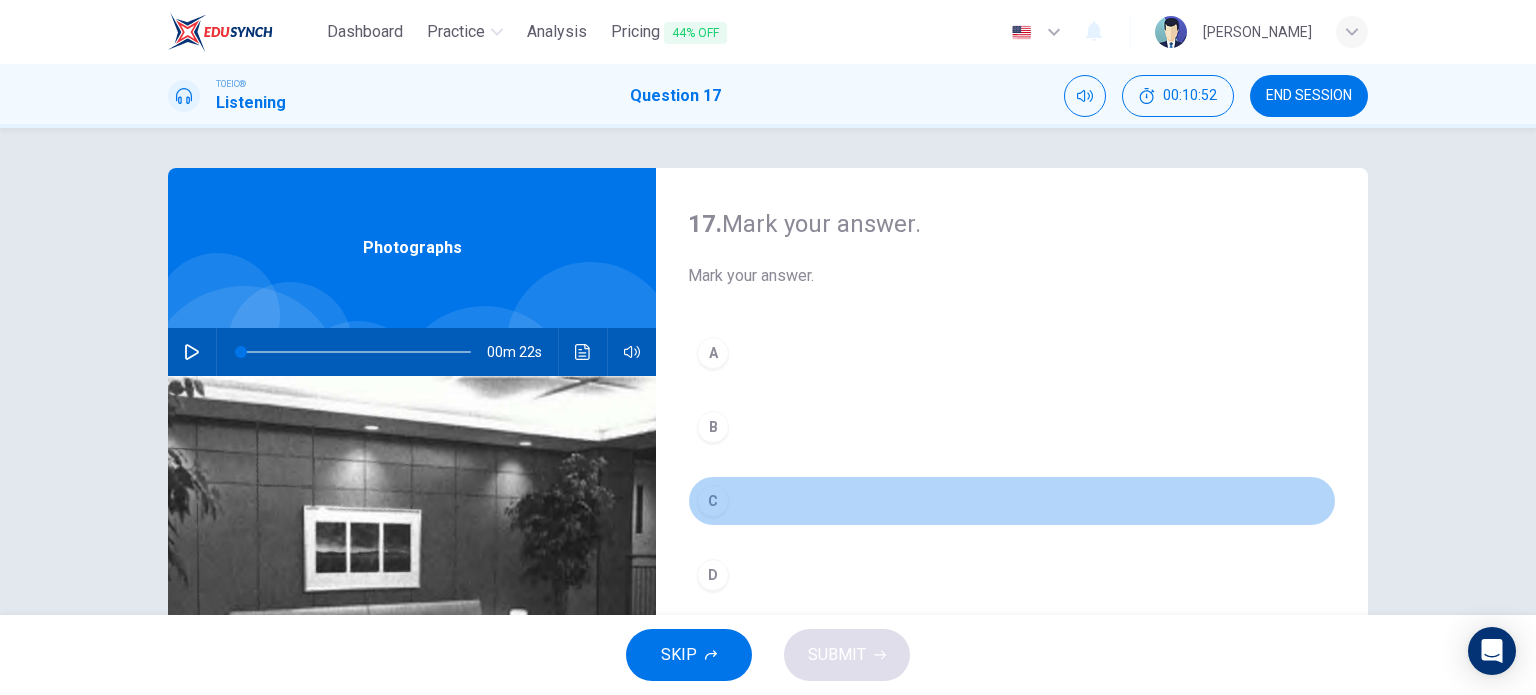 click on "C" at bounding box center [1012, 501] 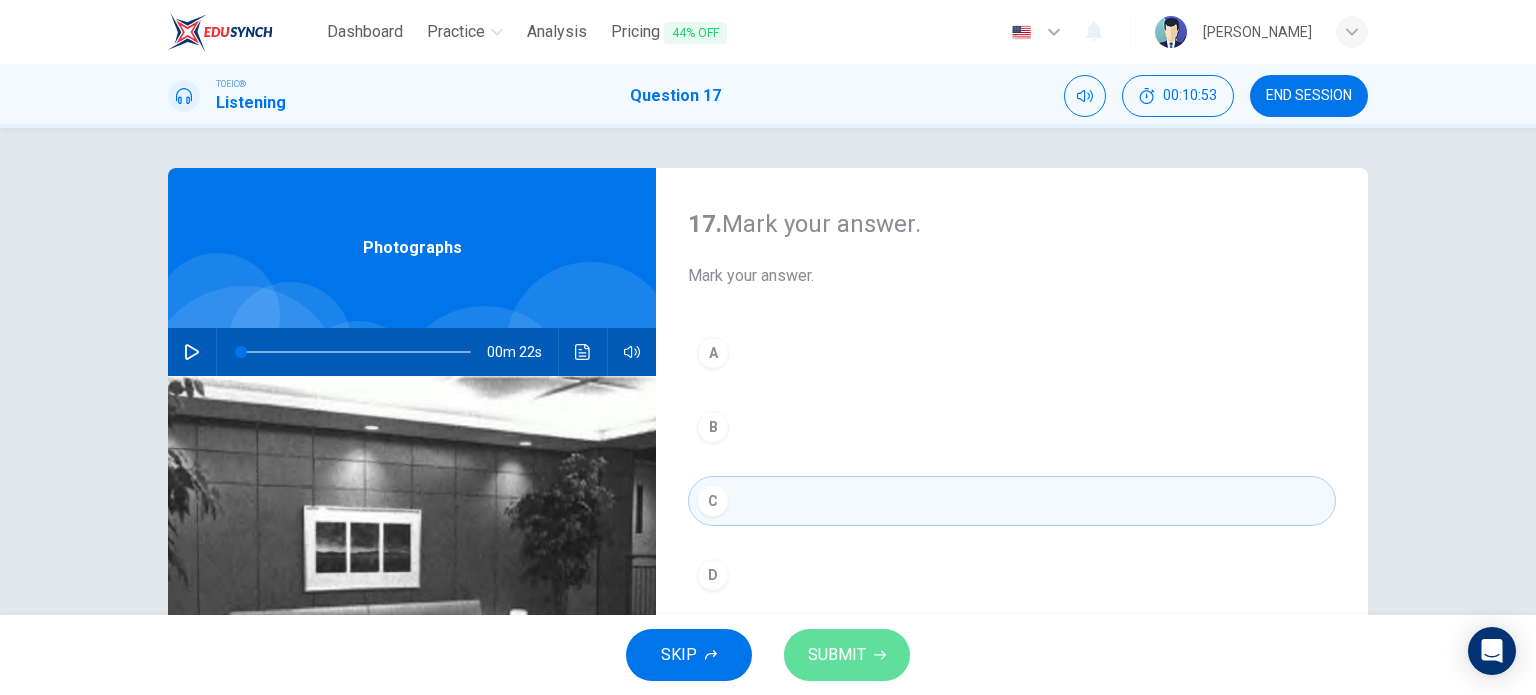 click on "SUBMIT" at bounding box center [837, 655] 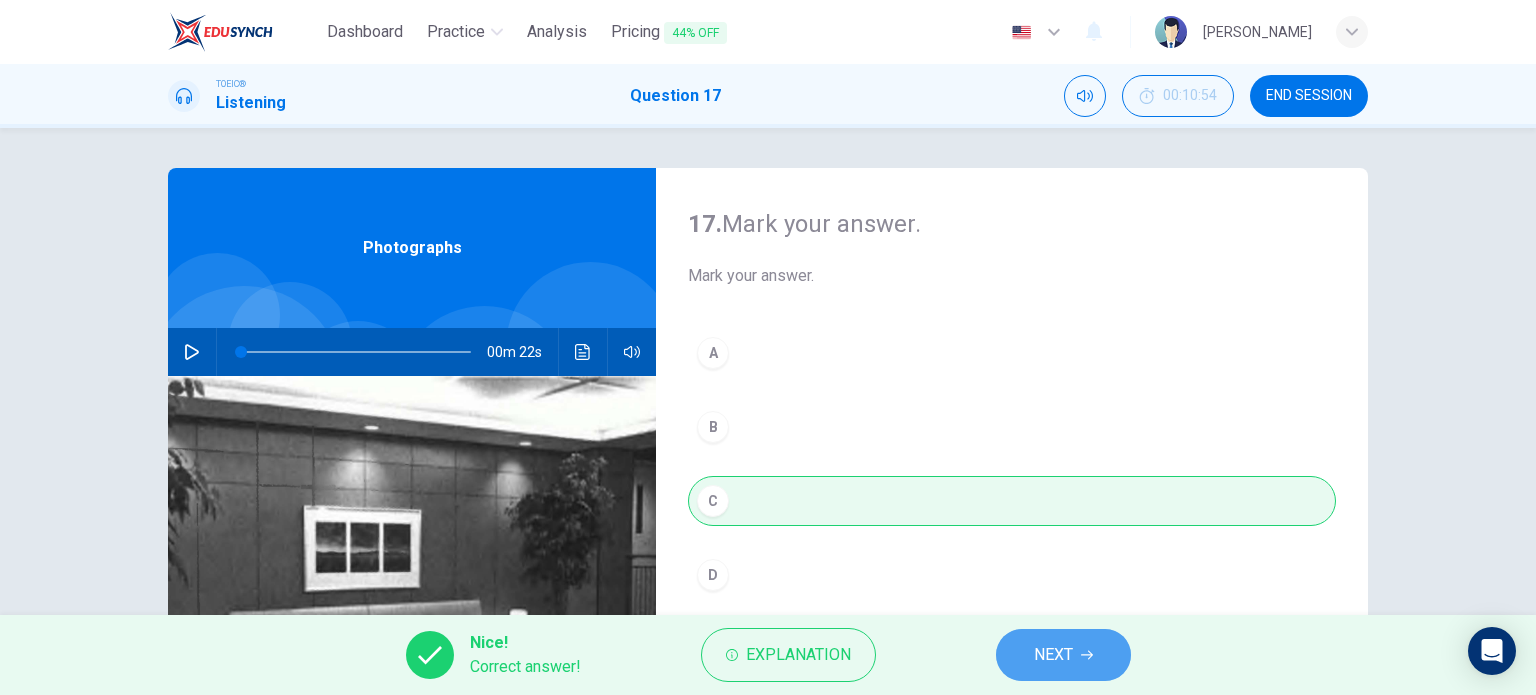 click on "NEXT" at bounding box center (1063, 655) 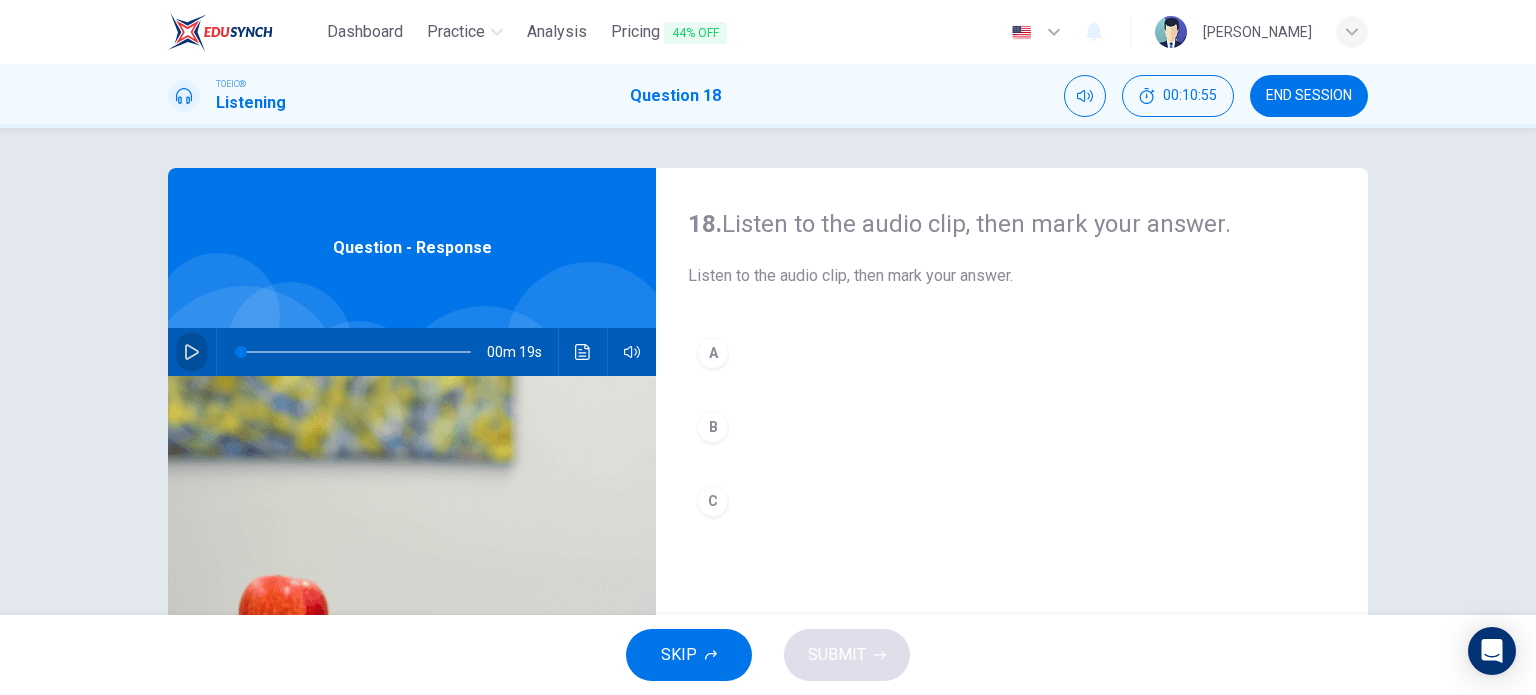 click at bounding box center (192, 352) 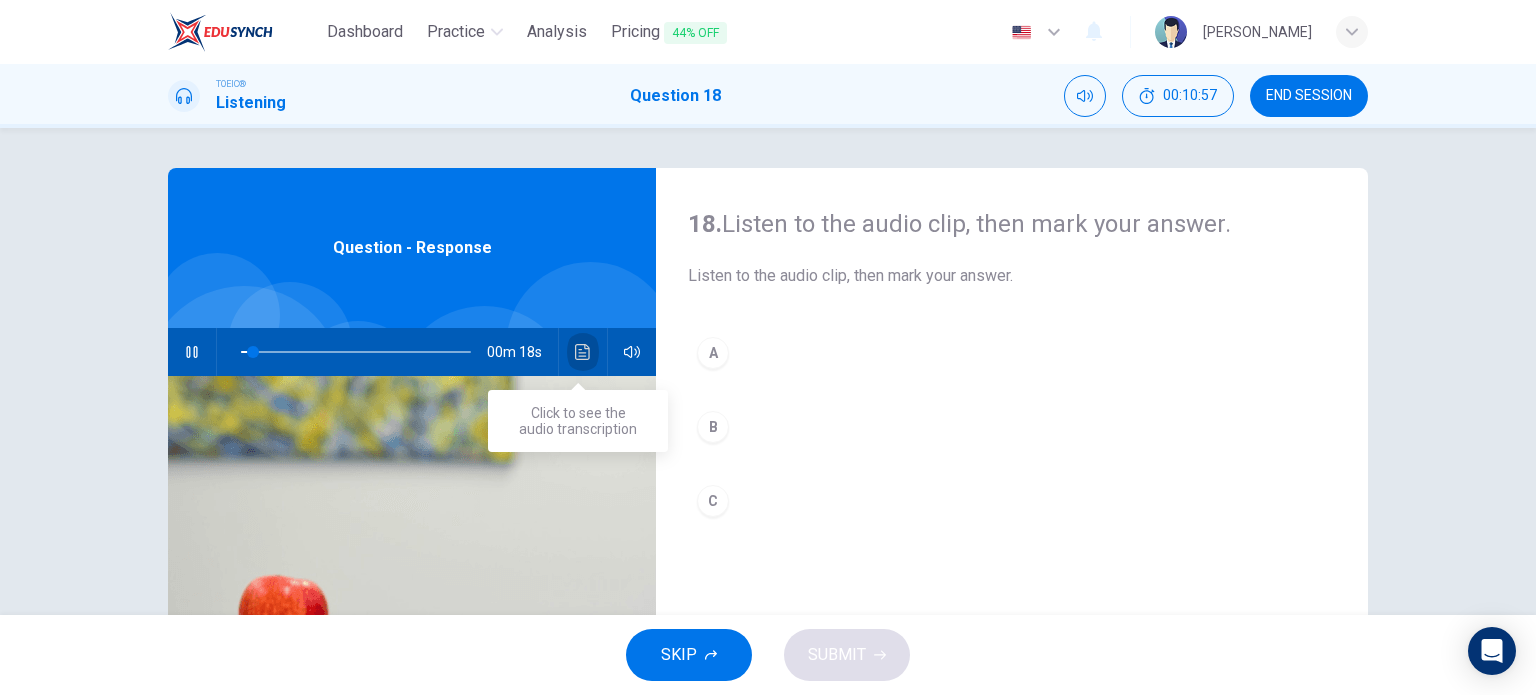 click 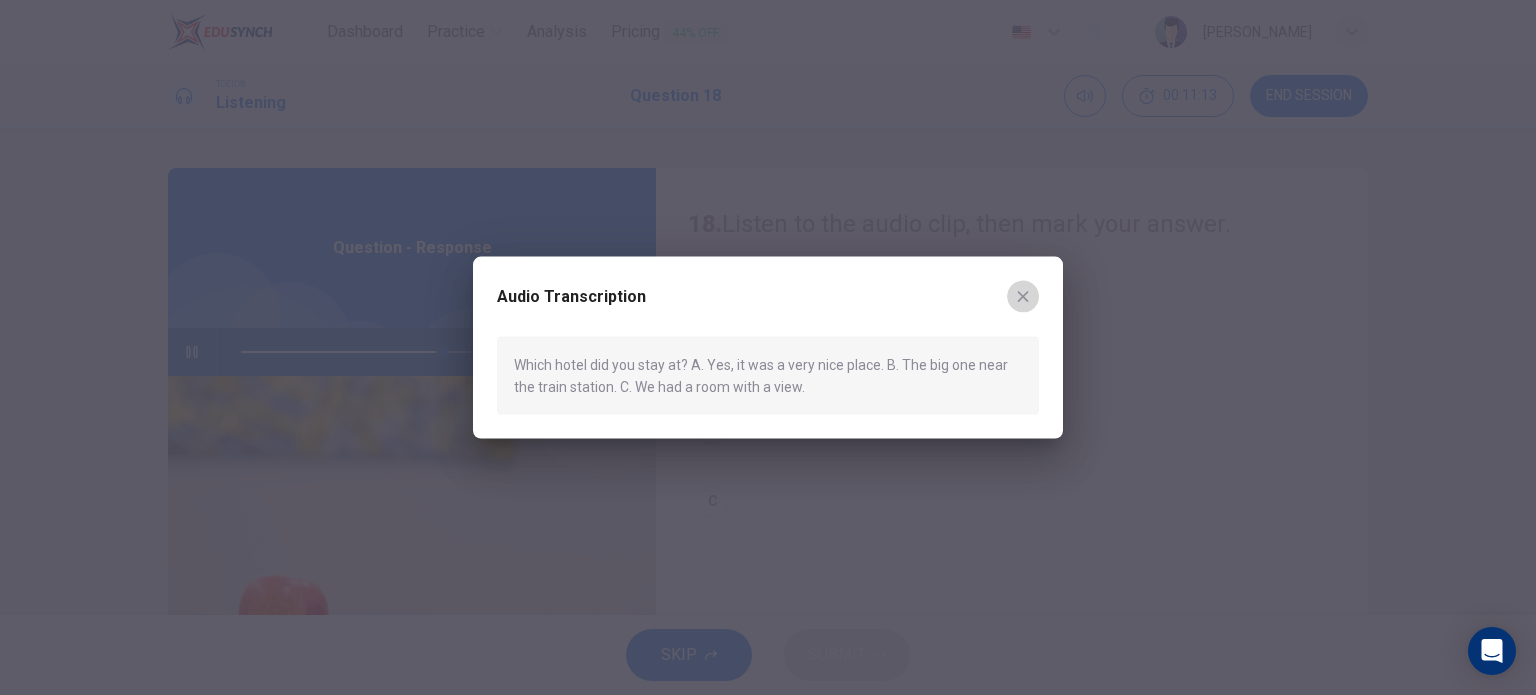 click 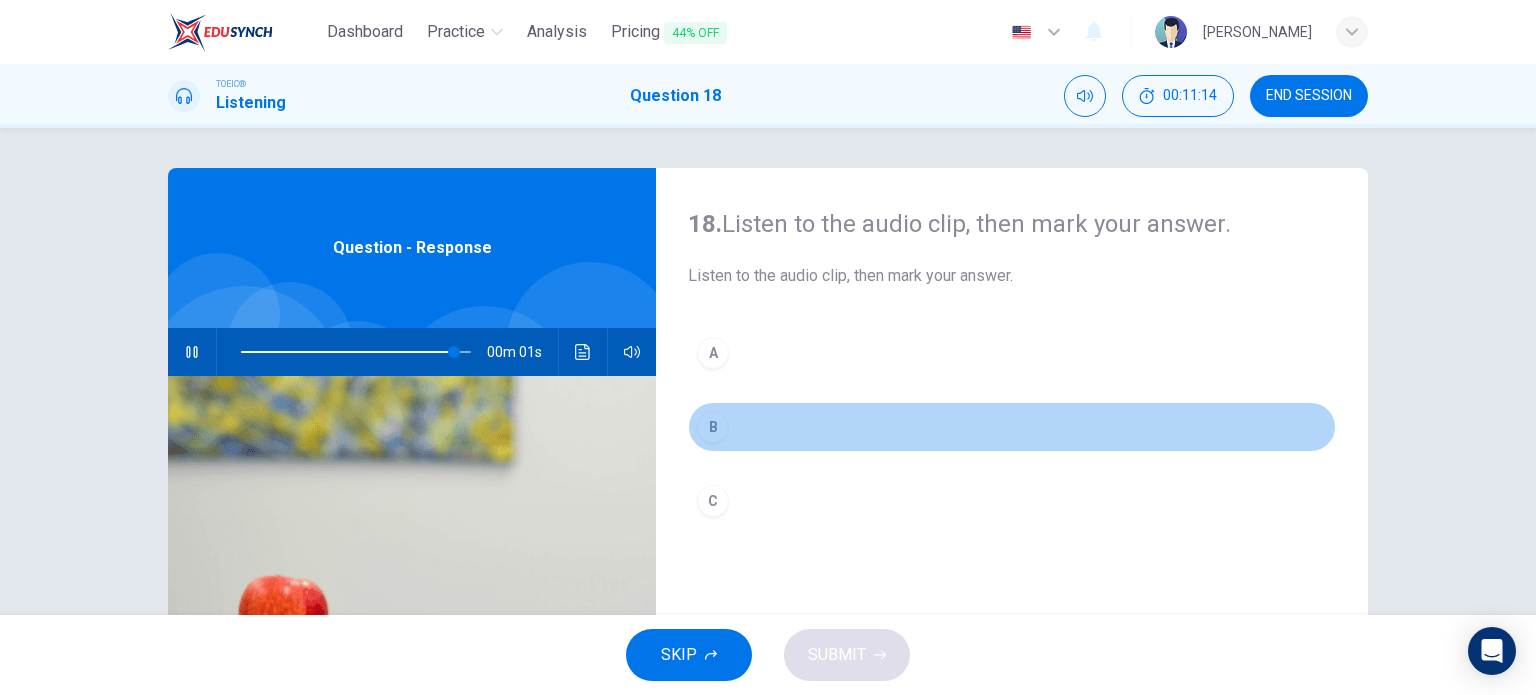 click on "B" at bounding box center (713, 427) 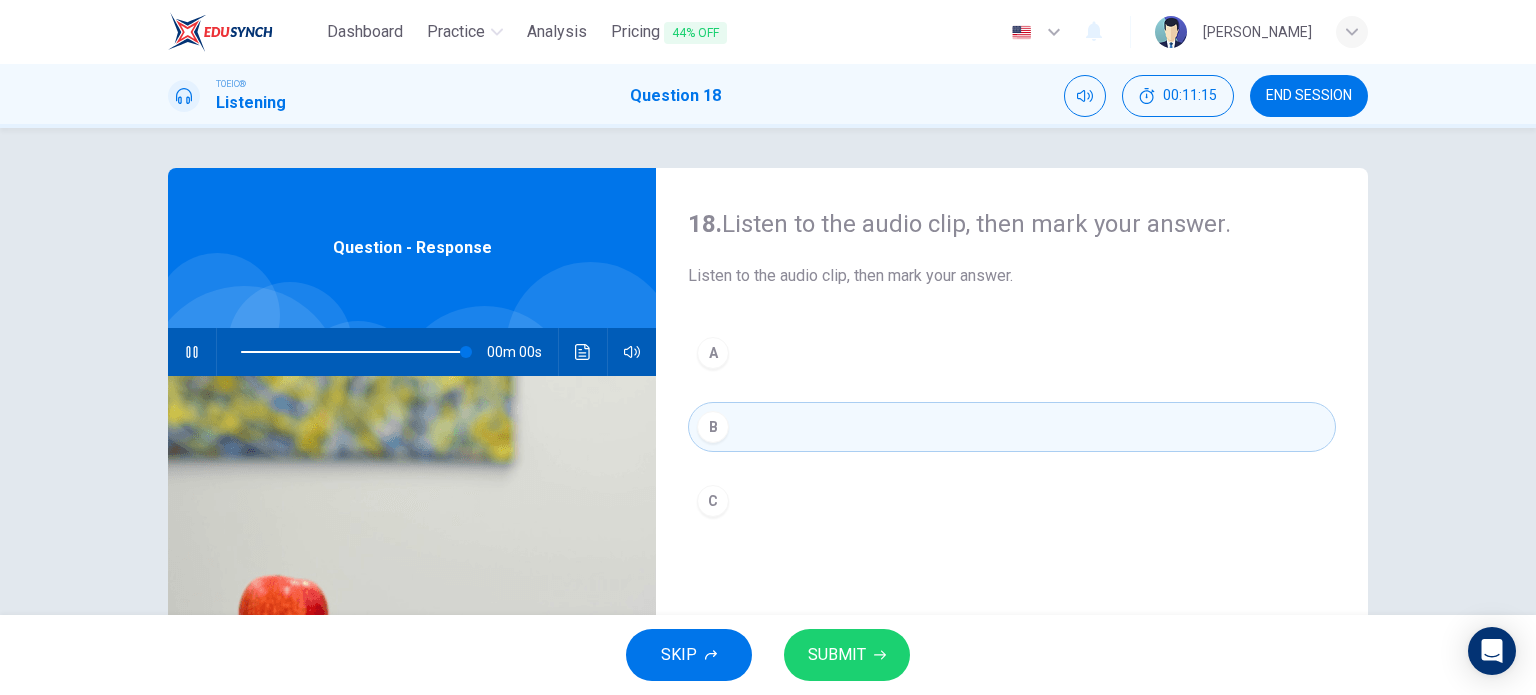type on "0" 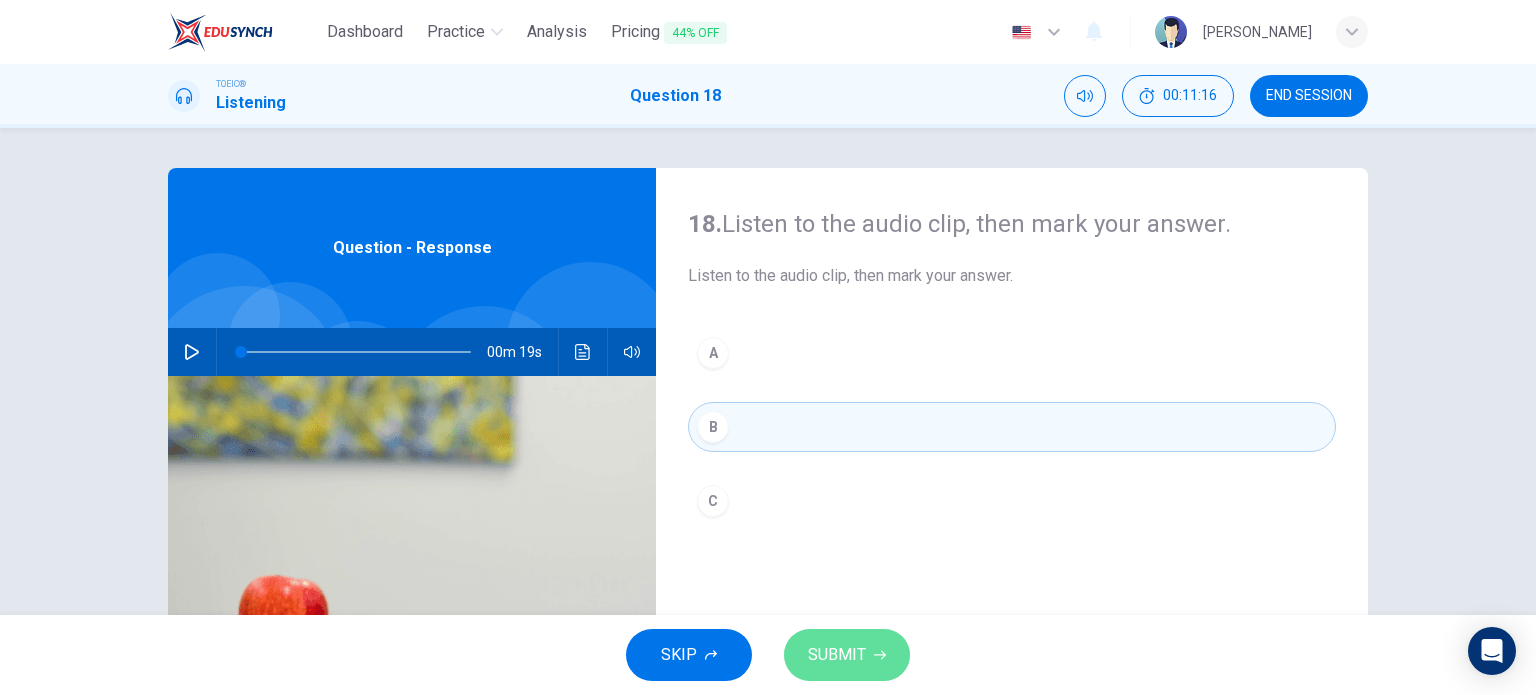 click on "SUBMIT" at bounding box center [837, 655] 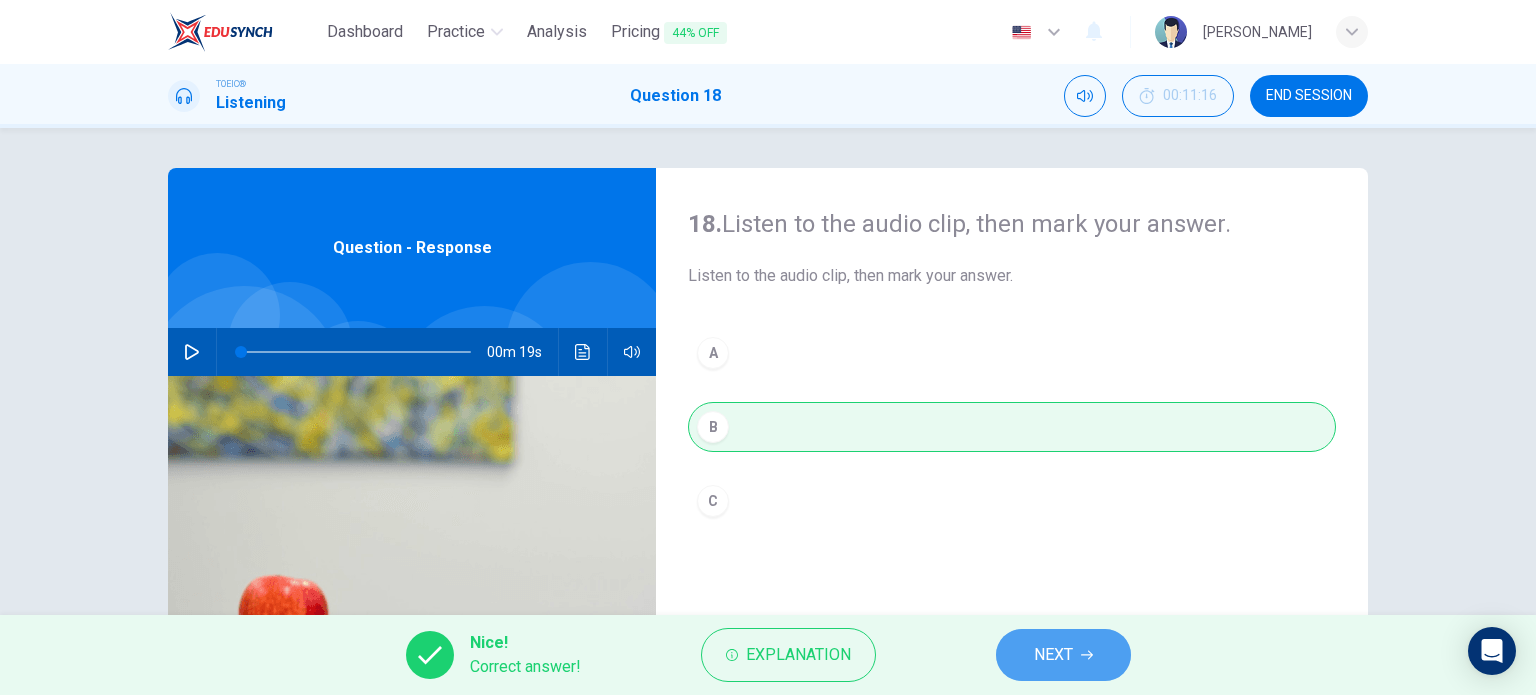 click on "NEXT" at bounding box center [1063, 655] 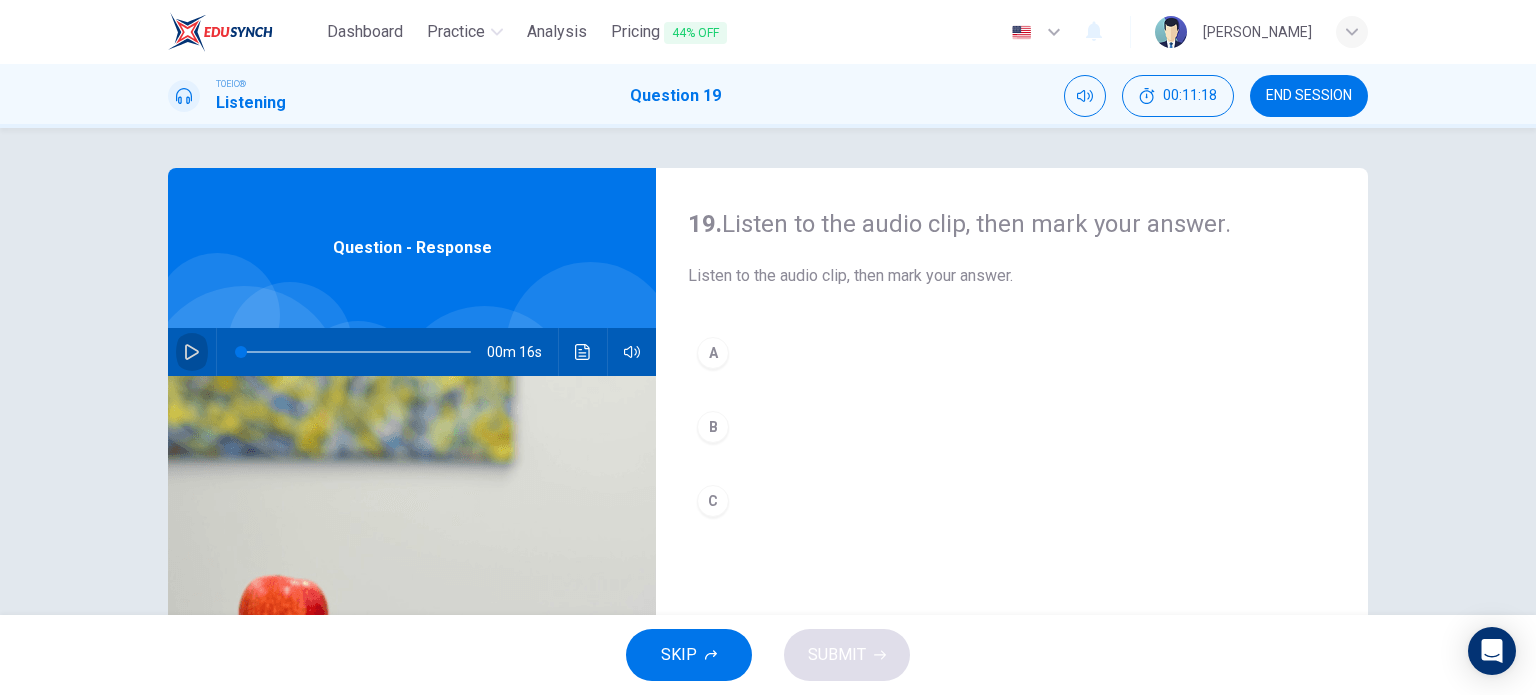 click 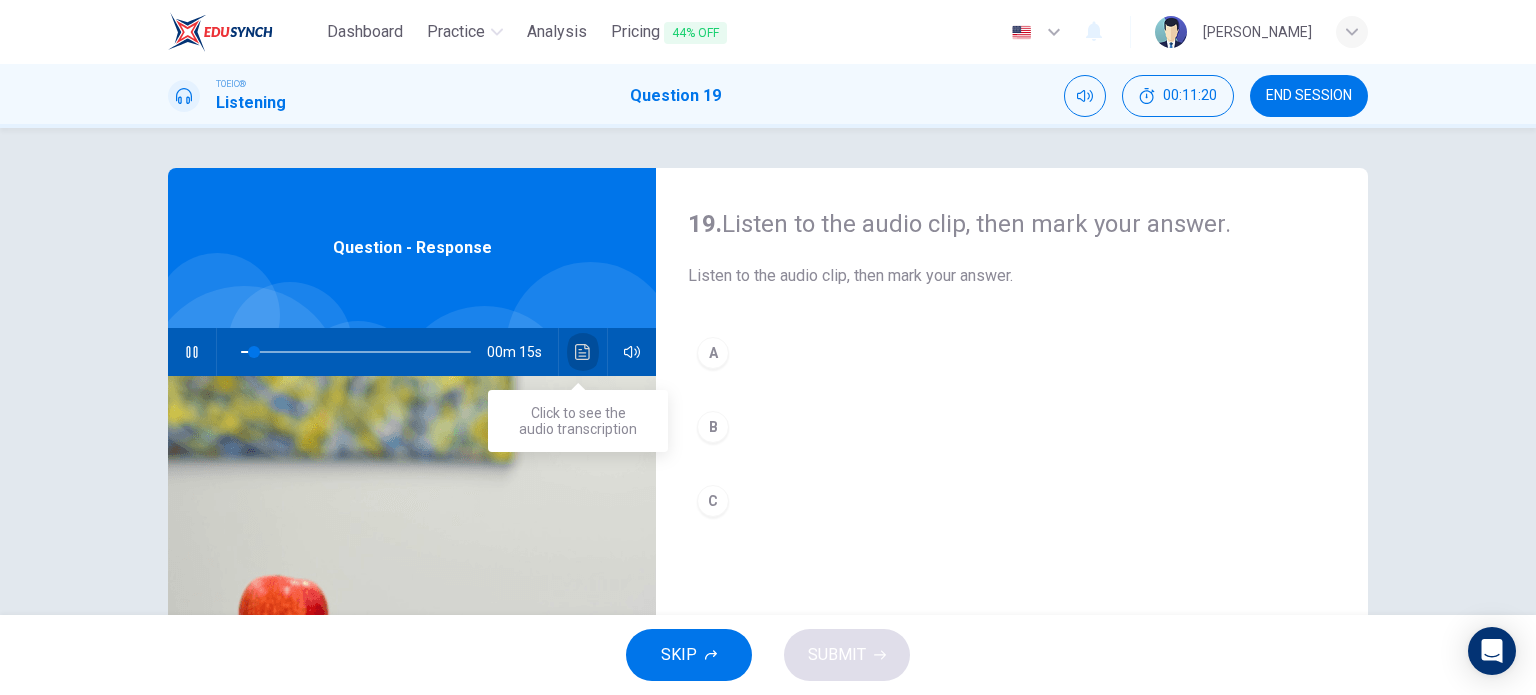 click 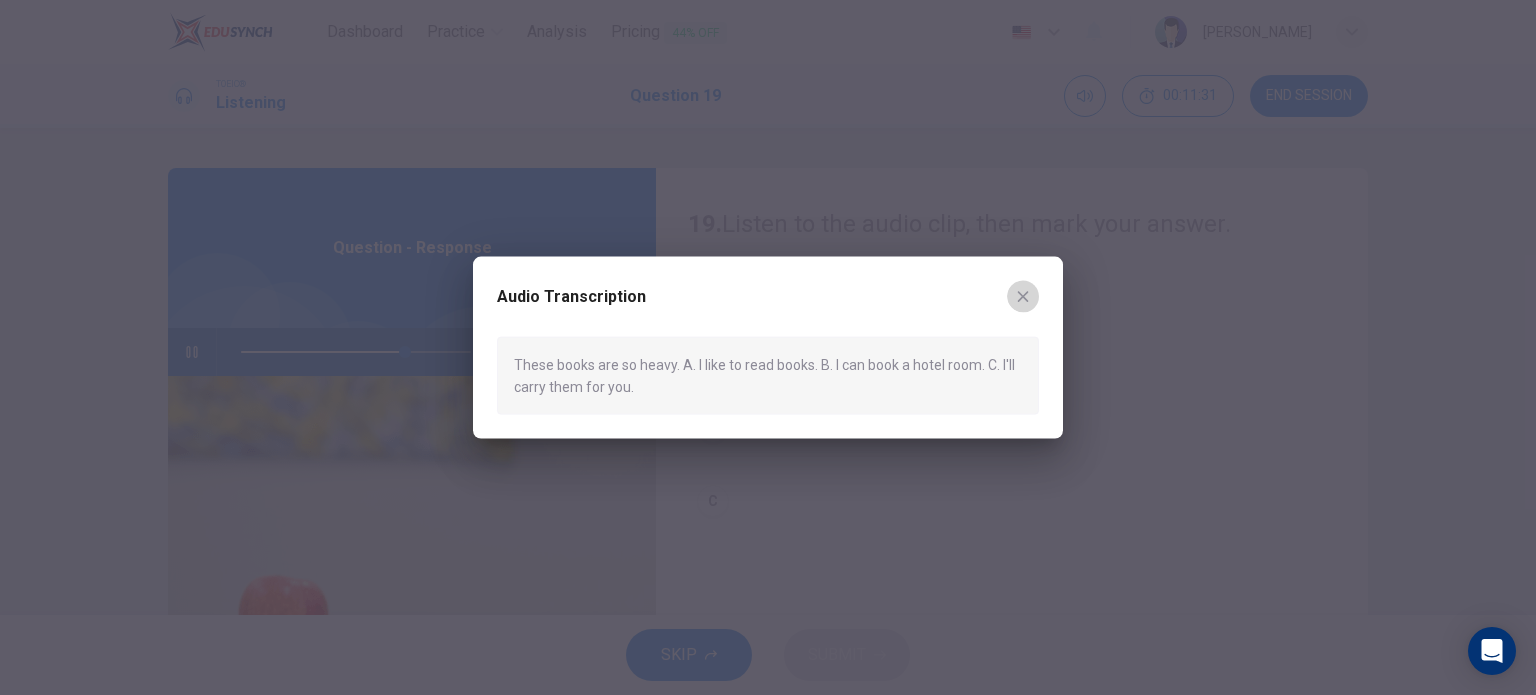 click 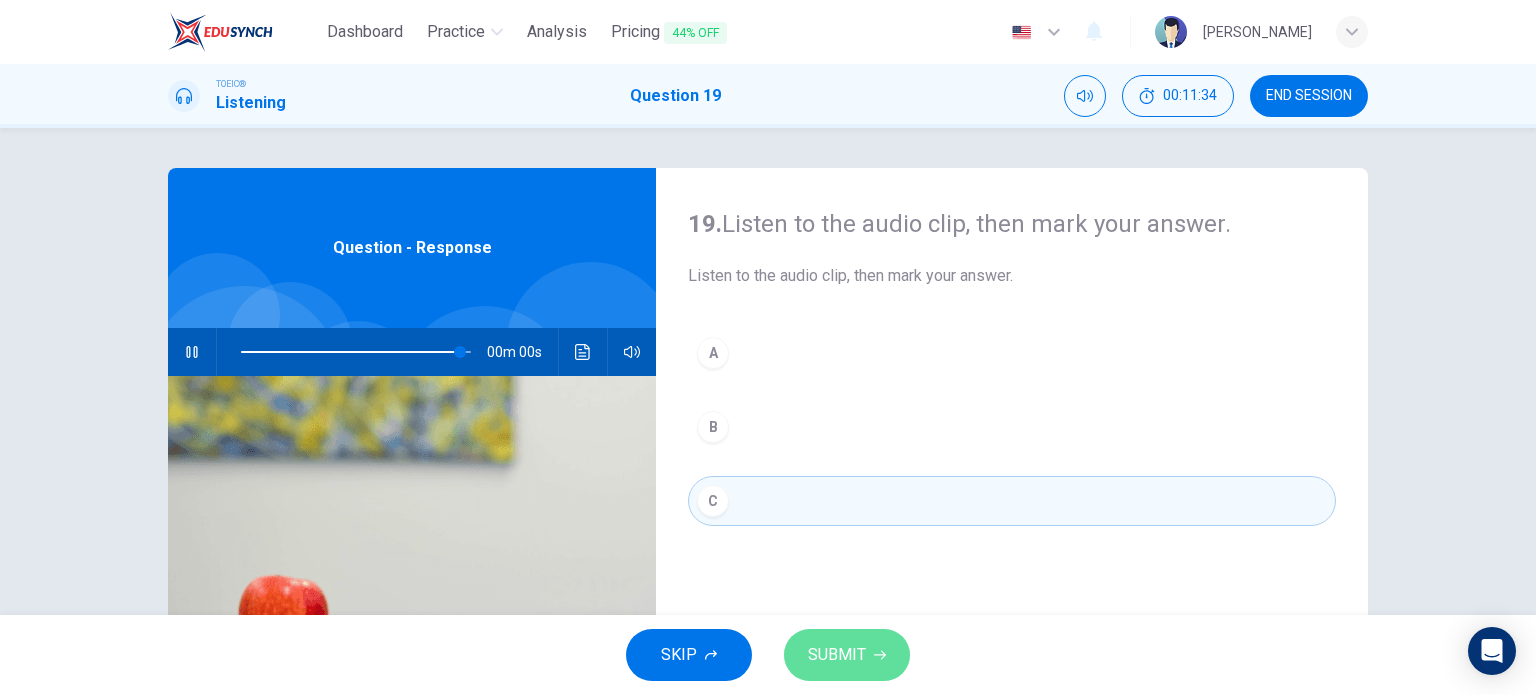 click on "SUBMIT" at bounding box center [847, 655] 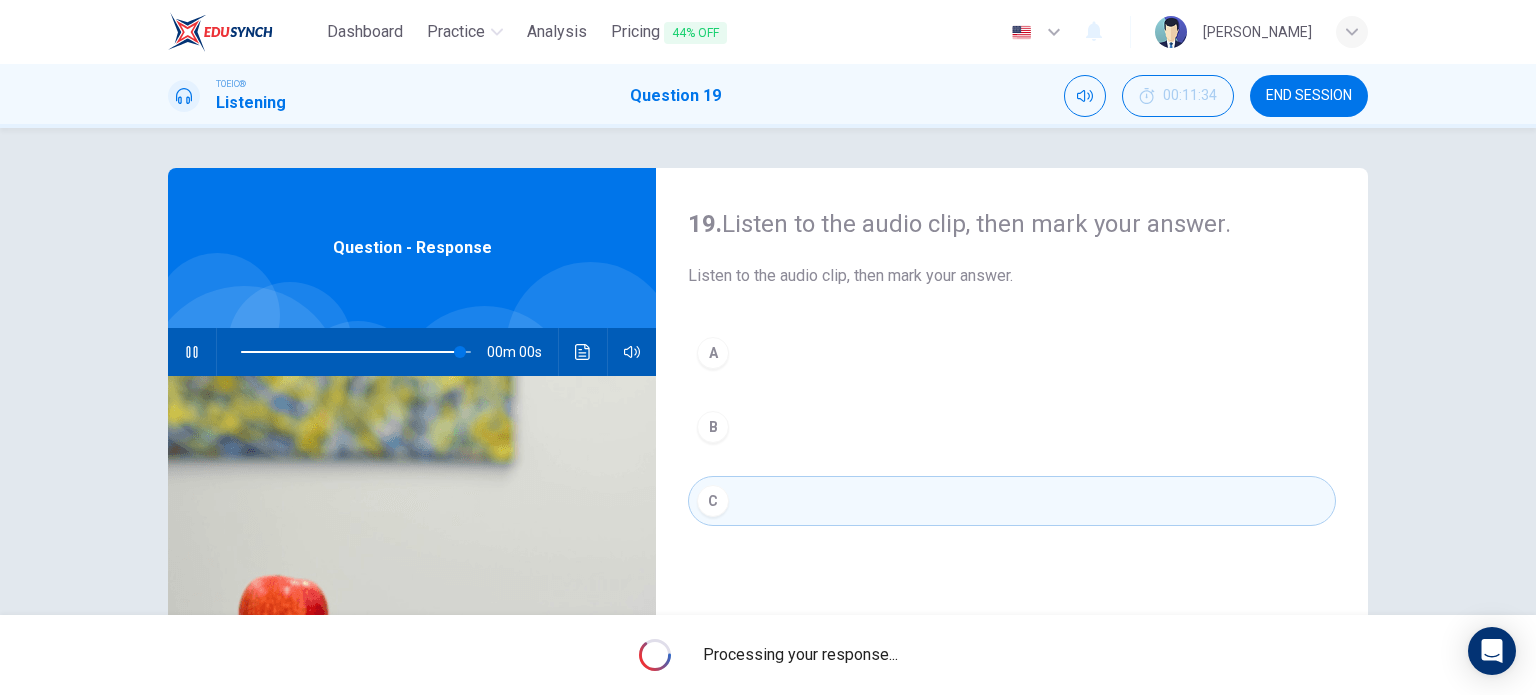 type on "0" 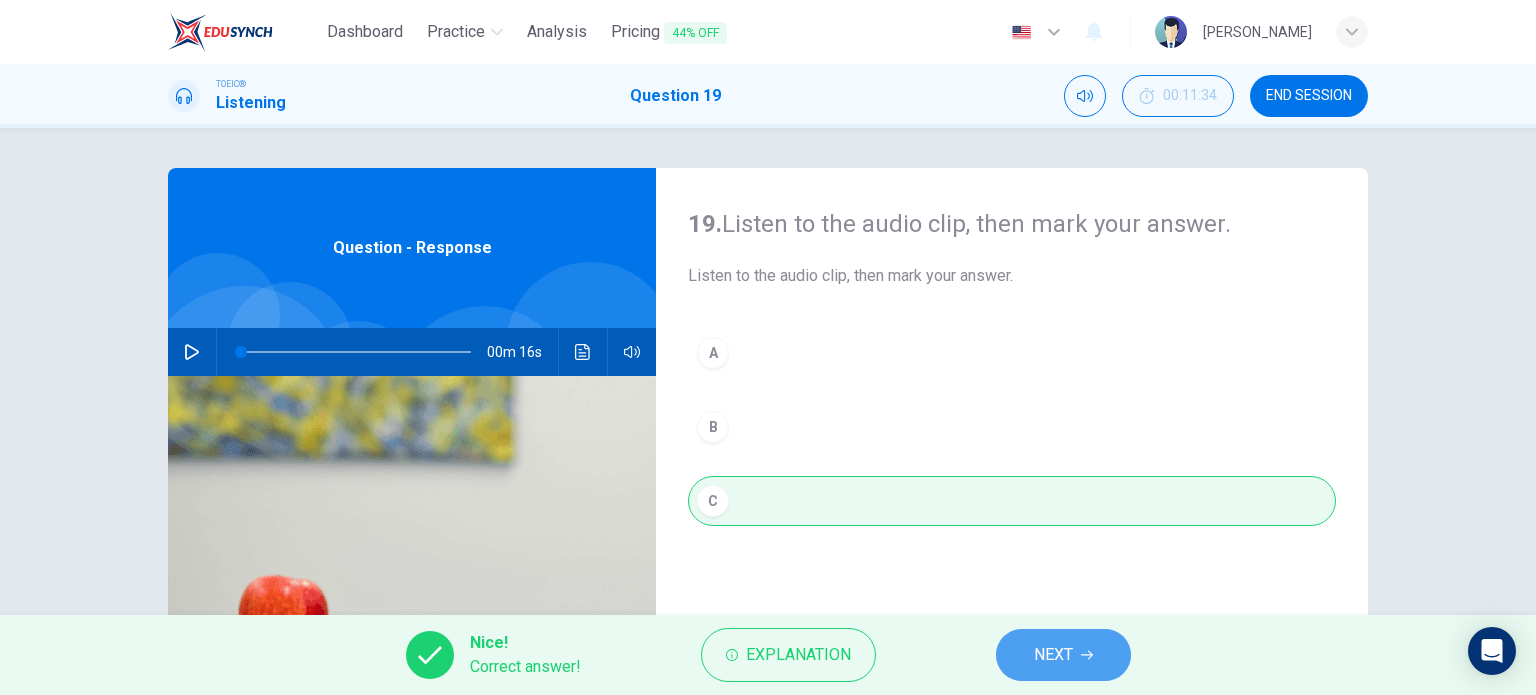click on "NEXT" at bounding box center (1053, 655) 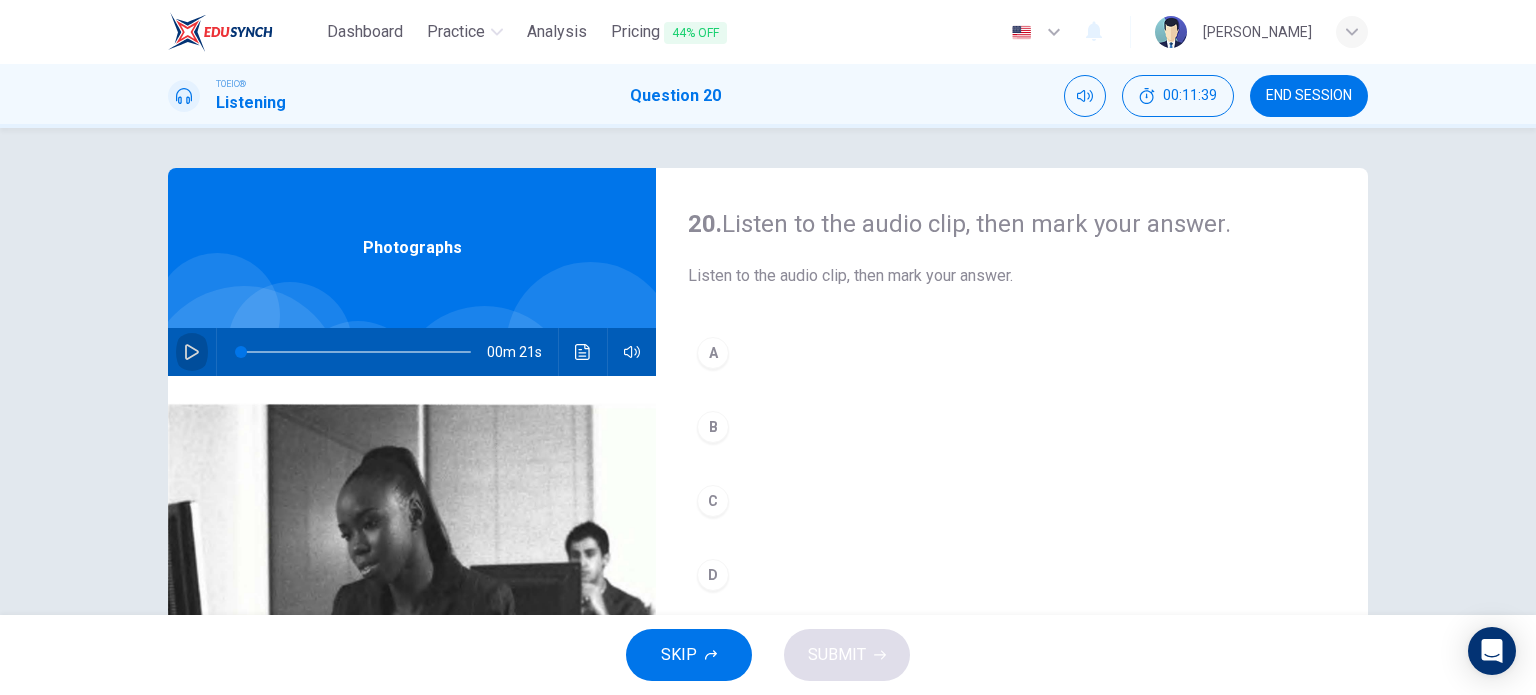click 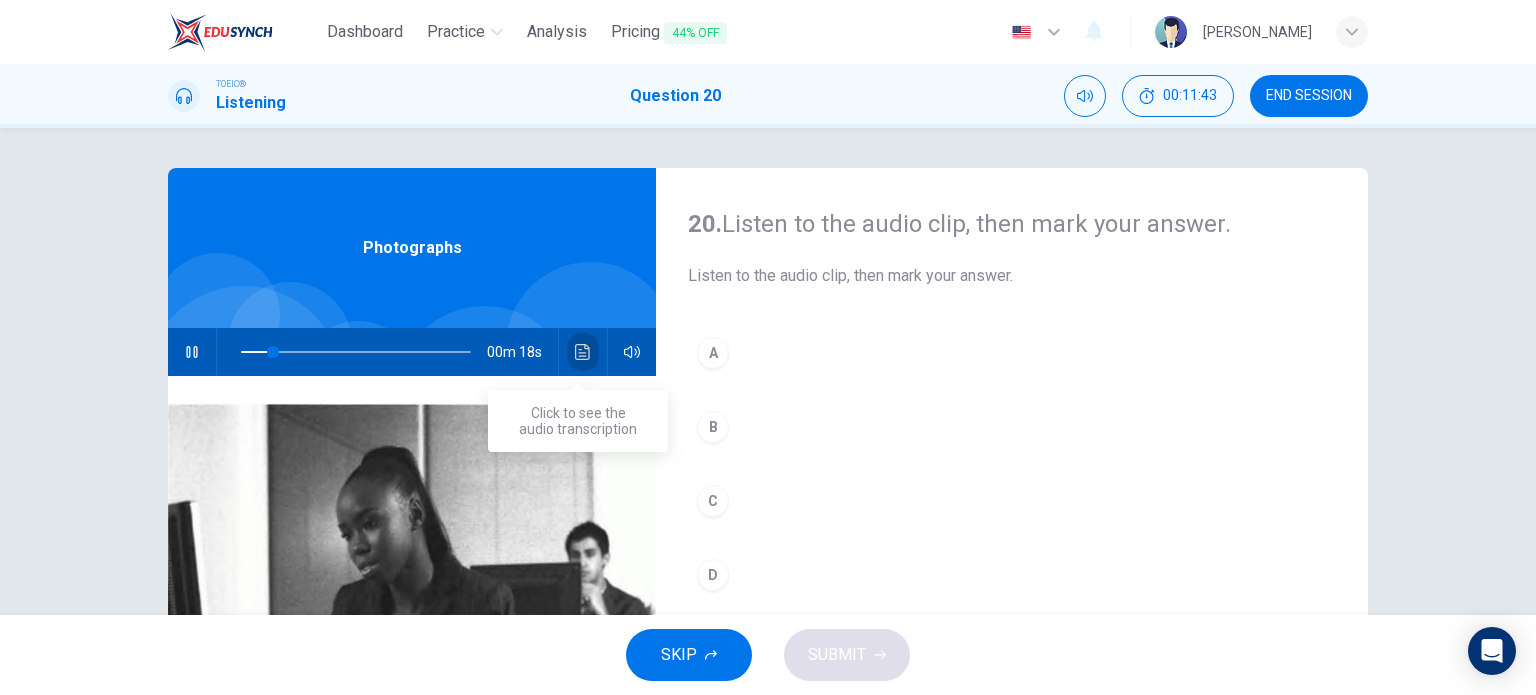 click 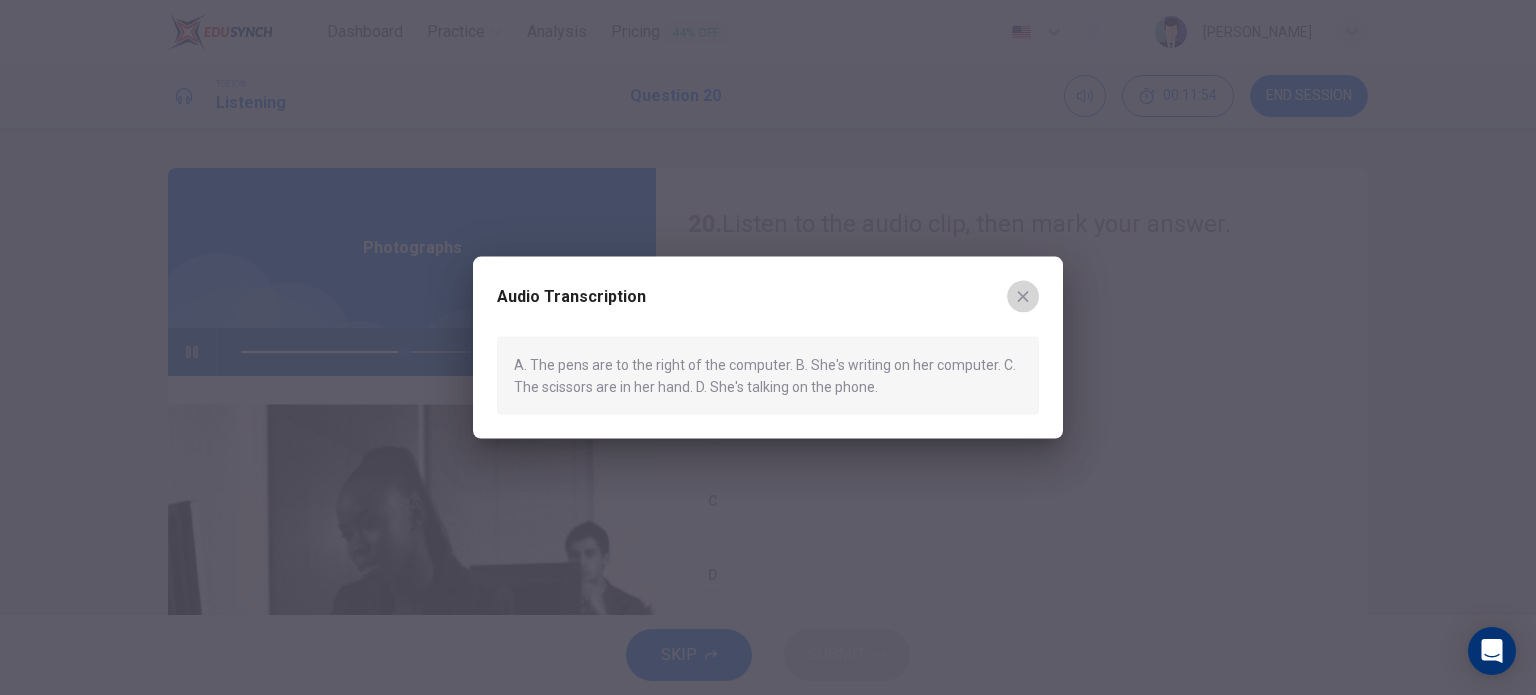 click at bounding box center (1023, 296) 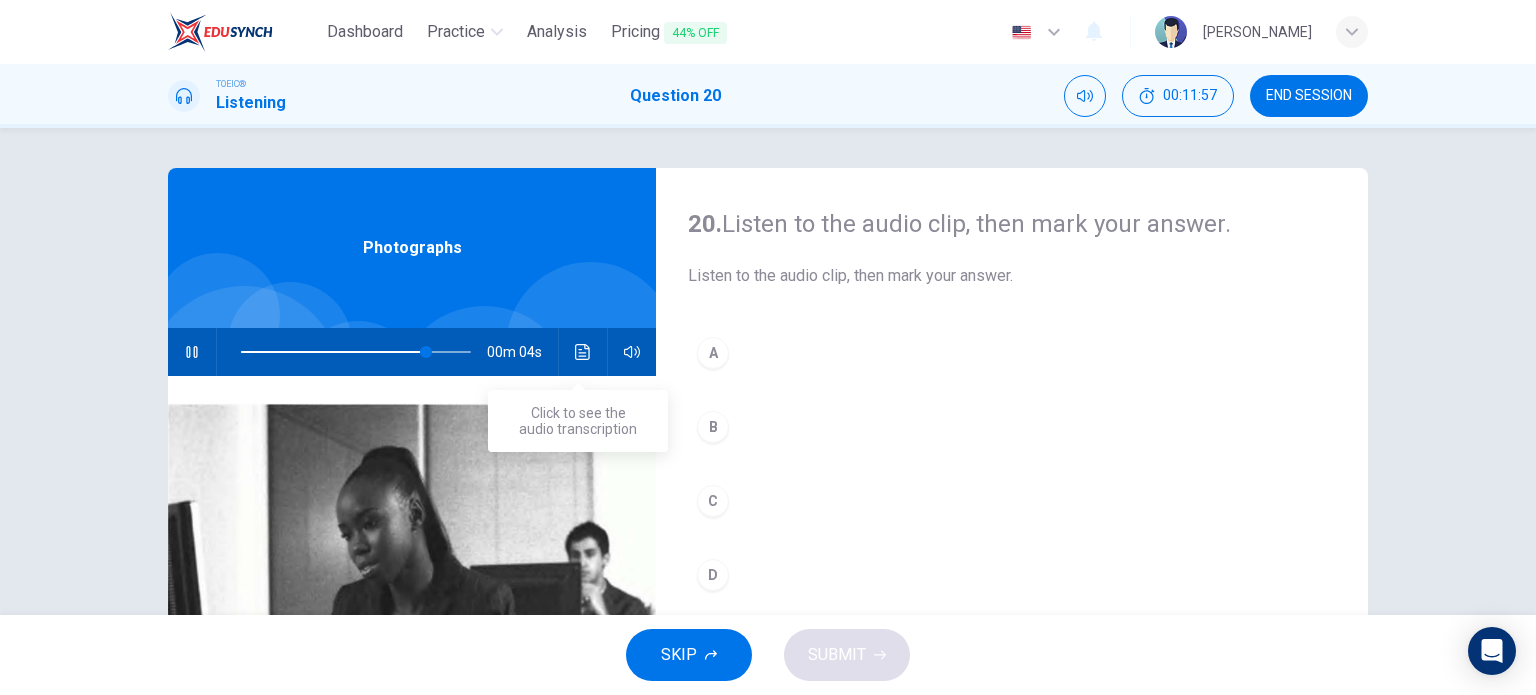 click at bounding box center [583, 352] 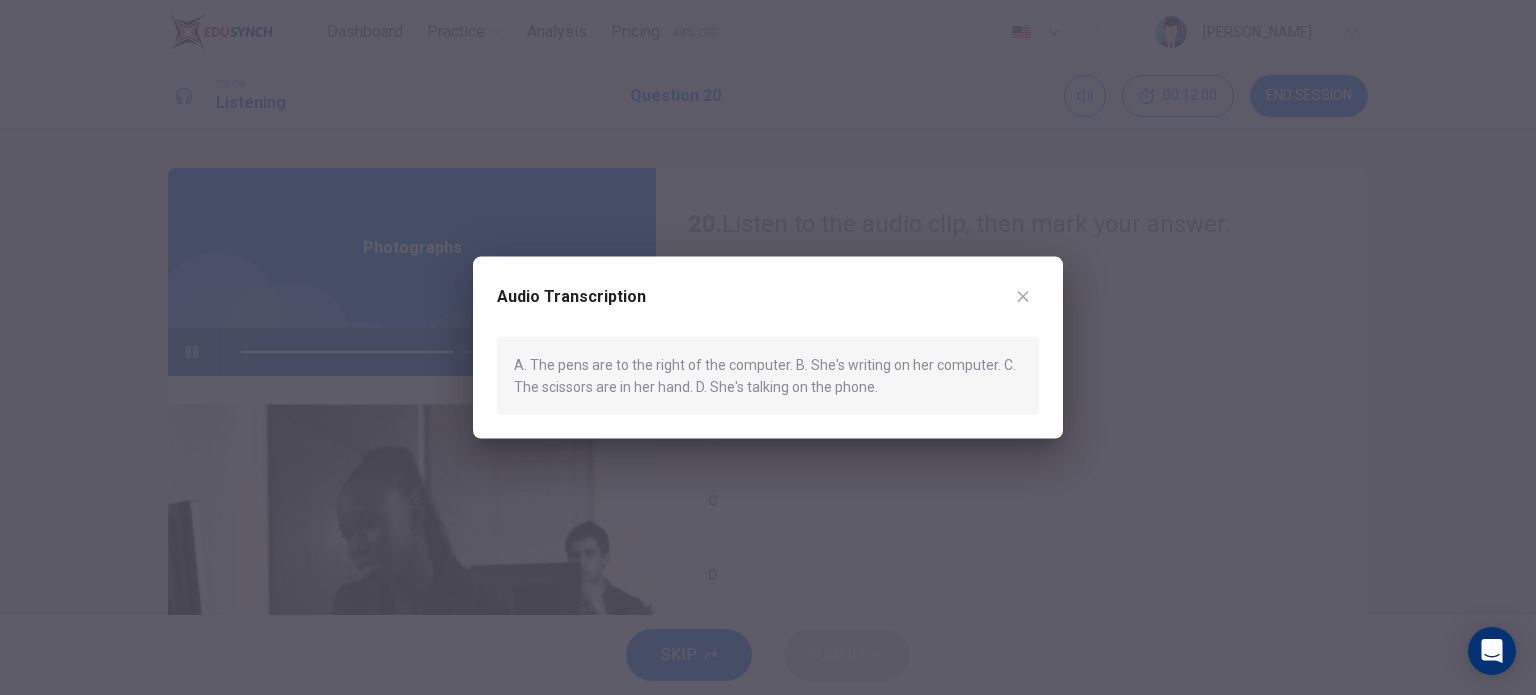 click 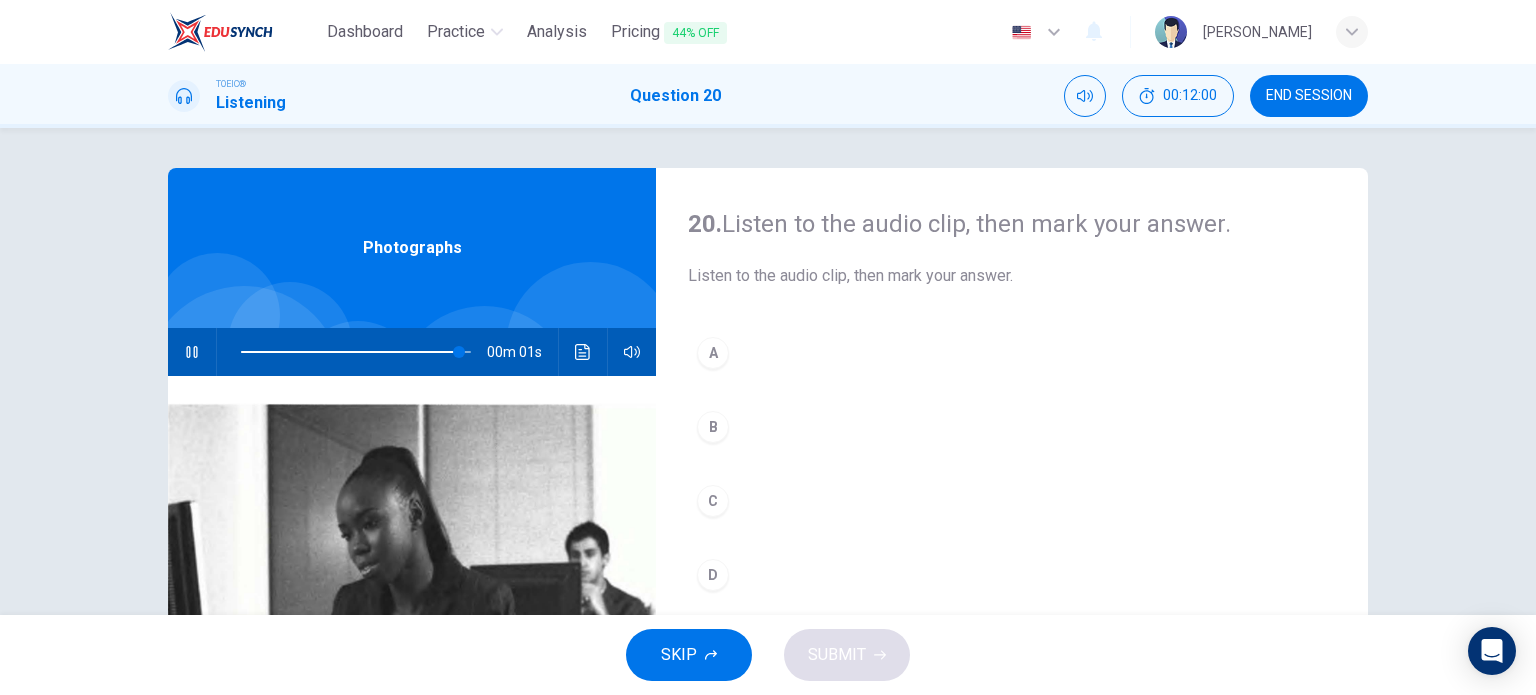 type on "0" 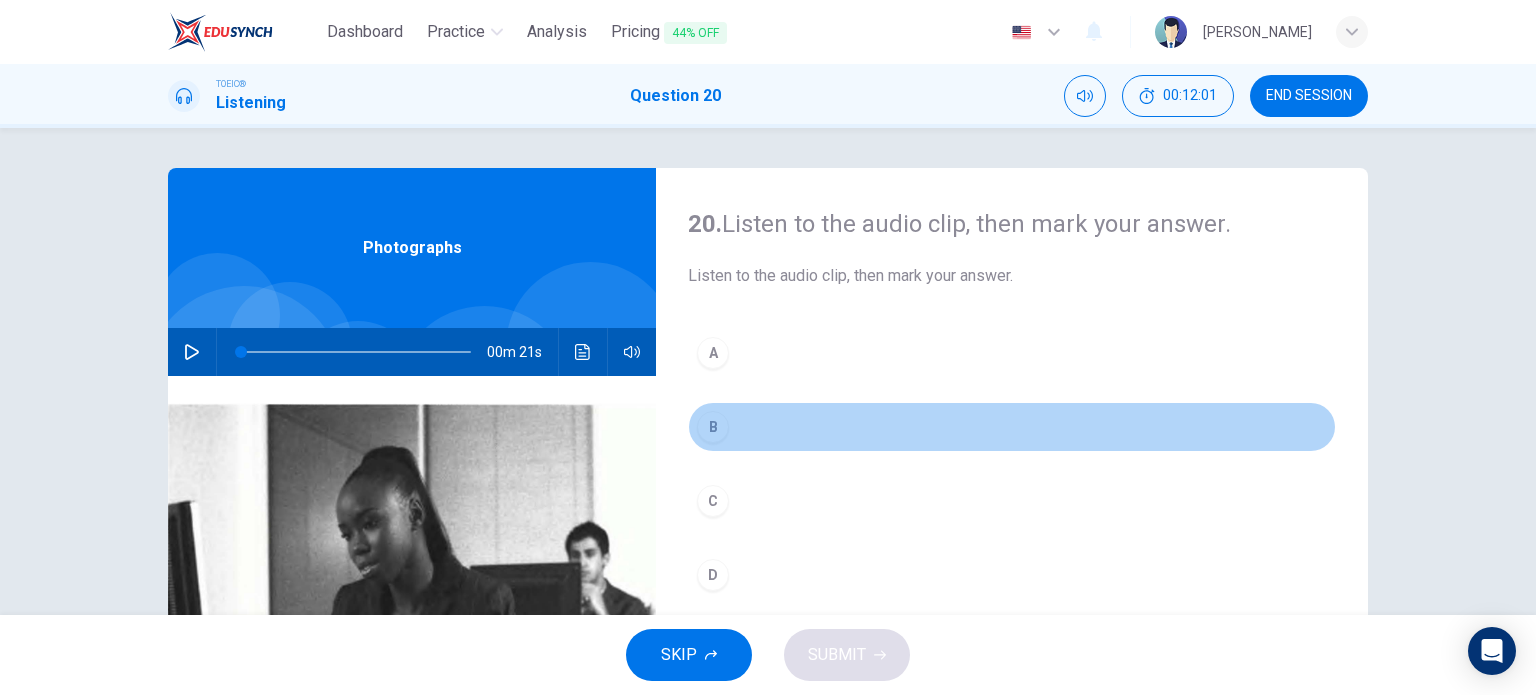 click on "B" at bounding box center (713, 427) 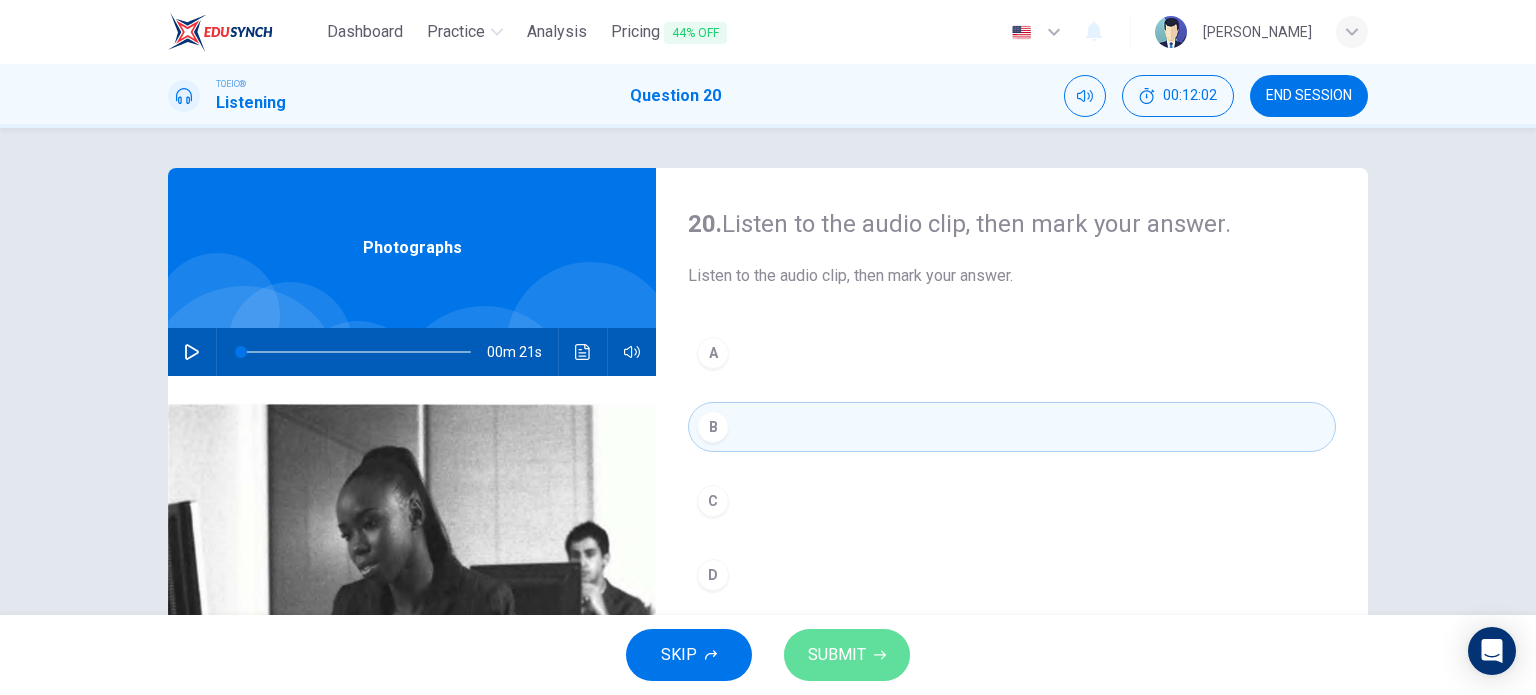 click on "SUBMIT" at bounding box center (837, 655) 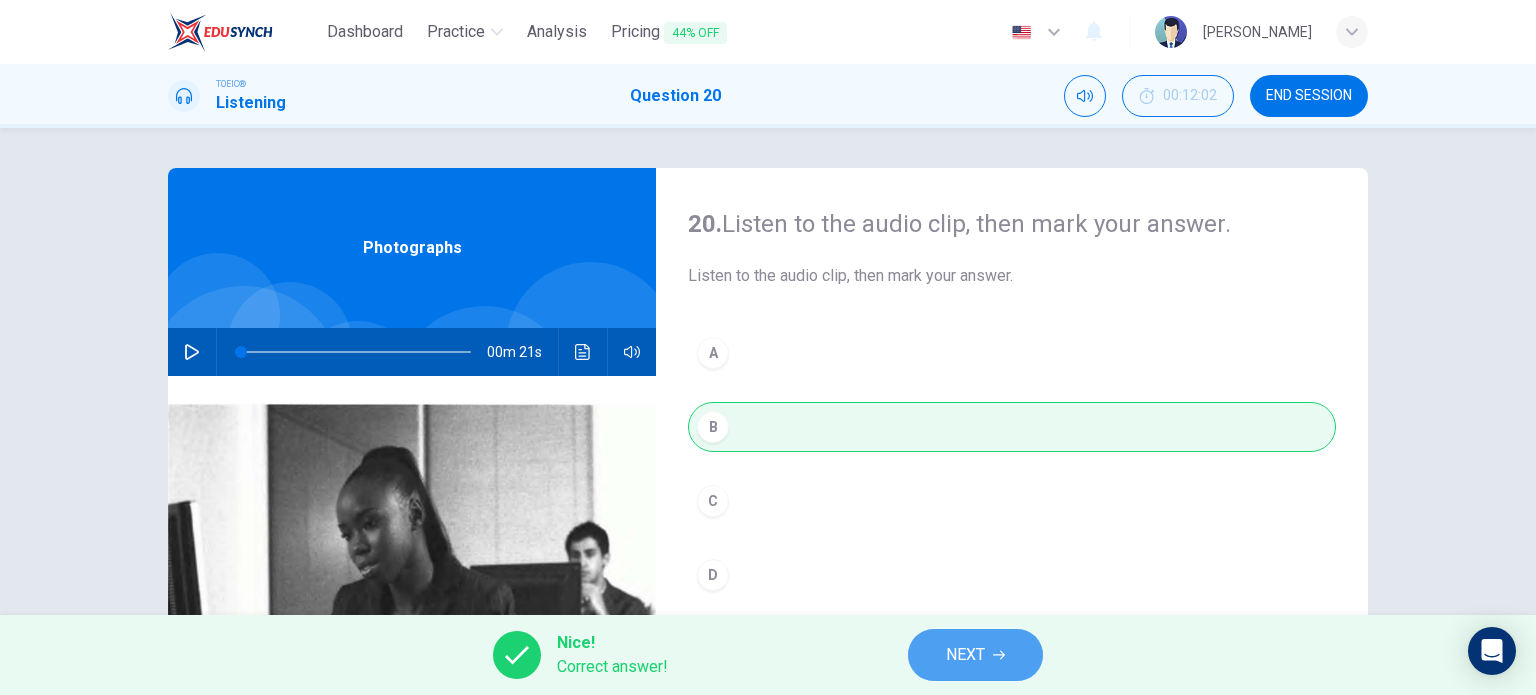 click on "NEXT" at bounding box center [965, 655] 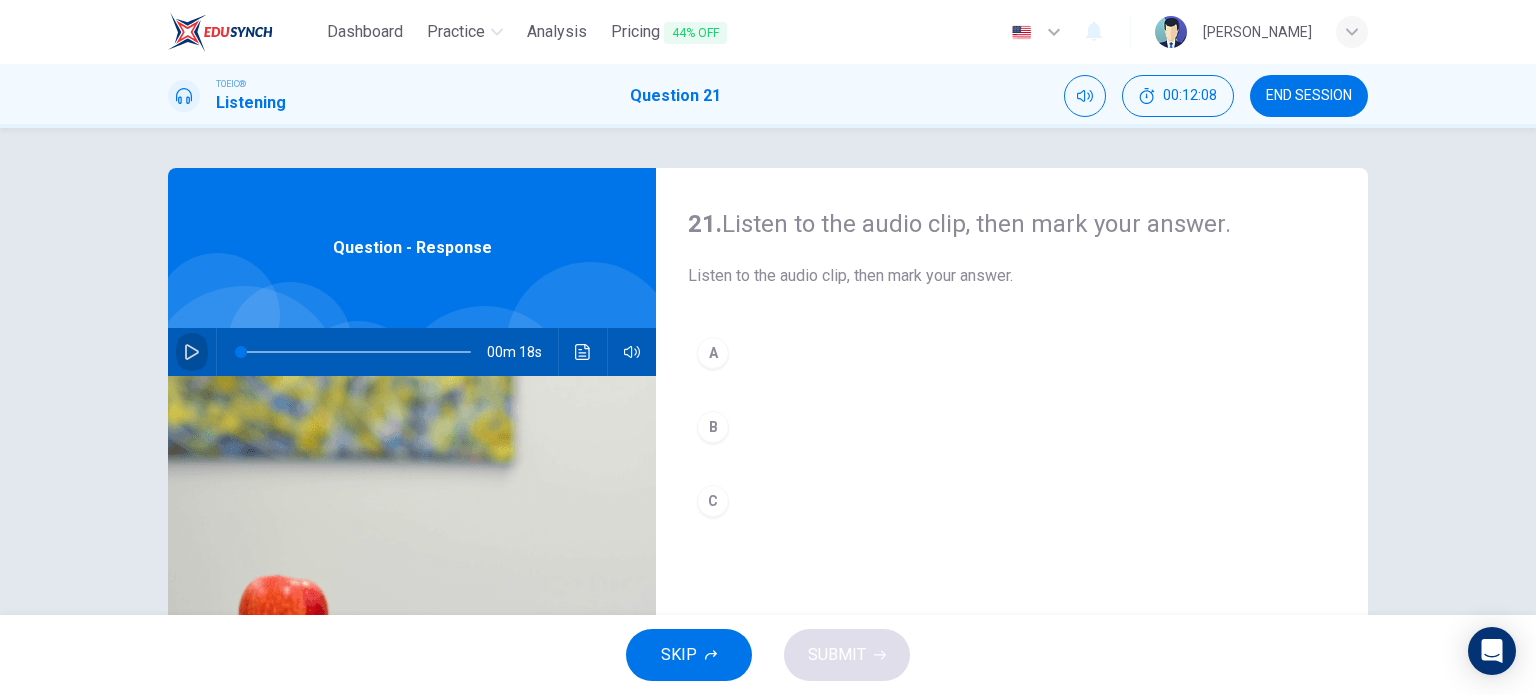 click at bounding box center [192, 352] 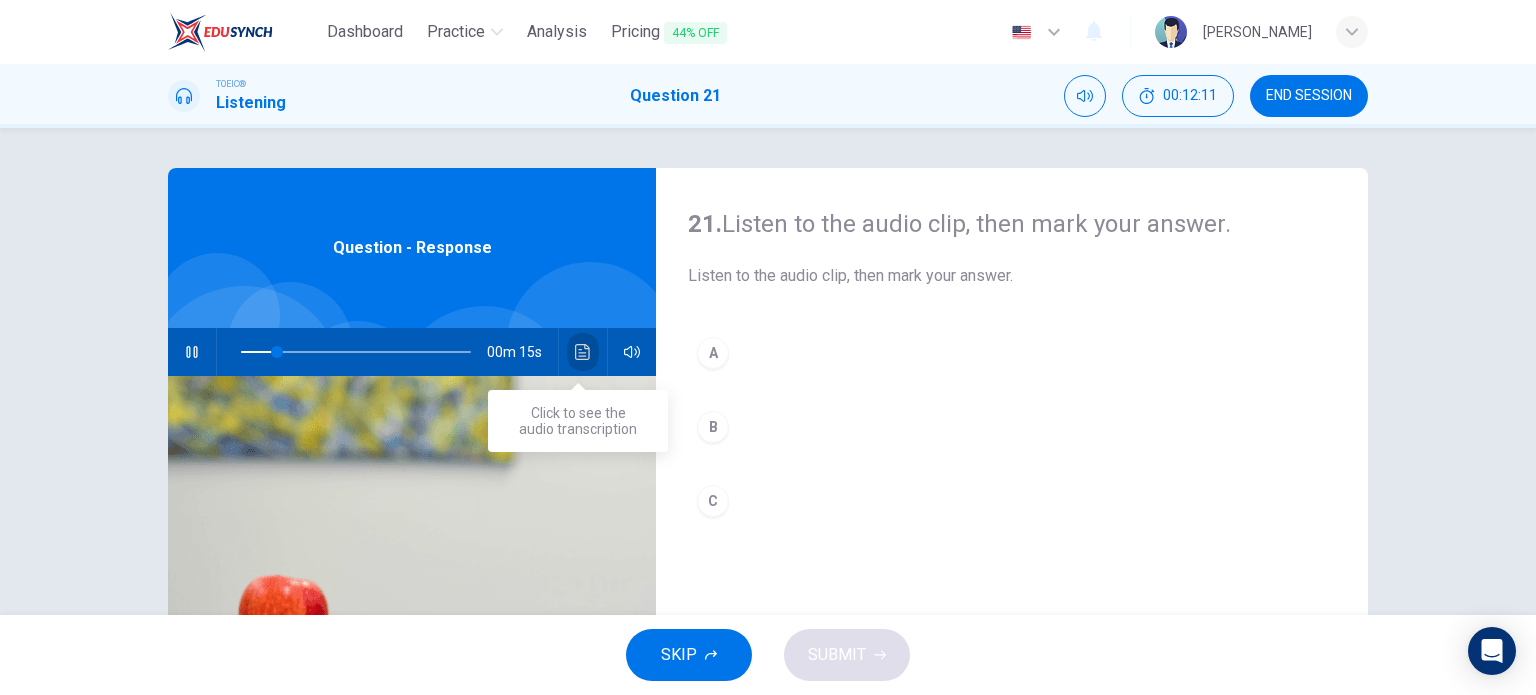 click at bounding box center [583, 352] 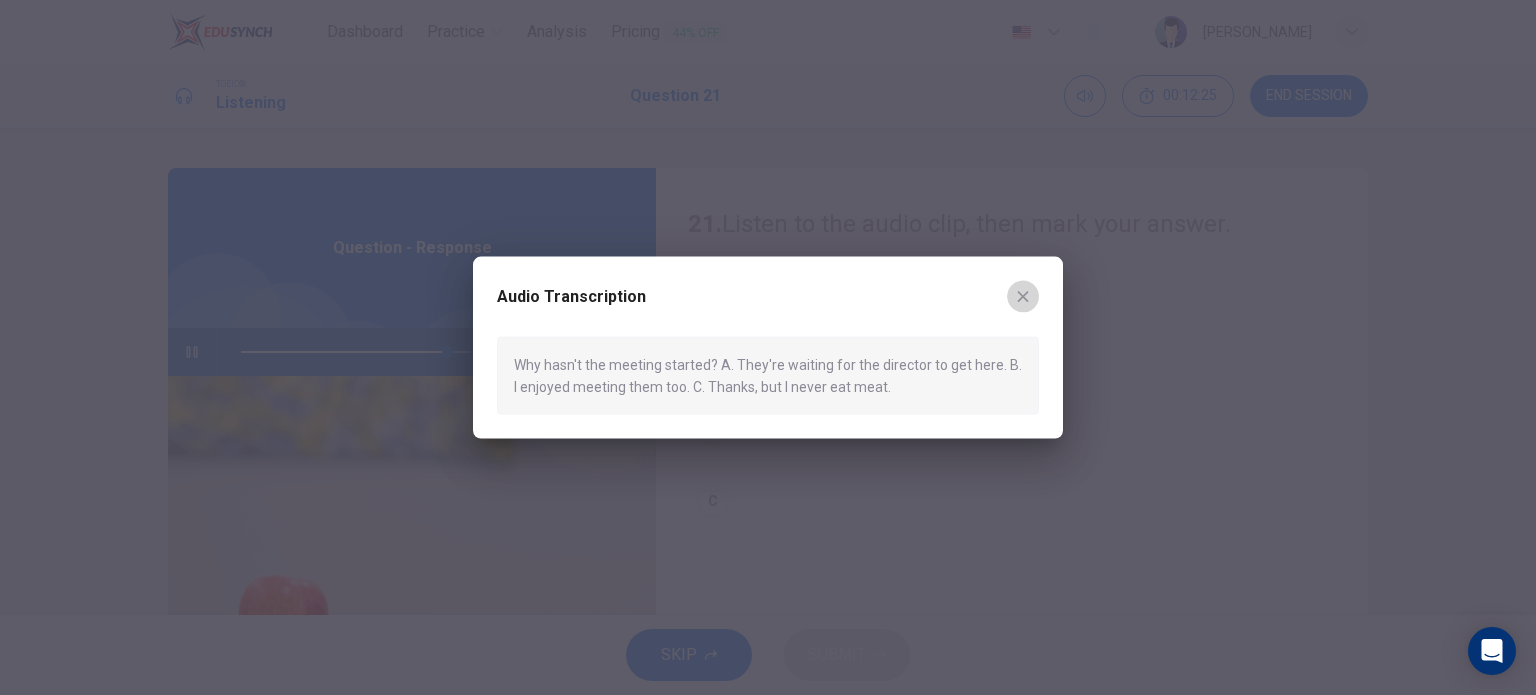 click at bounding box center (1023, 296) 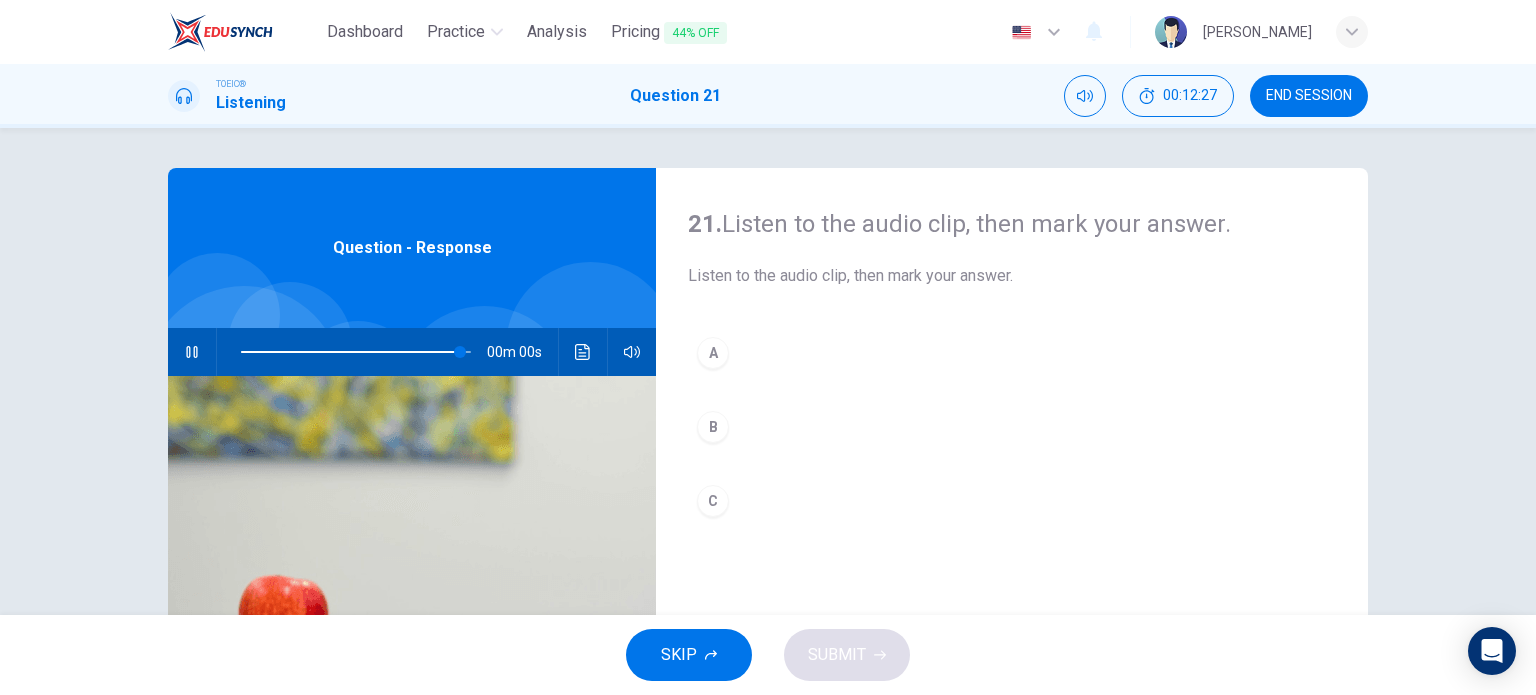 type on "0" 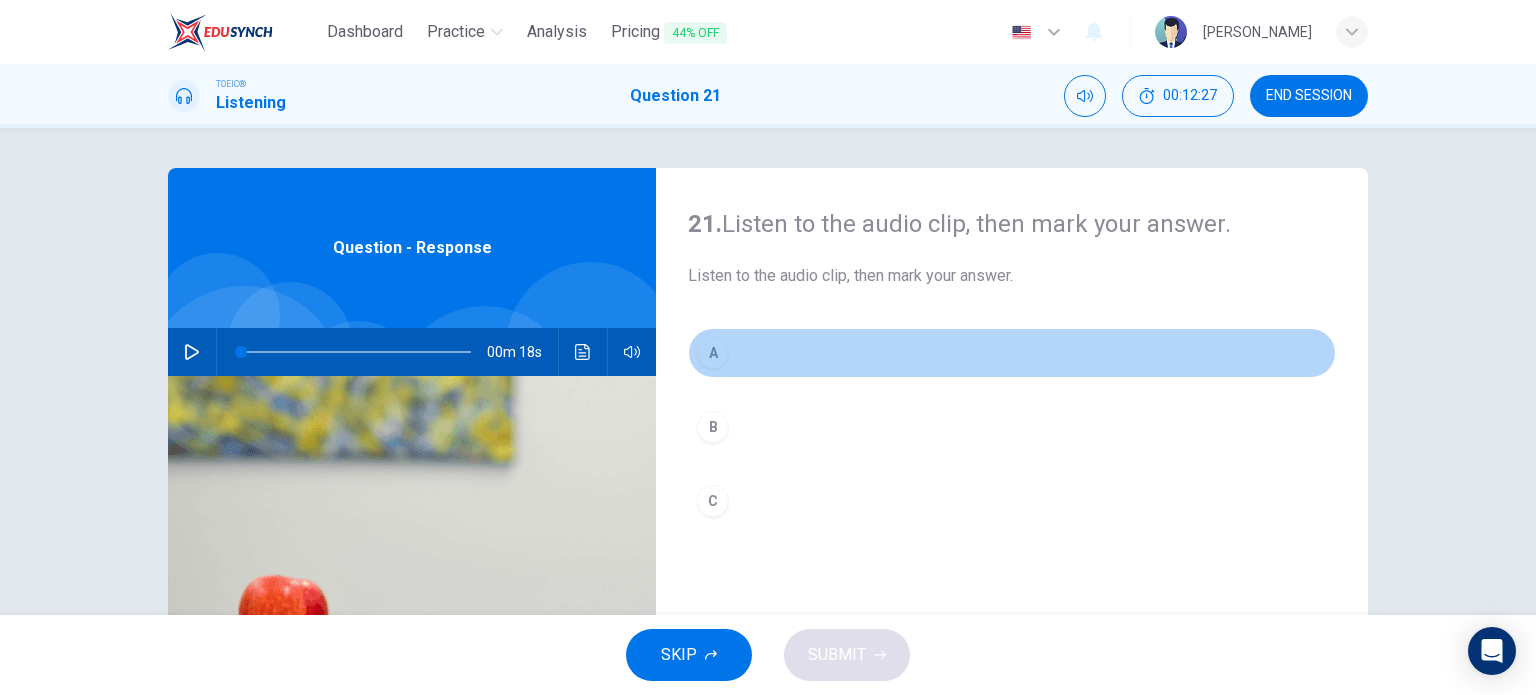 click on "A" at bounding box center (713, 353) 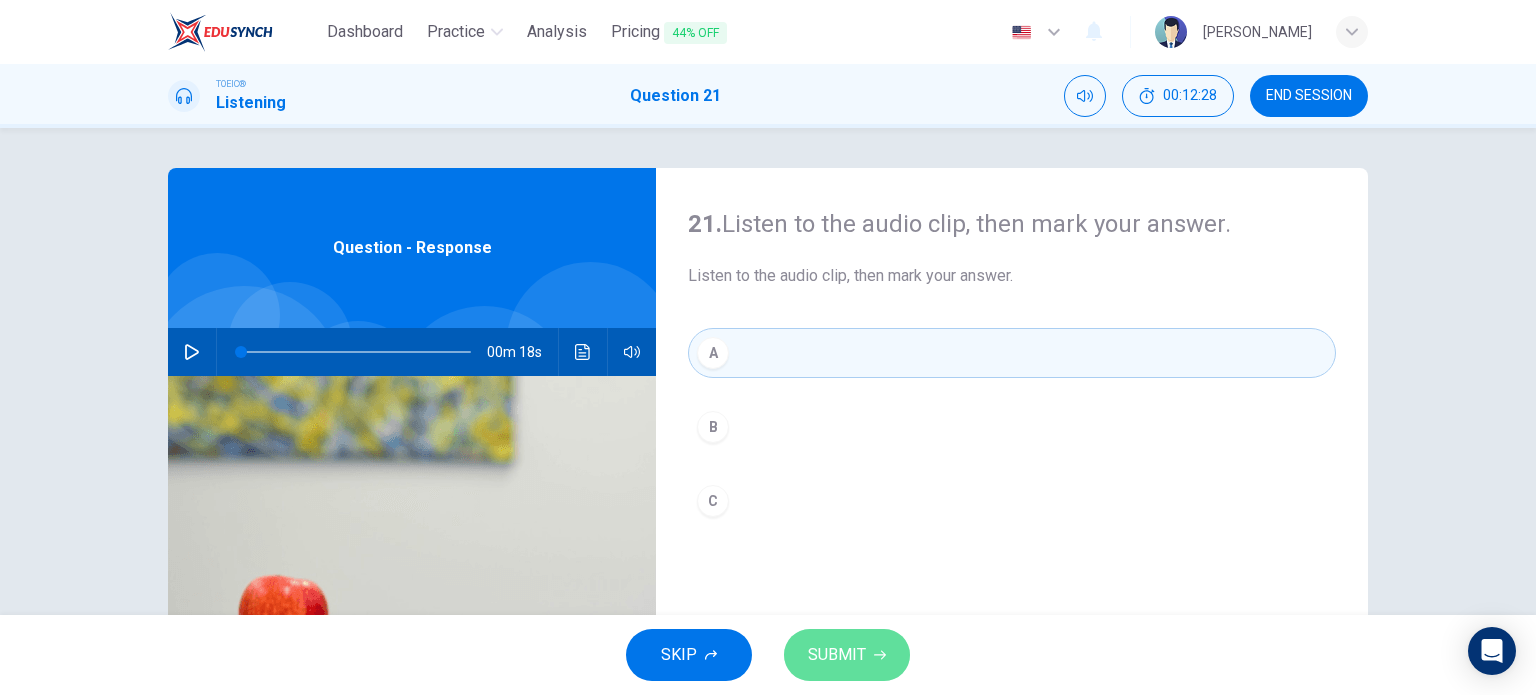 click on "SUBMIT" at bounding box center [847, 655] 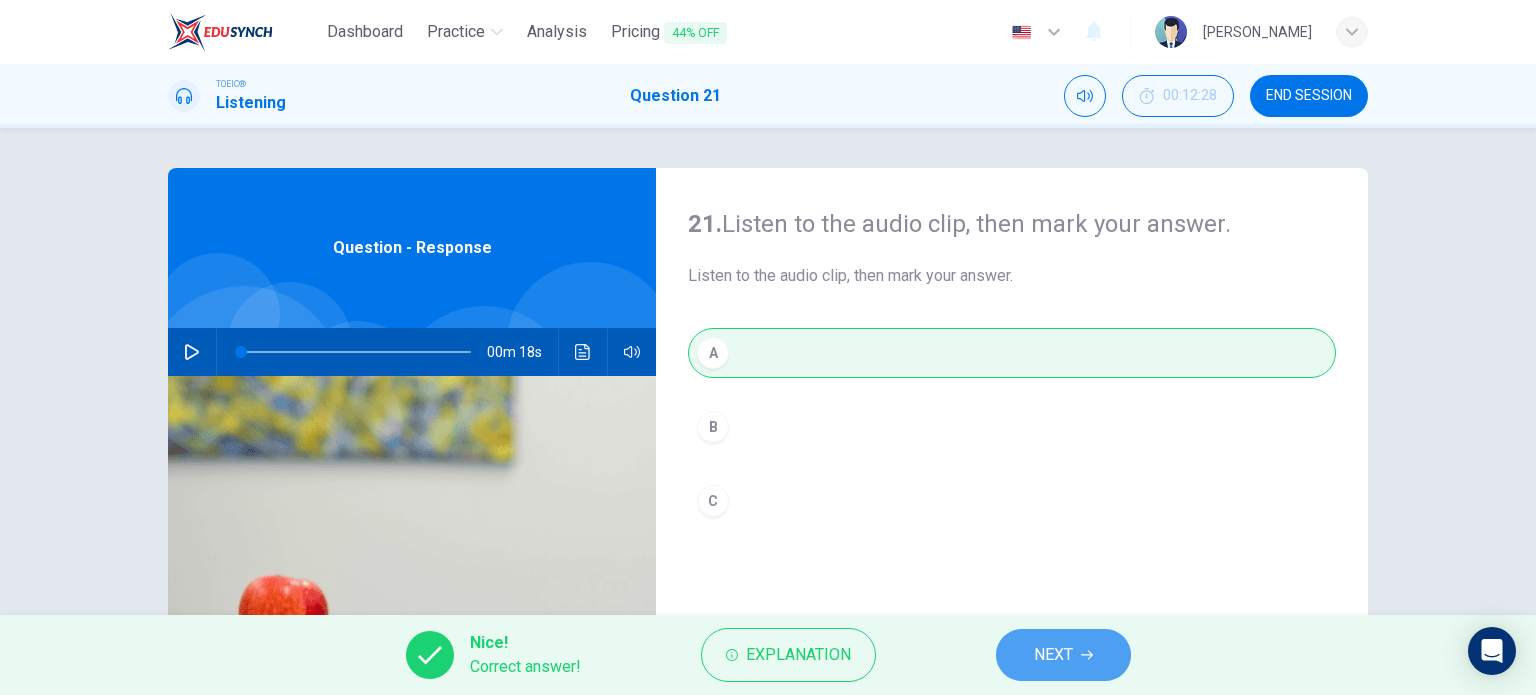 click on "NEXT" at bounding box center (1053, 655) 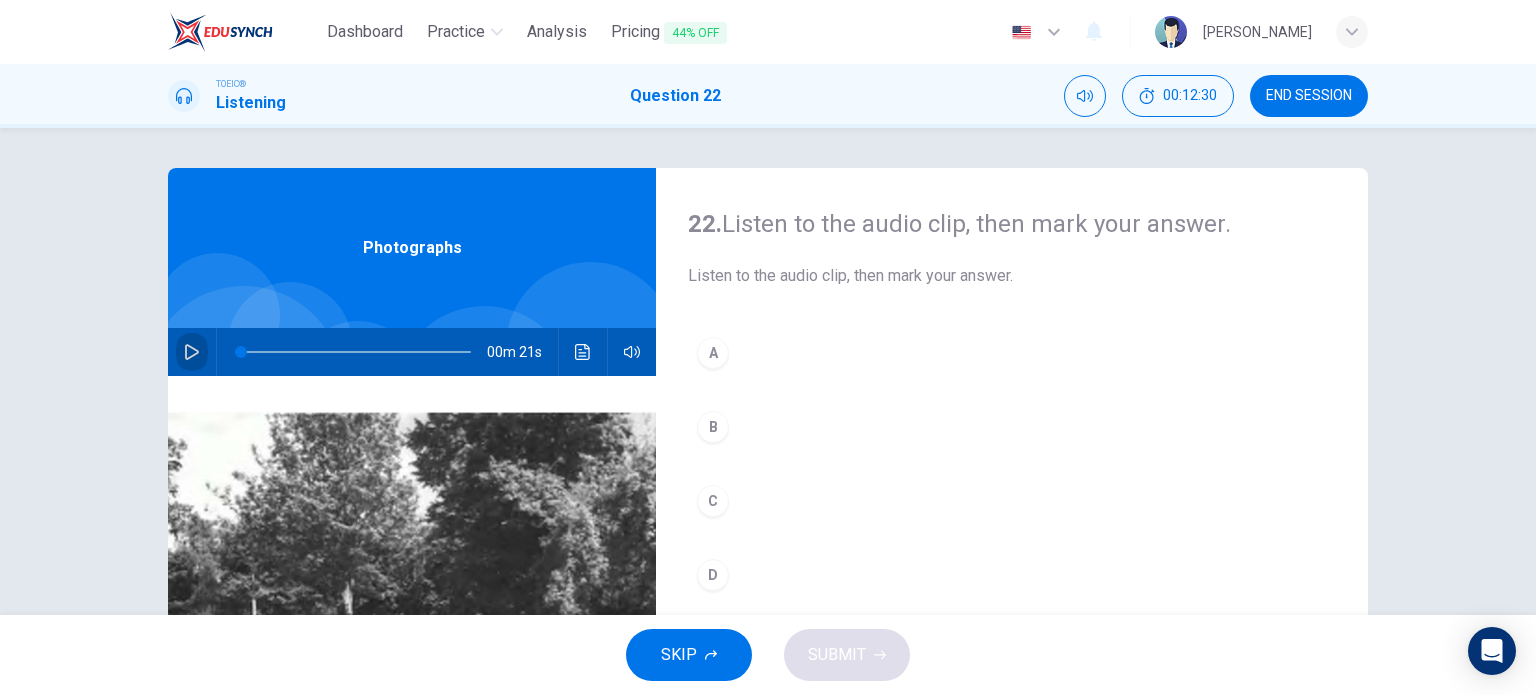 click 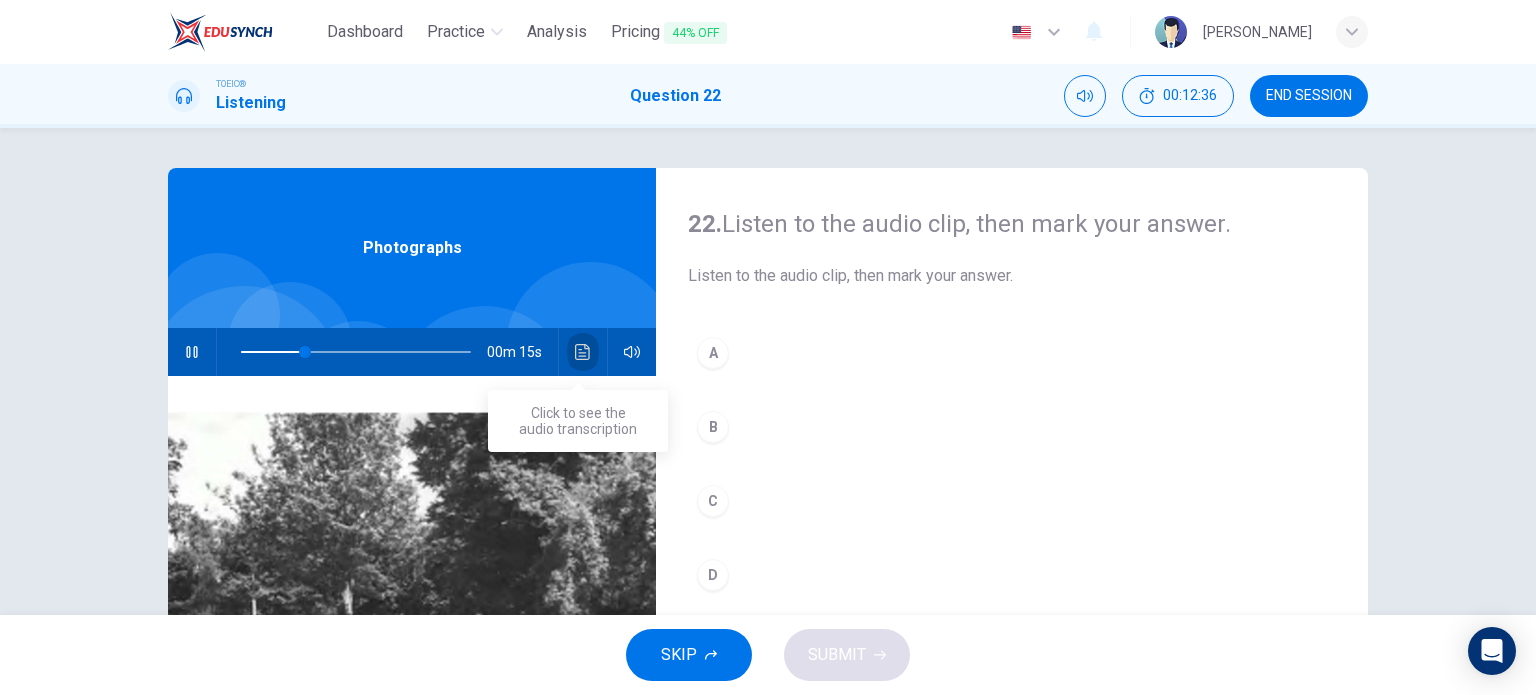 click at bounding box center [583, 352] 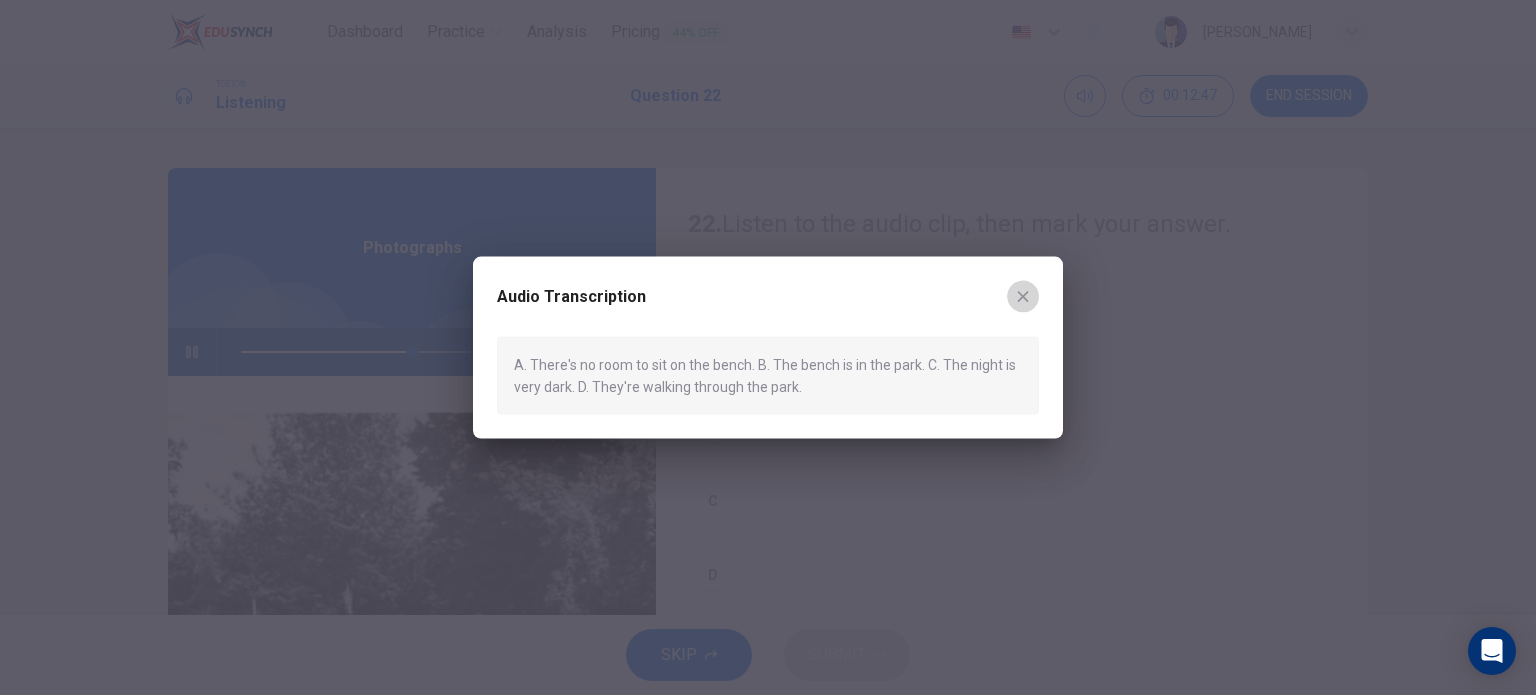 click at bounding box center (1023, 296) 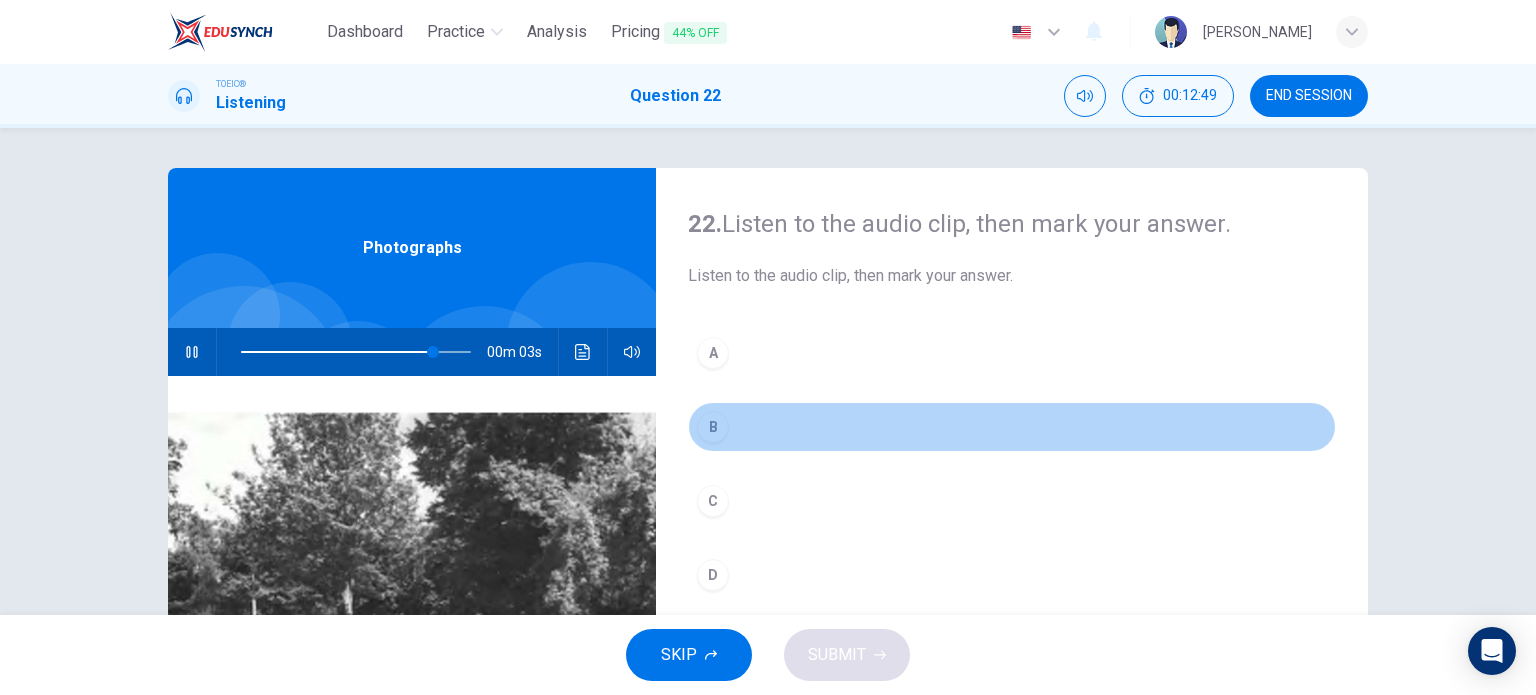 click on "B" at bounding box center (713, 427) 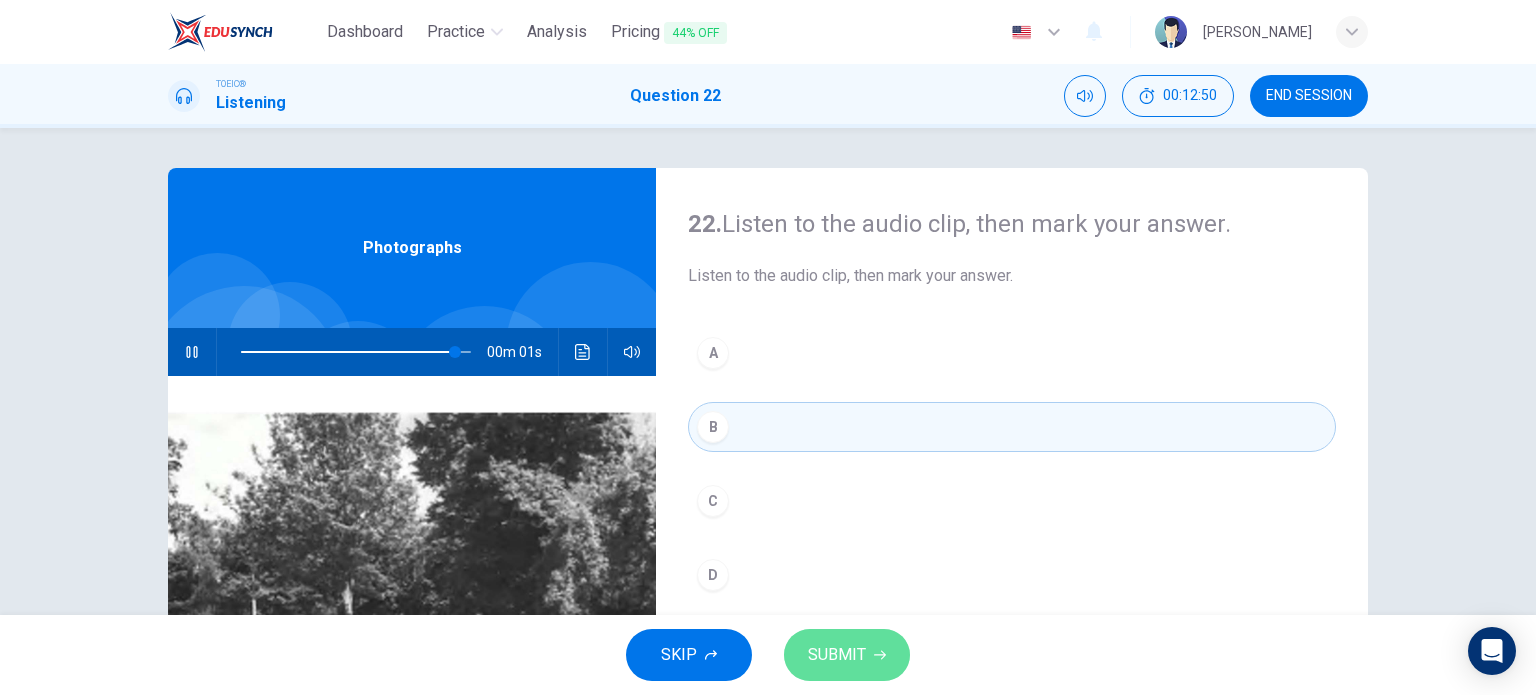 click on "SUBMIT" at bounding box center (837, 655) 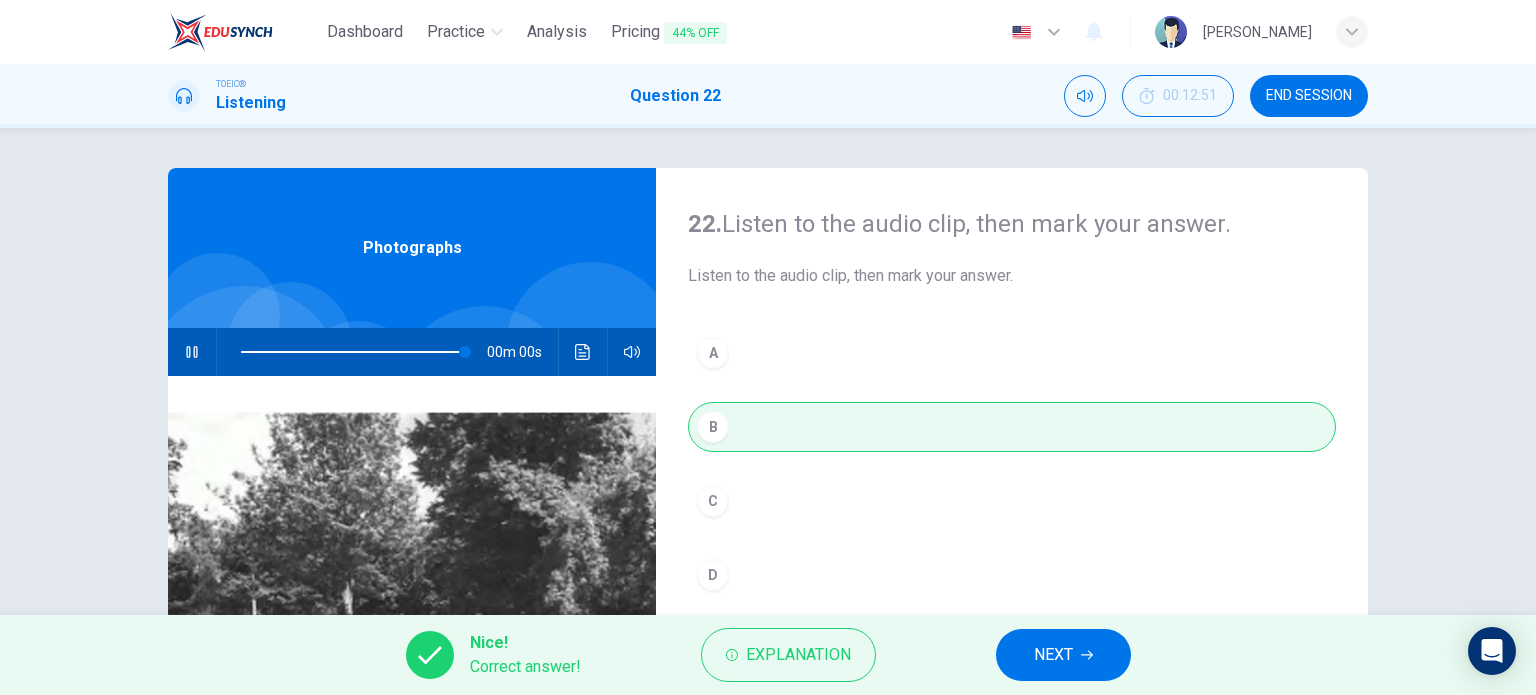 type on "0" 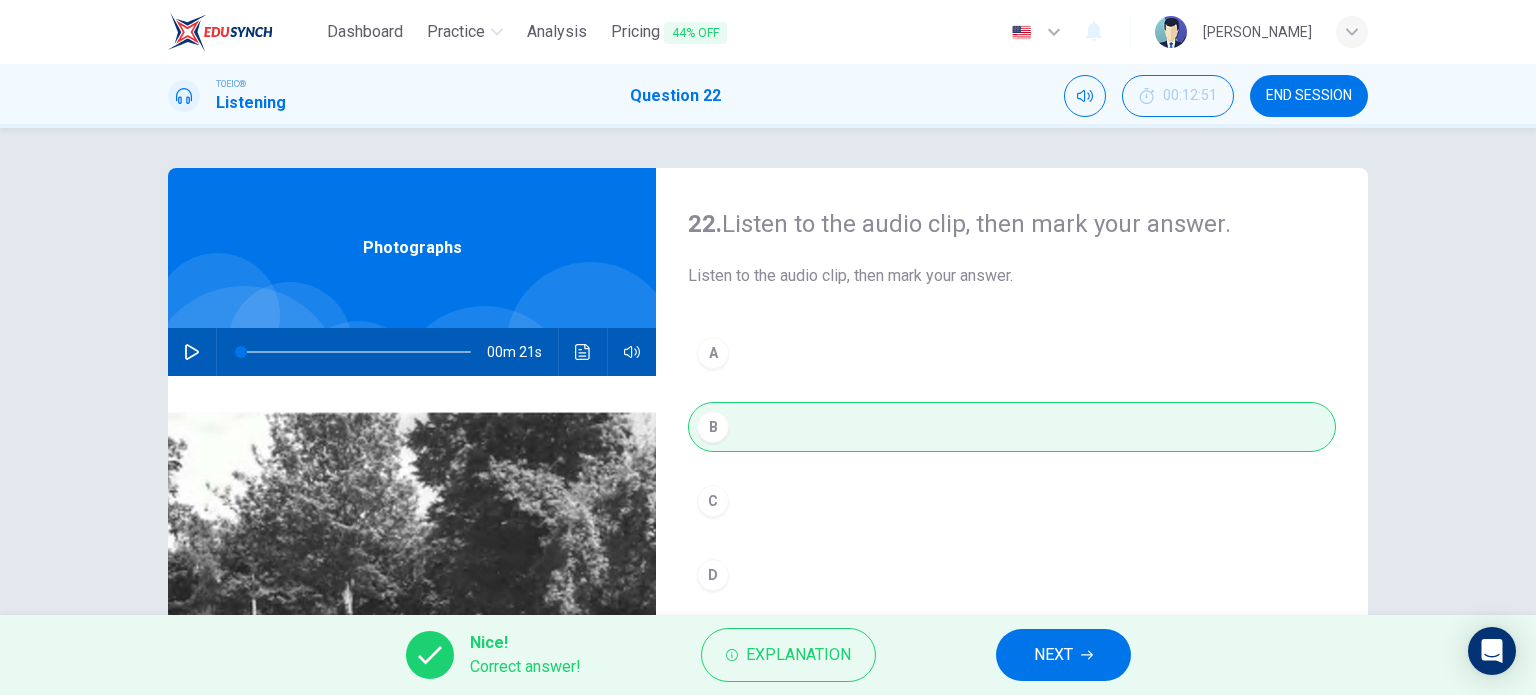 click on "Nice! Correct answer! Explanation NEXT" at bounding box center (768, 655) 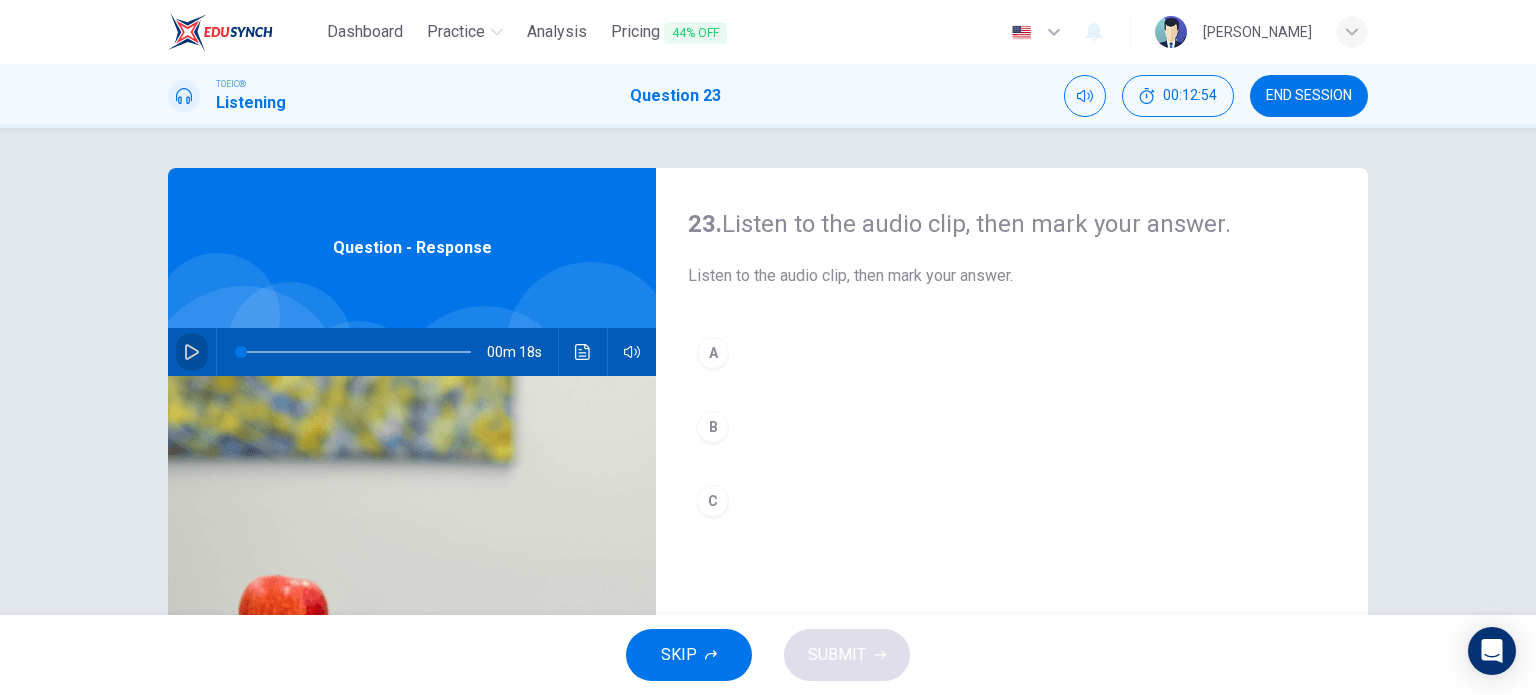 click 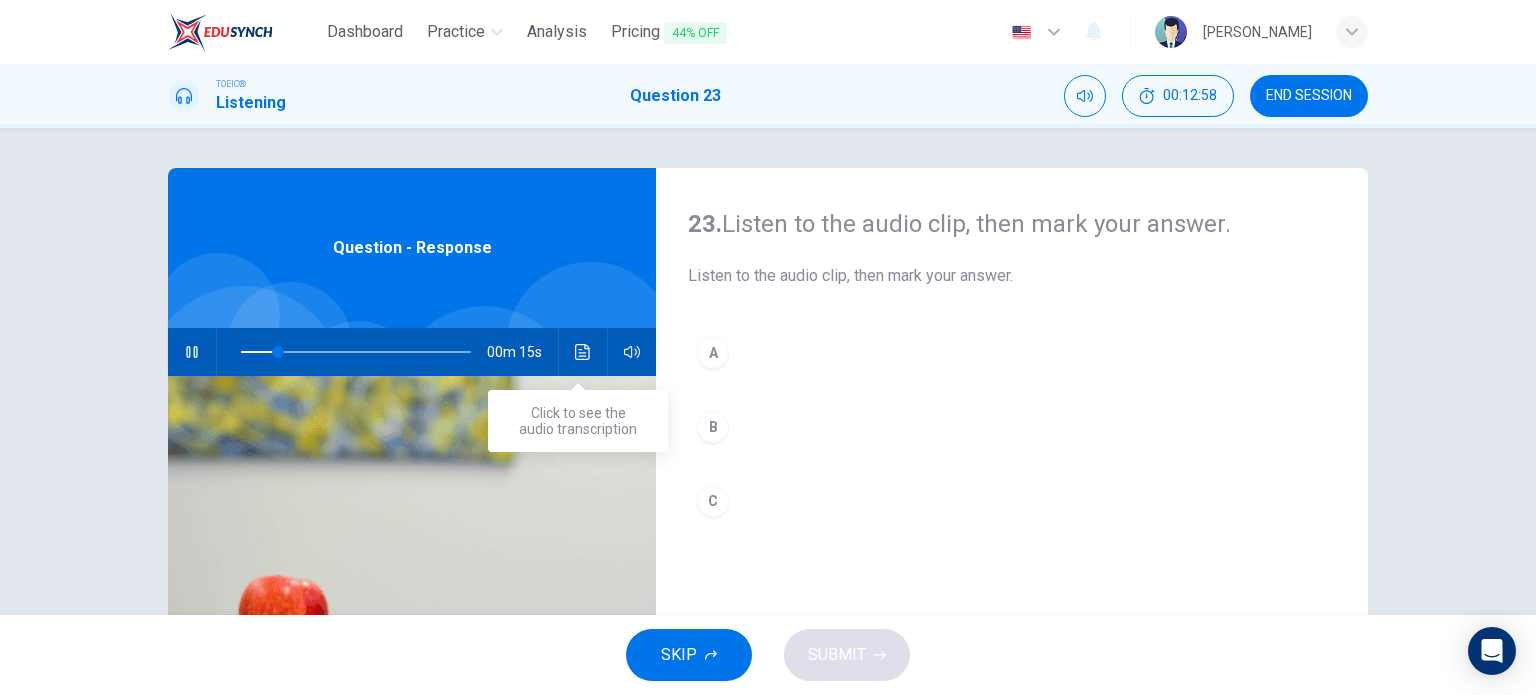 click 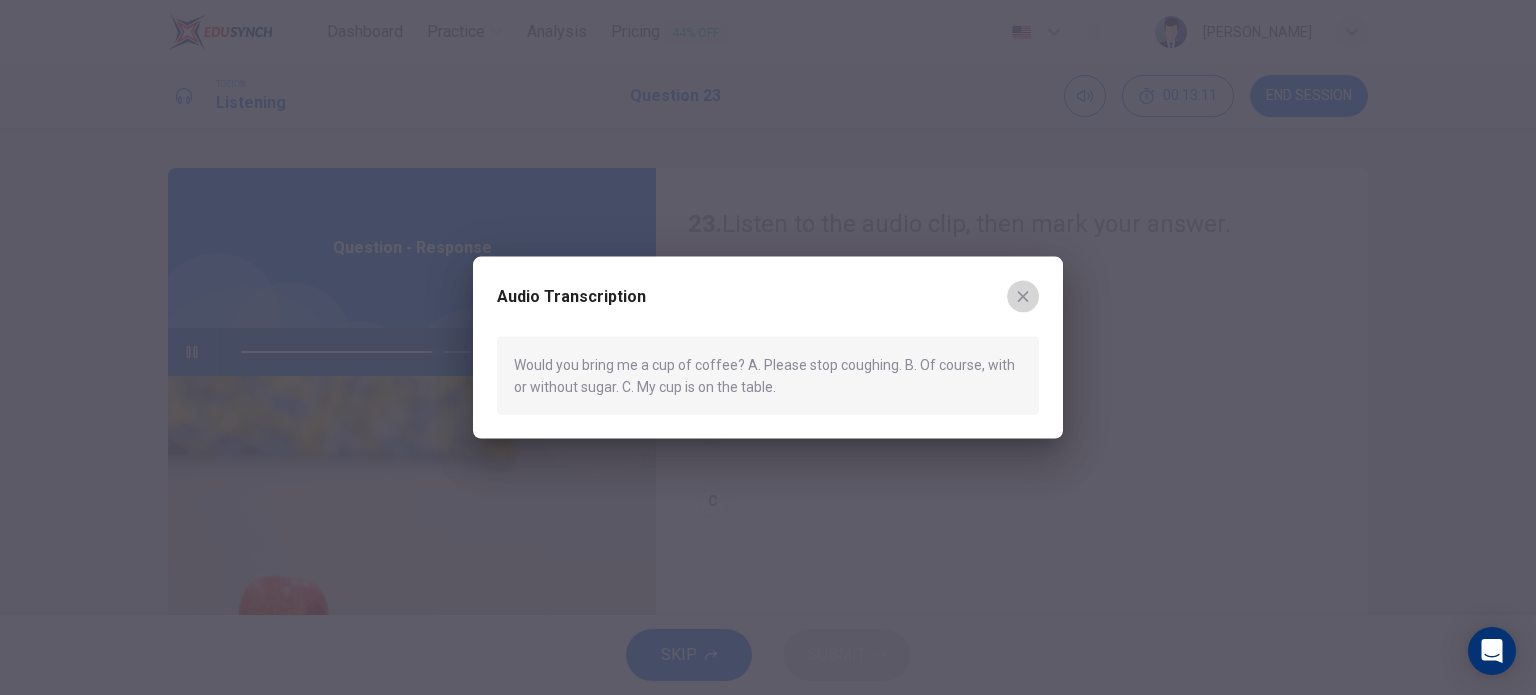 click 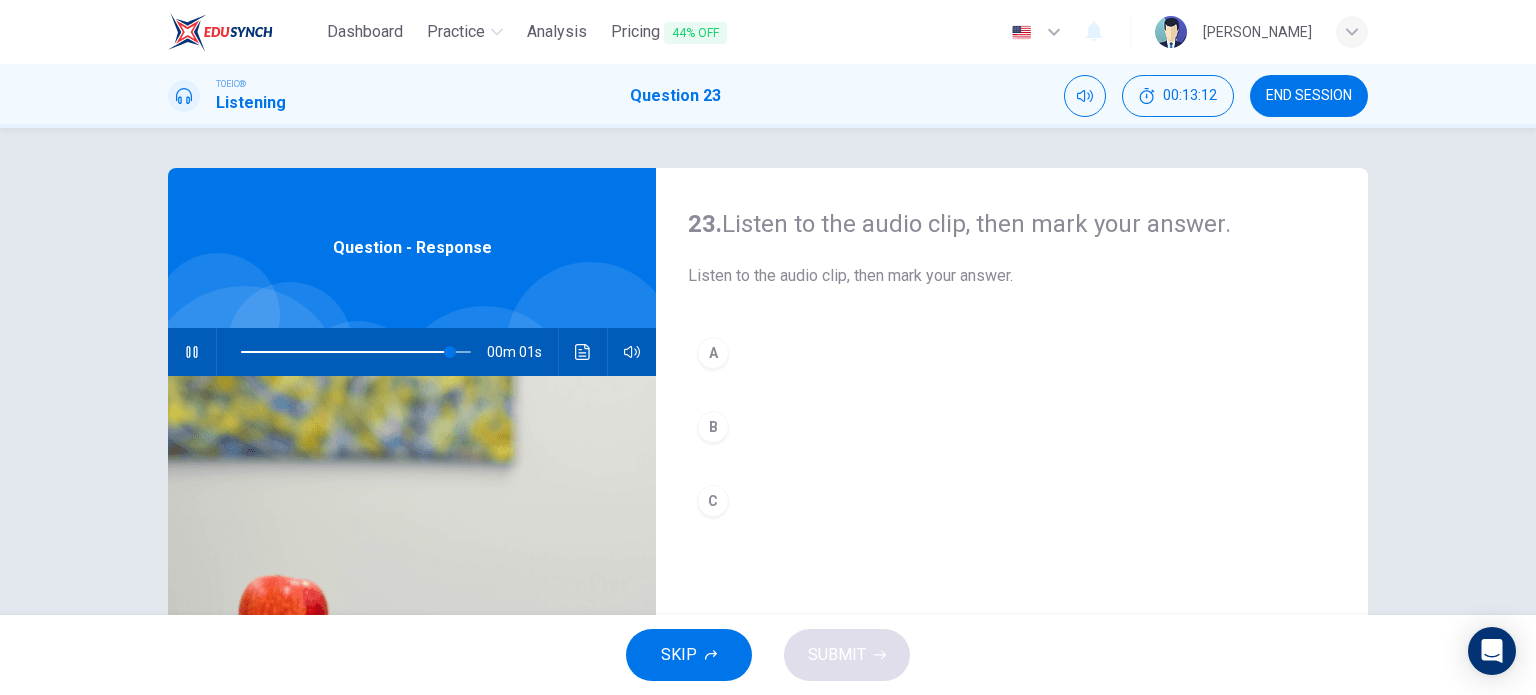 click on "B" at bounding box center [713, 427] 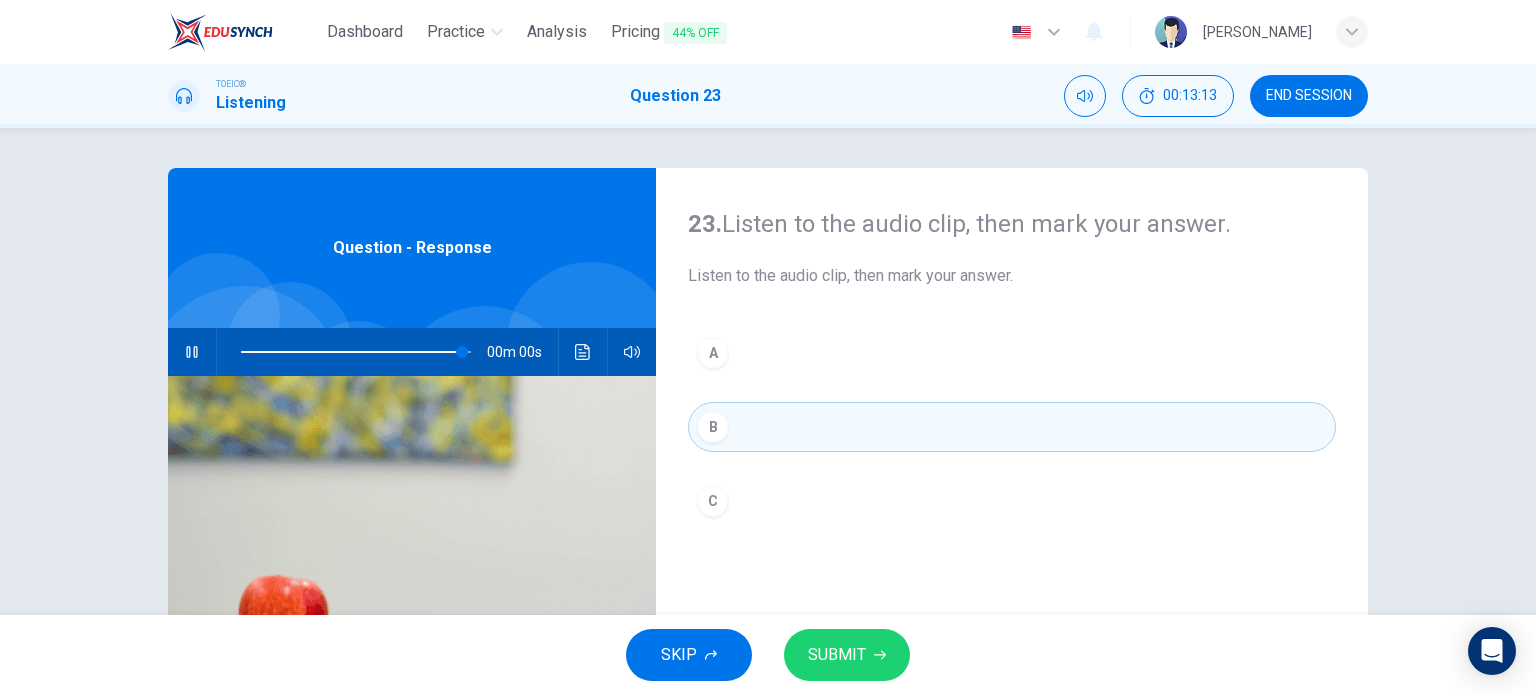 type on "0" 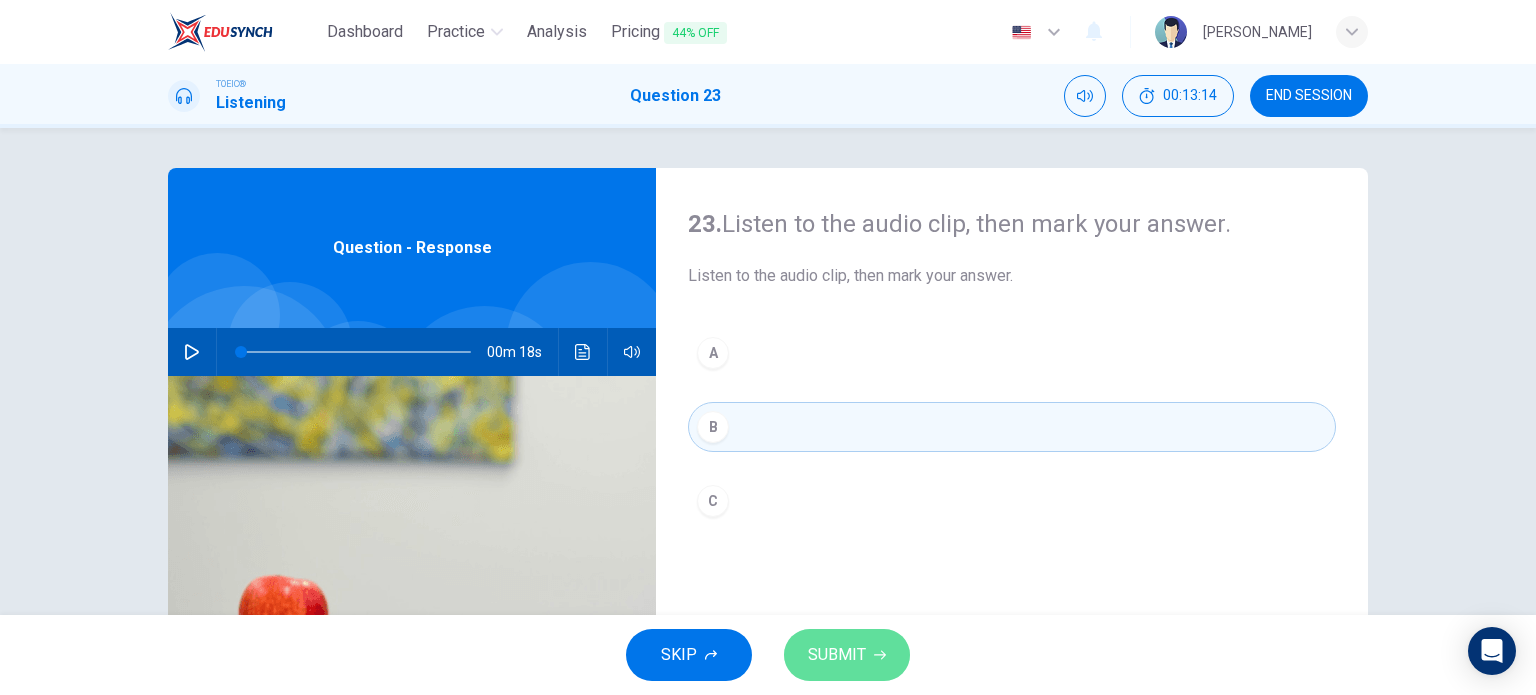 click on "SUBMIT" at bounding box center (837, 655) 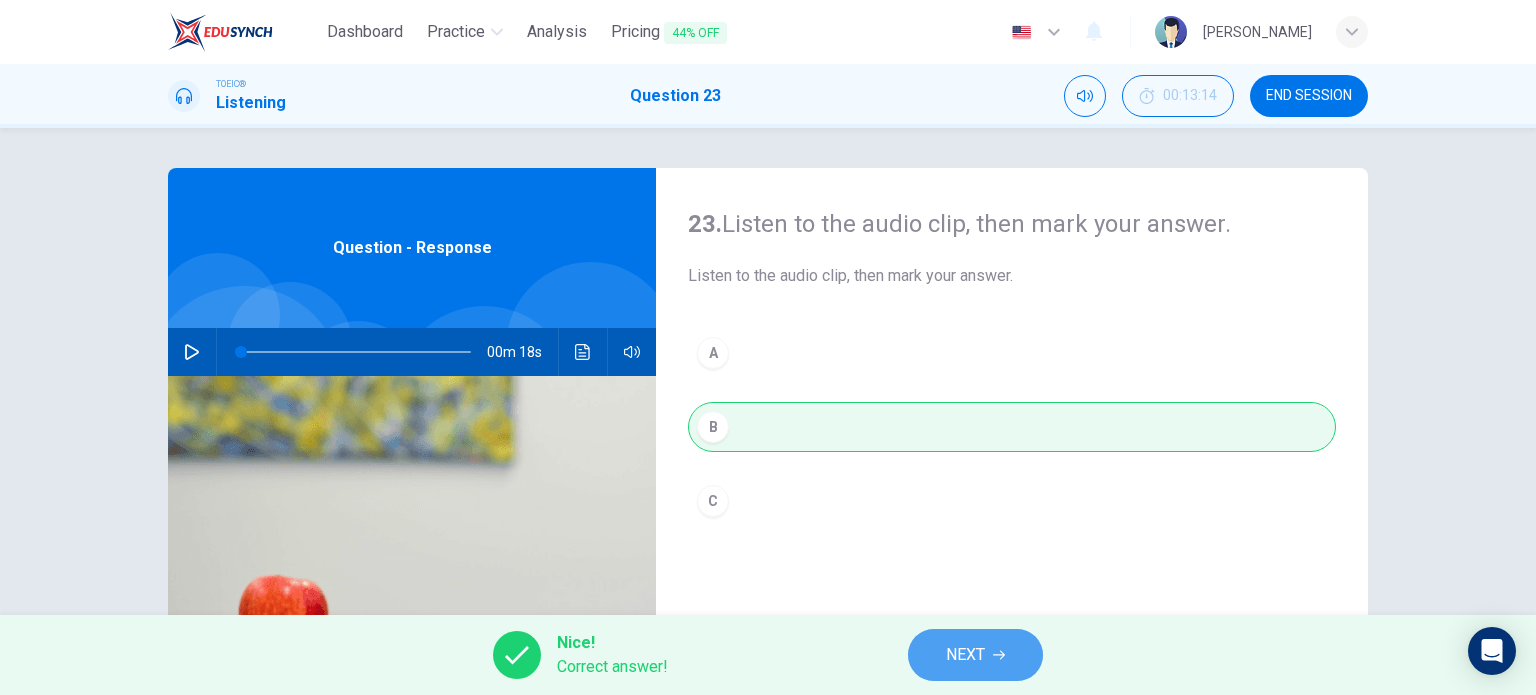 click on "NEXT" at bounding box center (975, 655) 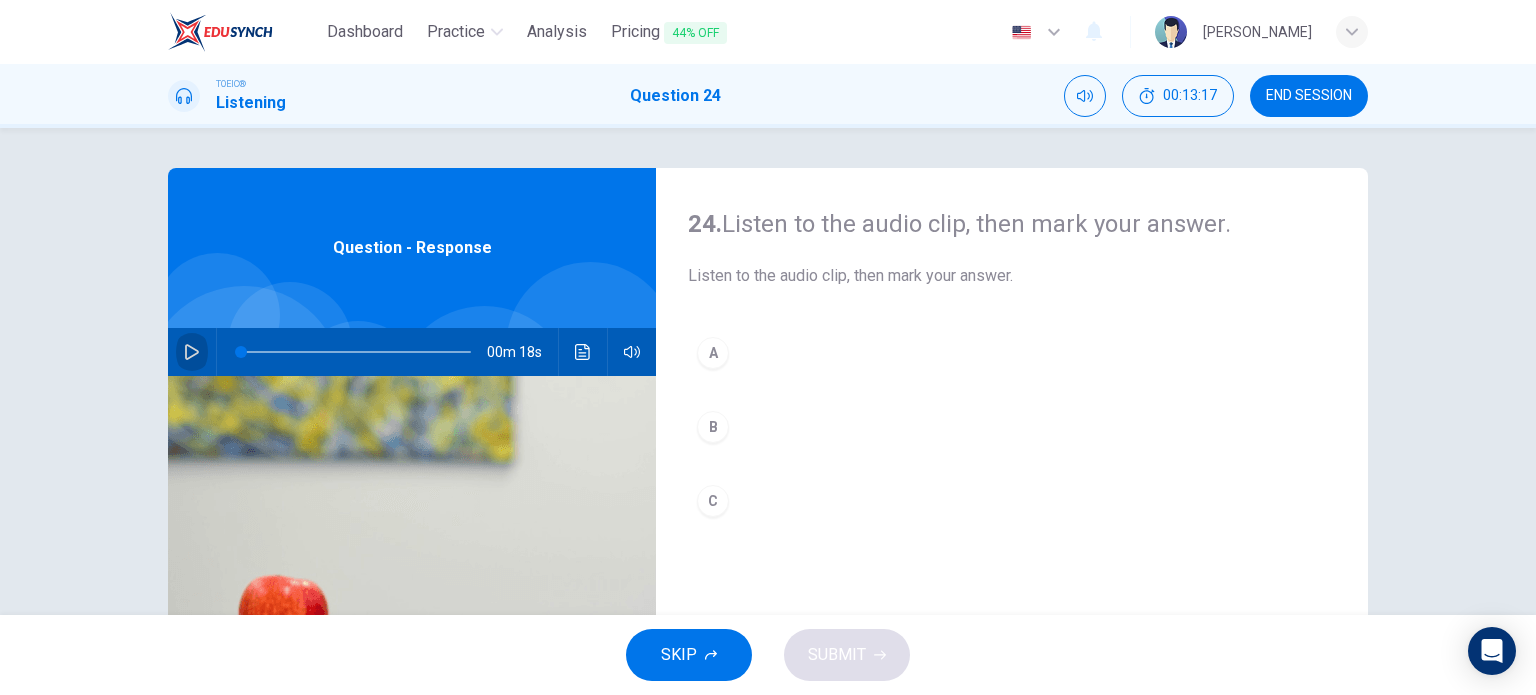 click at bounding box center [192, 352] 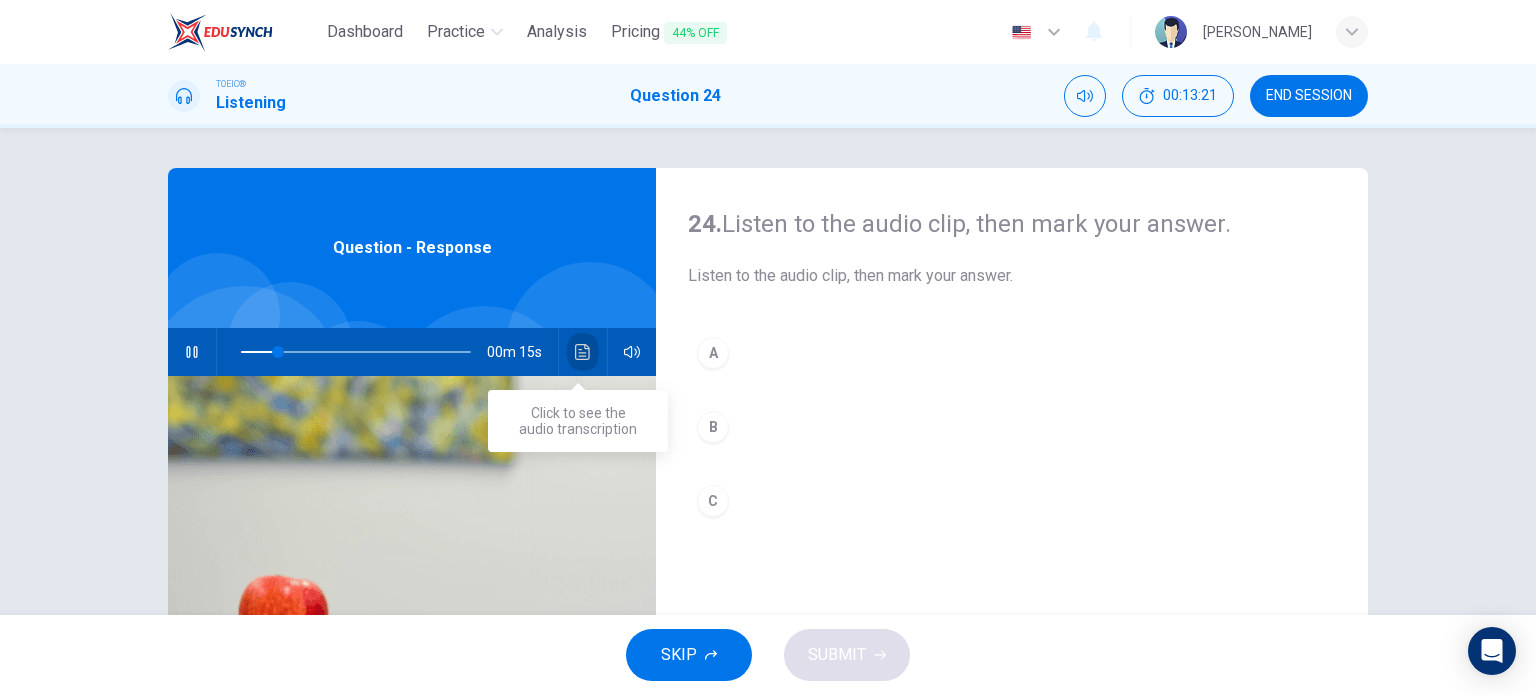 click at bounding box center (583, 352) 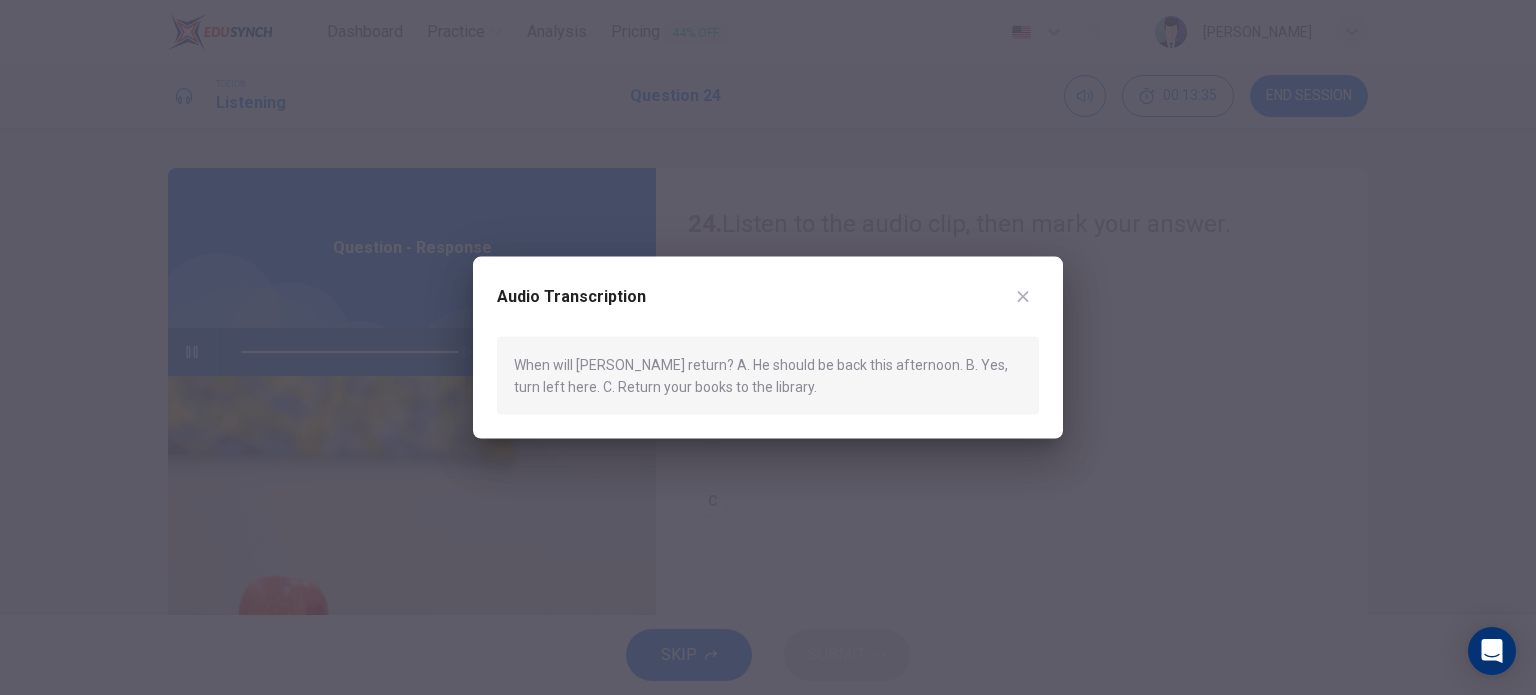 type on "0" 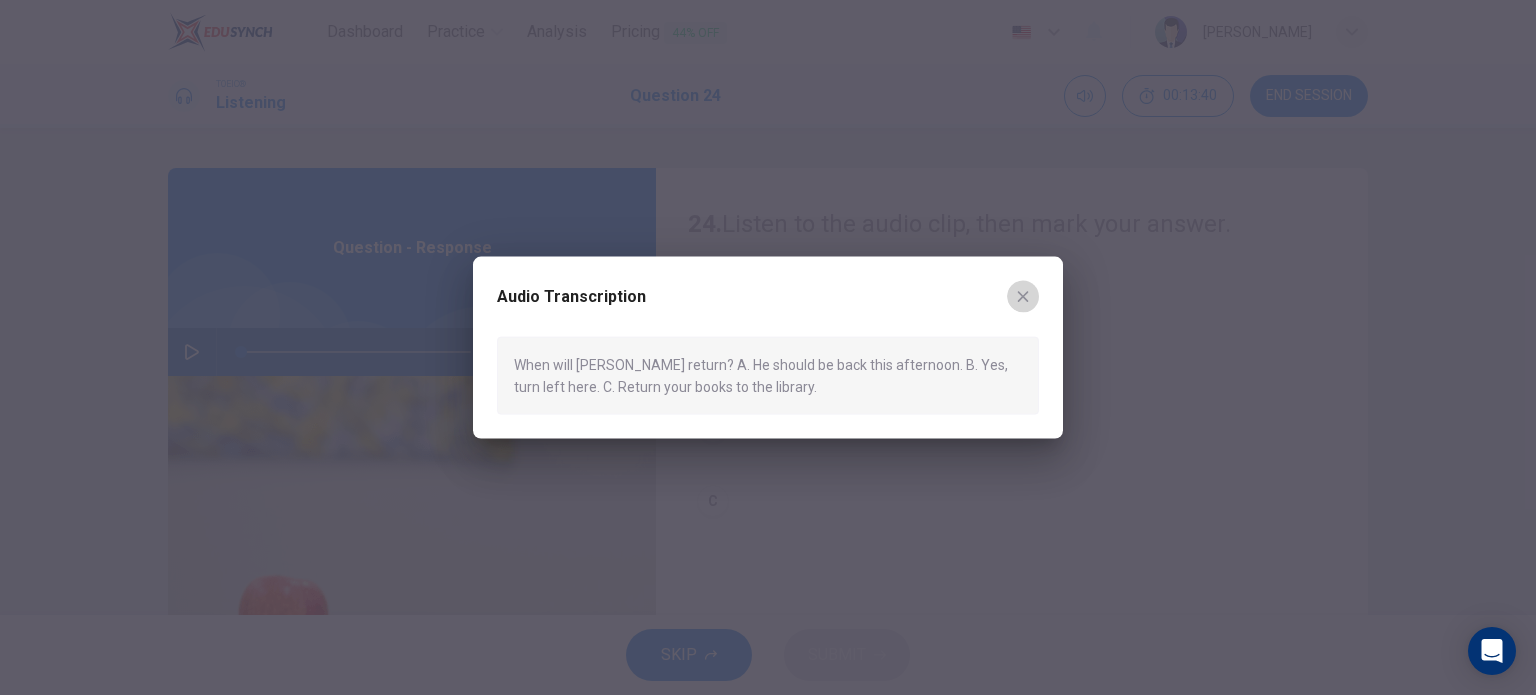 click at bounding box center [1023, 296] 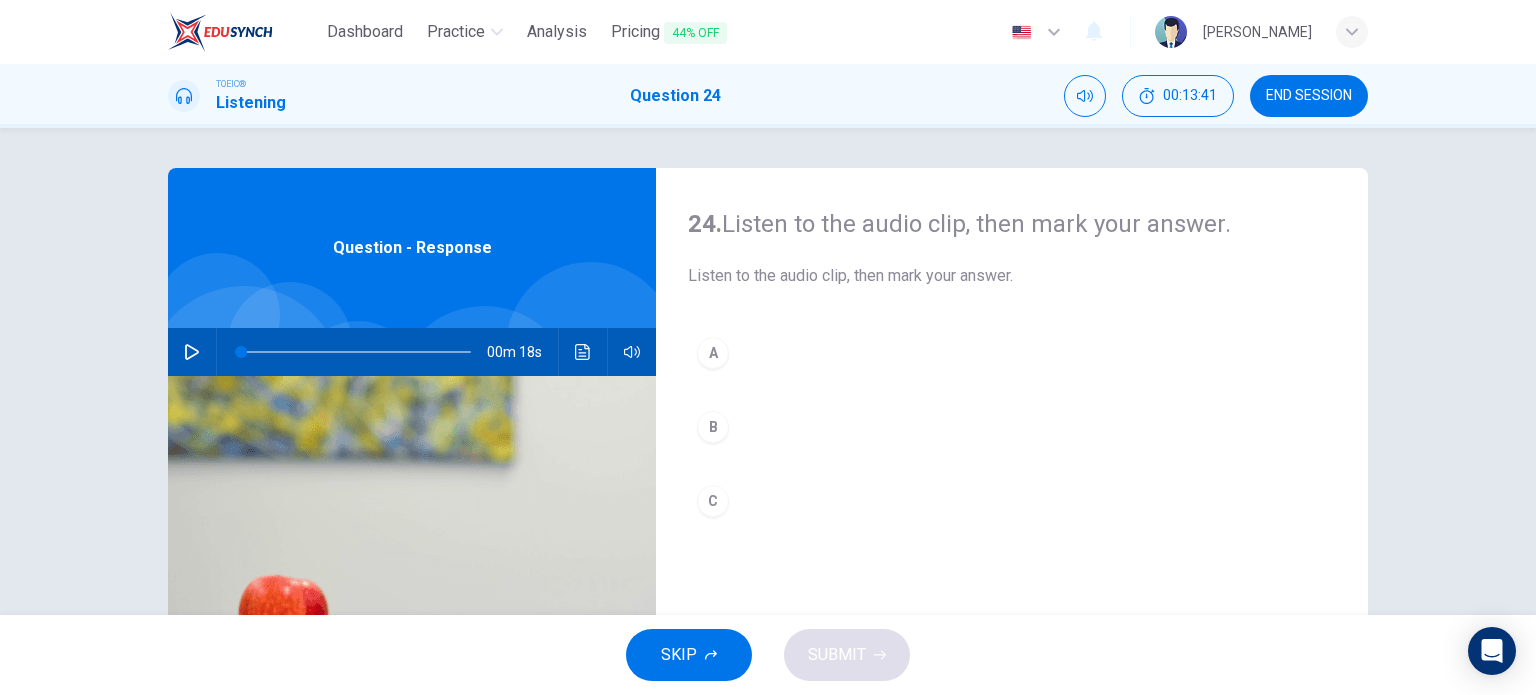 click on "A" at bounding box center [713, 353] 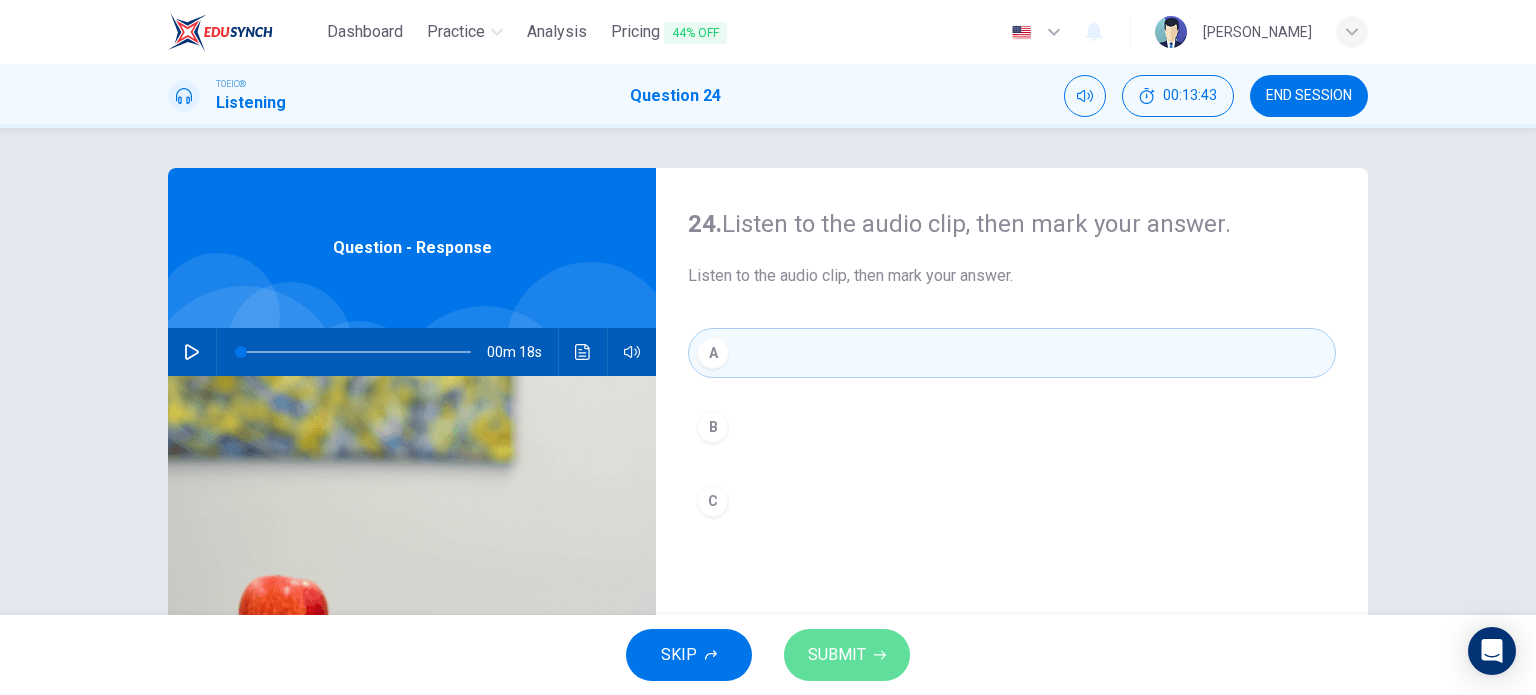 click on "SUBMIT" at bounding box center [837, 655] 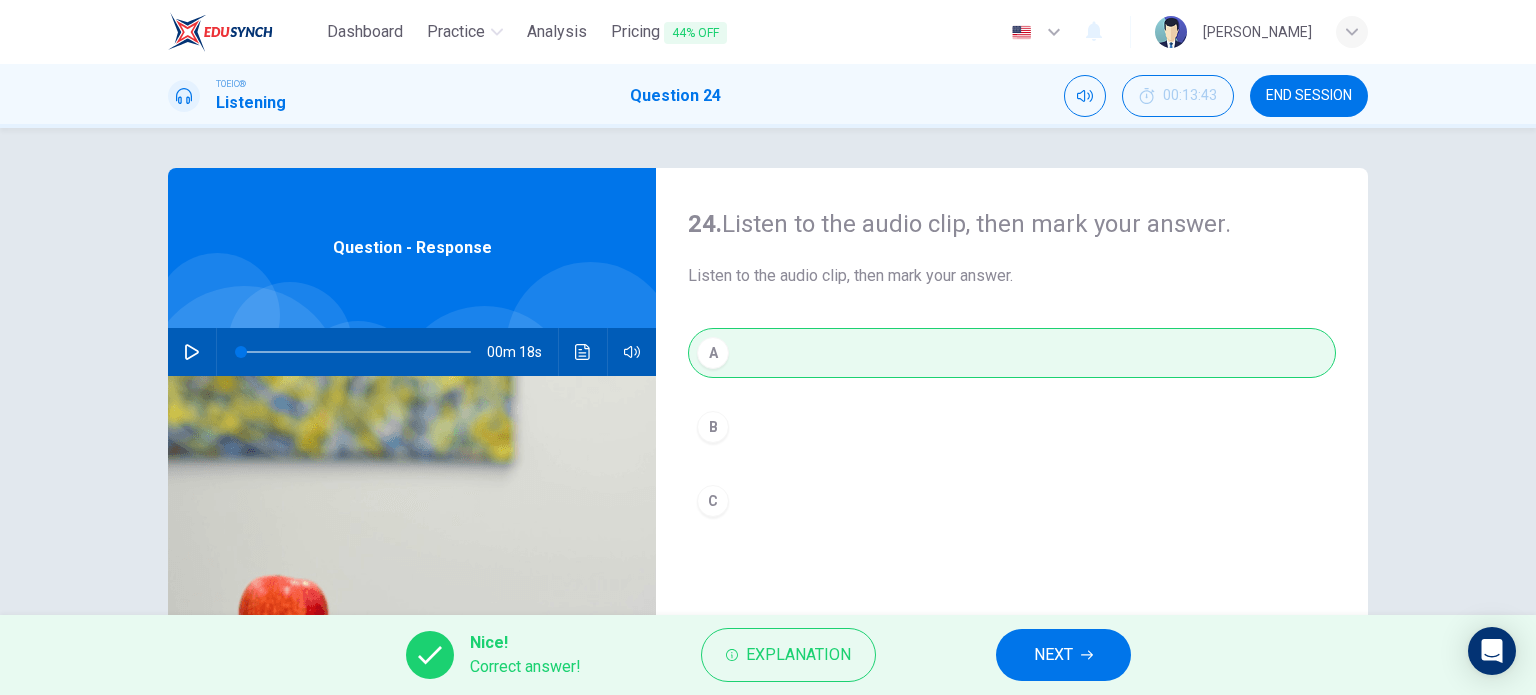 click on "NEXT" at bounding box center [1063, 655] 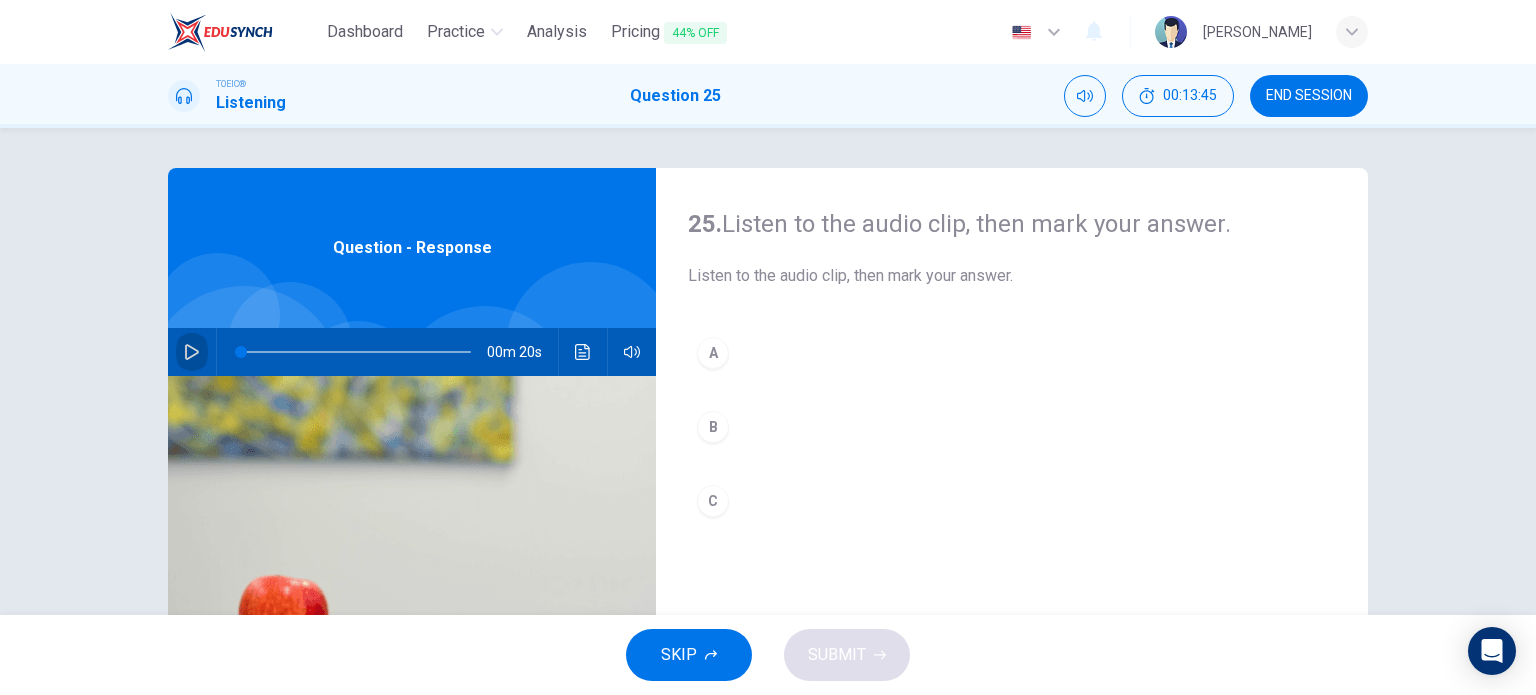 click 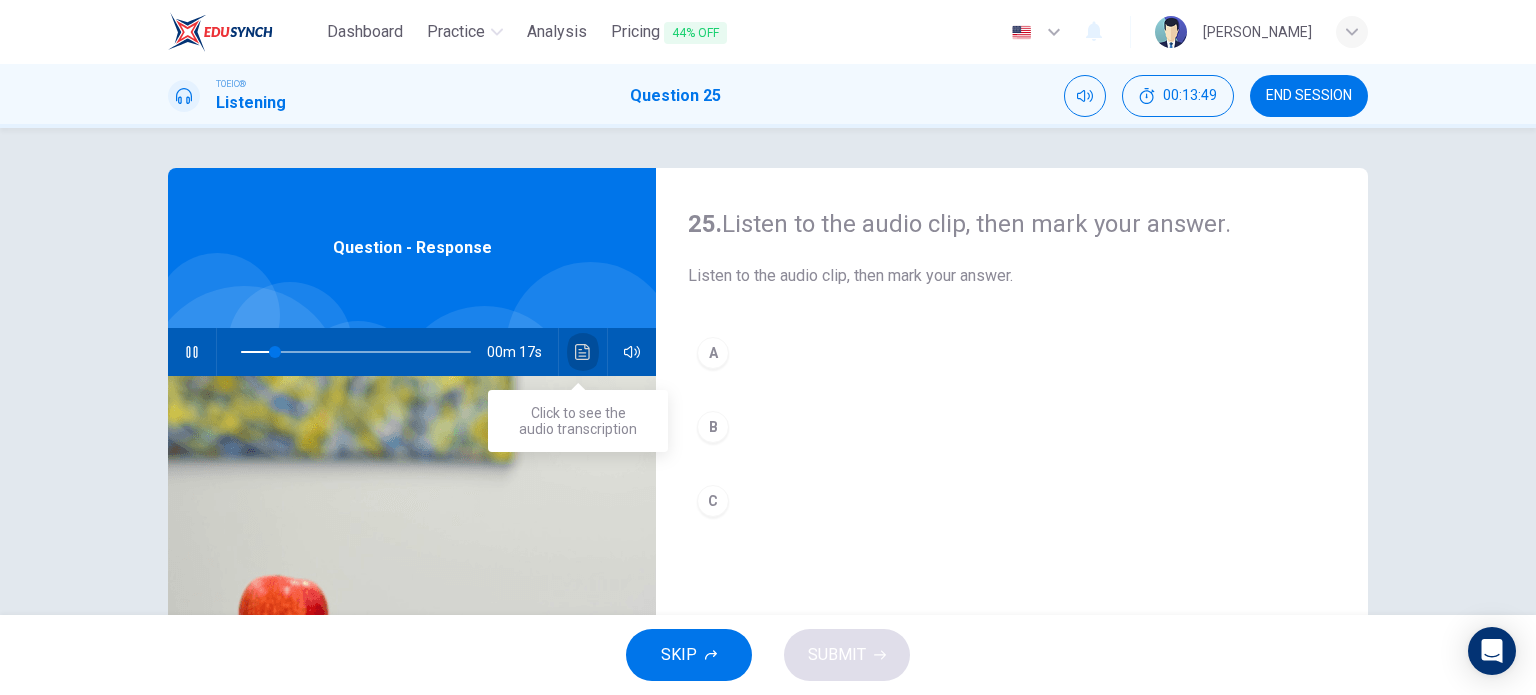 click 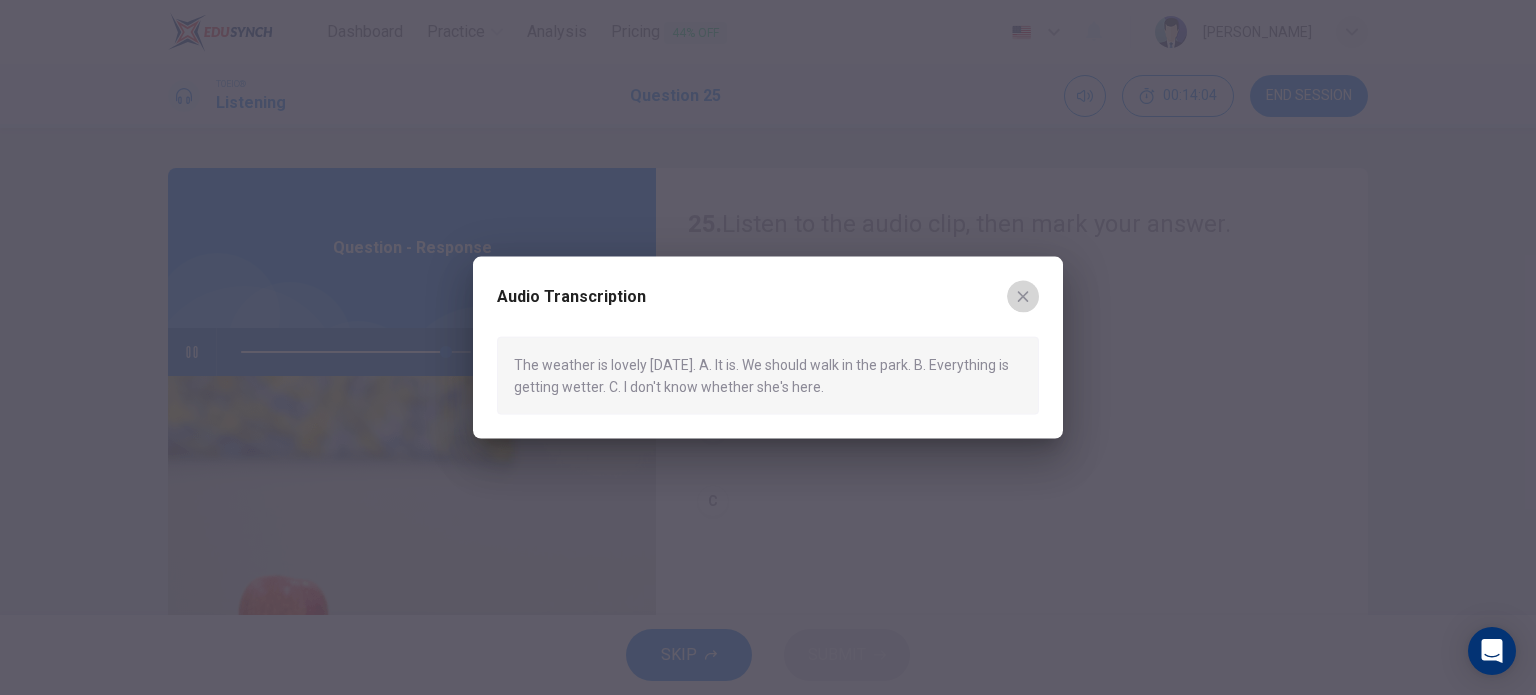 click 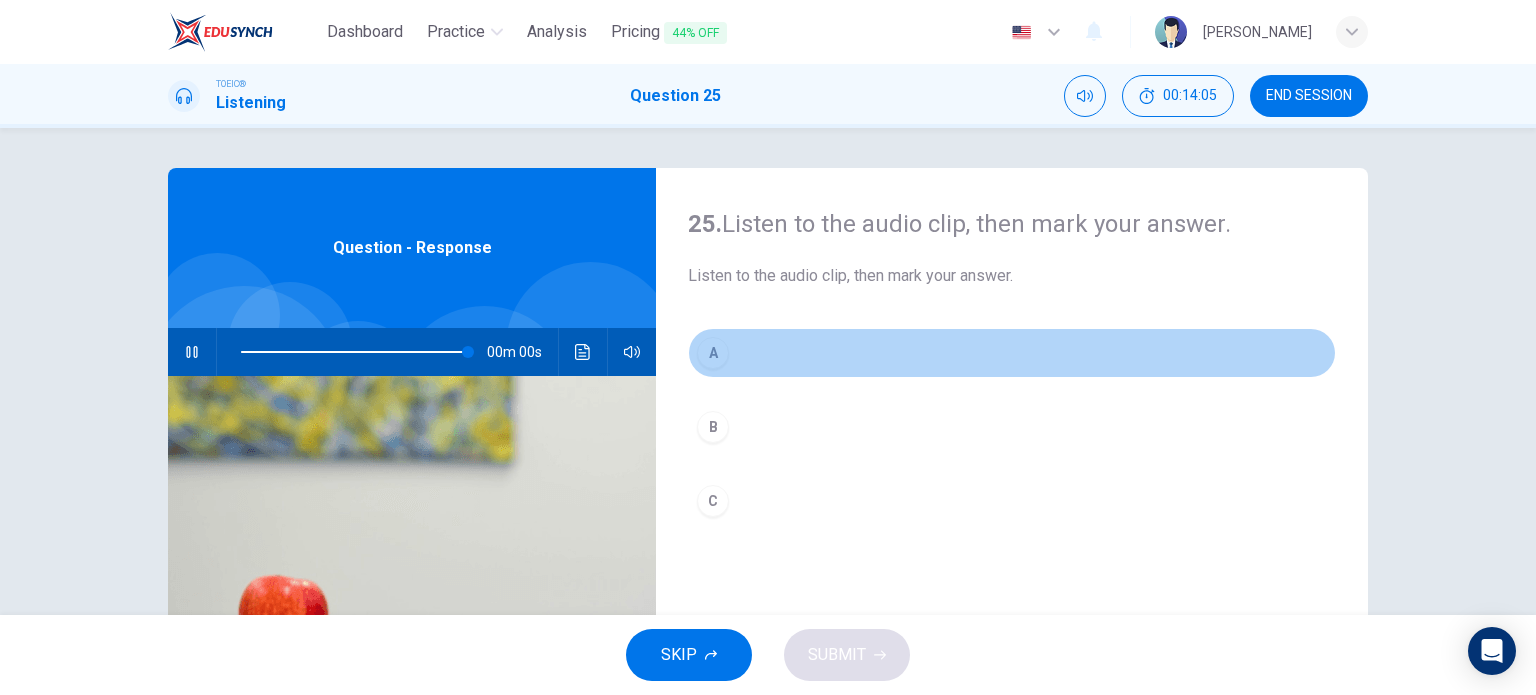 type on "0" 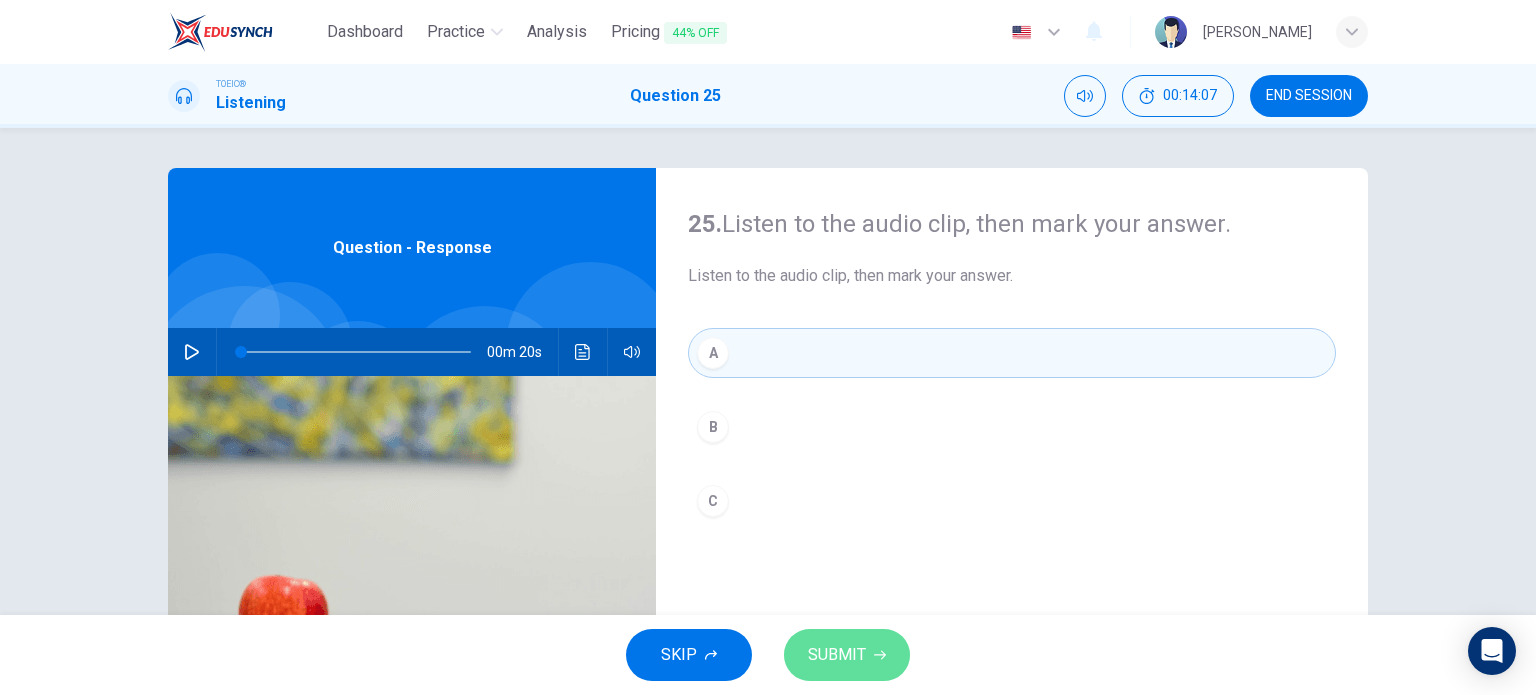 click on "SUBMIT" at bounding box center (837, 655) 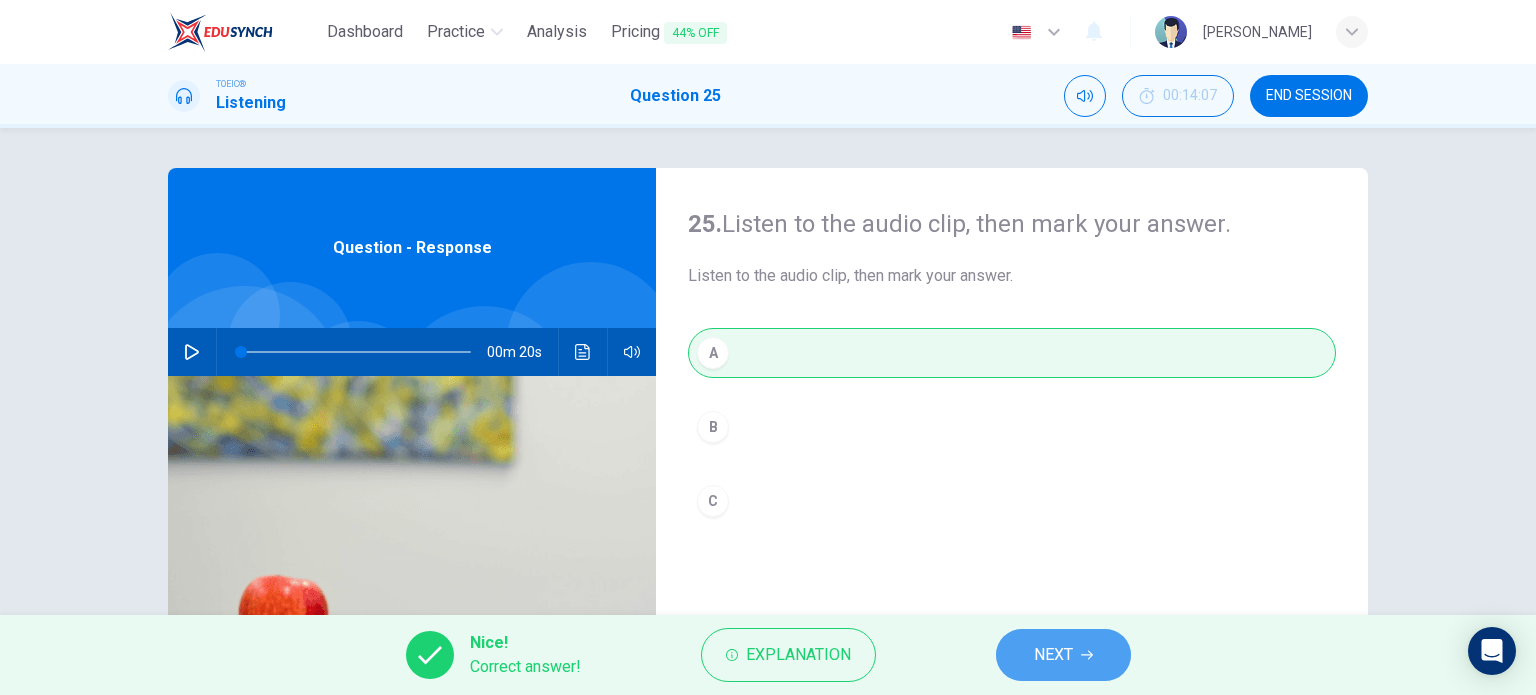 click on "NEXT" at bounding box center [1063, 655] 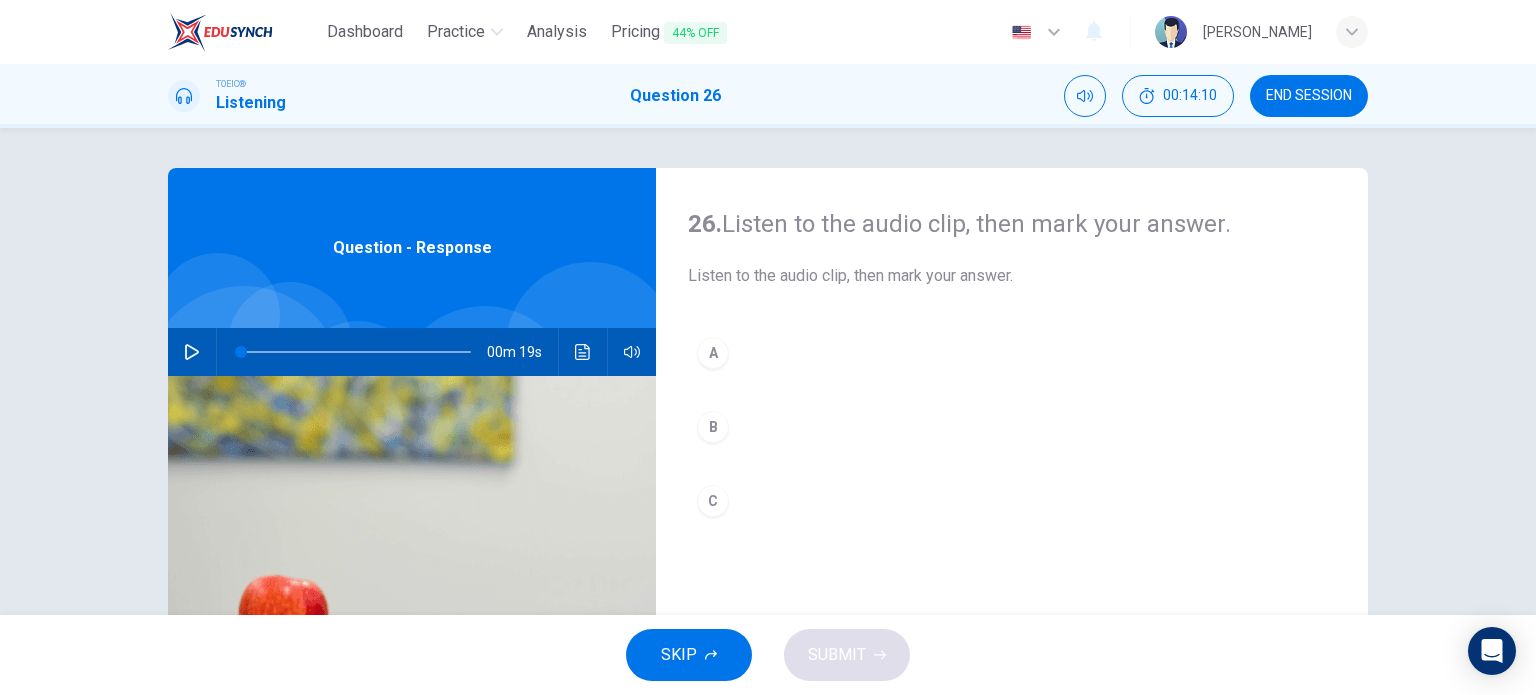 click at bounding box center (192, 352) 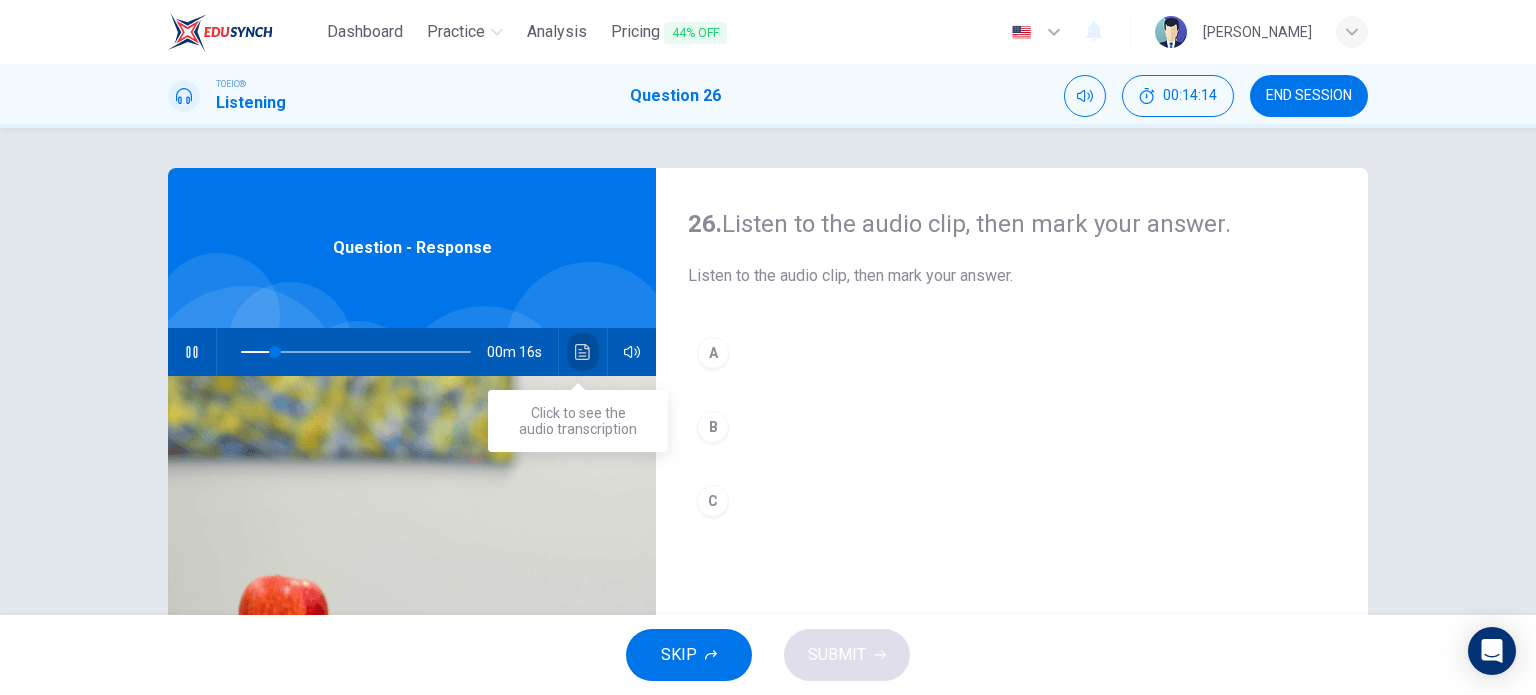 click 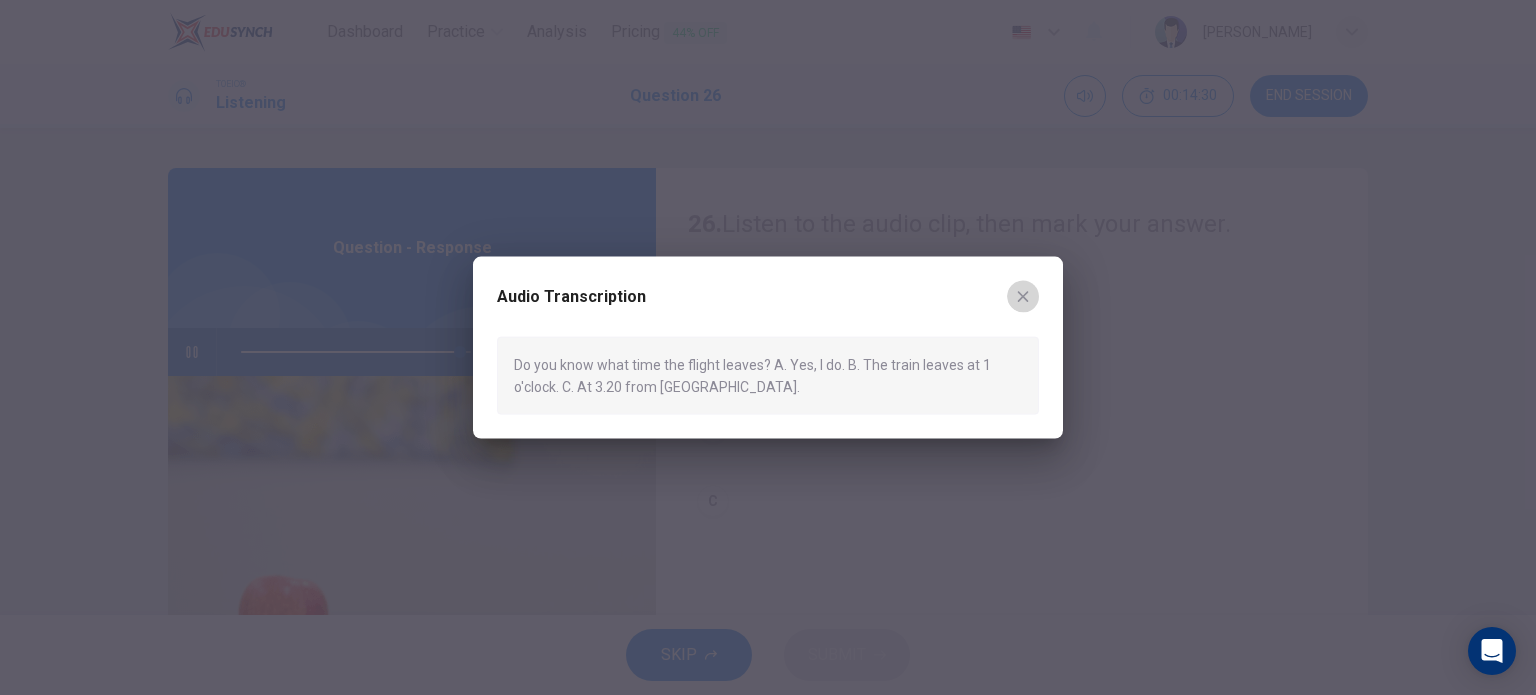 click 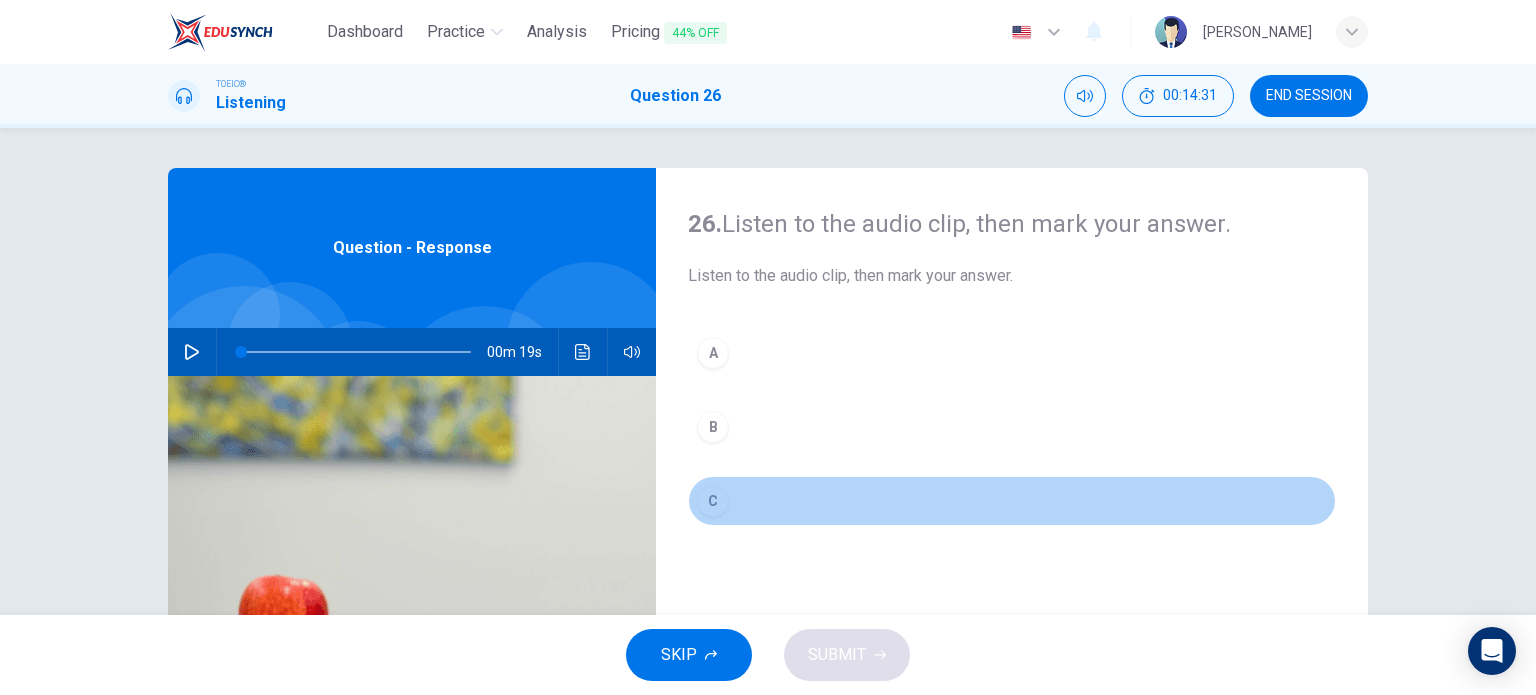 click on "C" at bounding box center (713, 501) 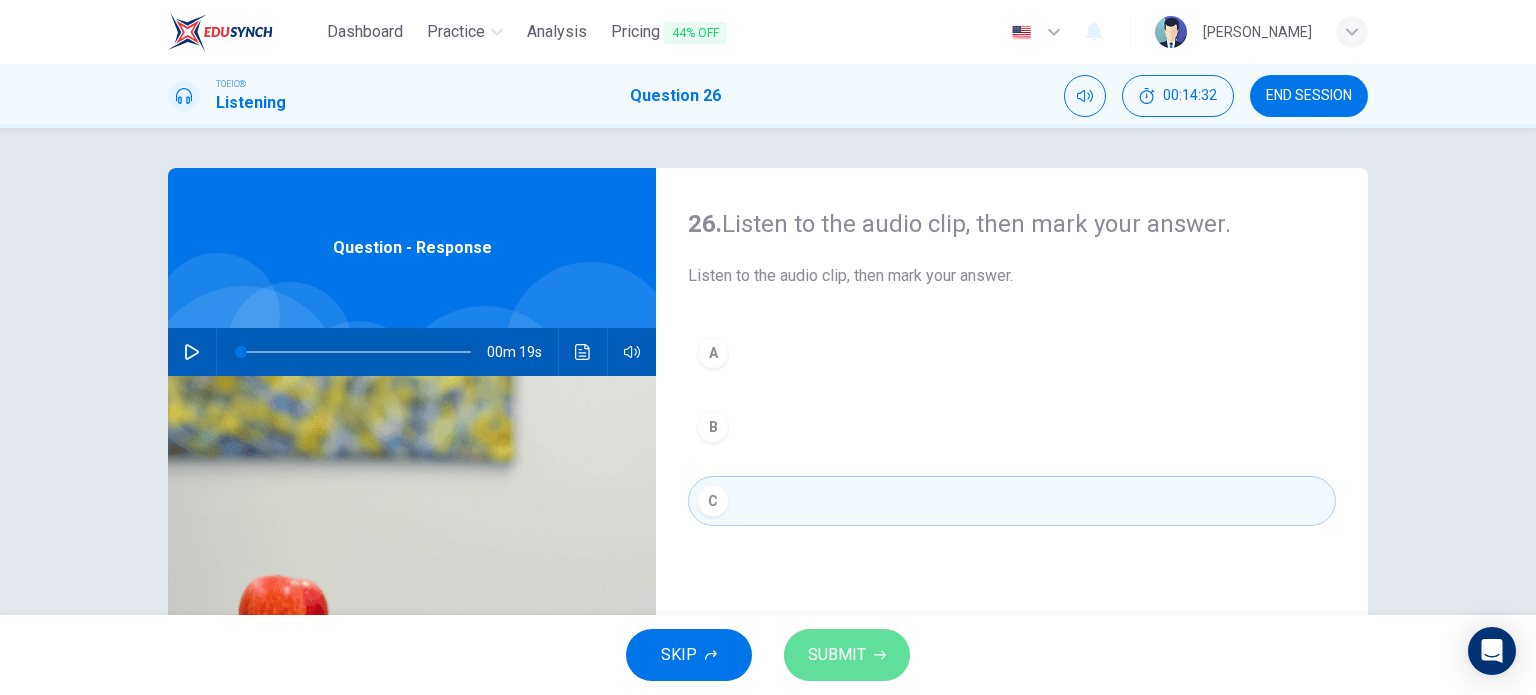 click 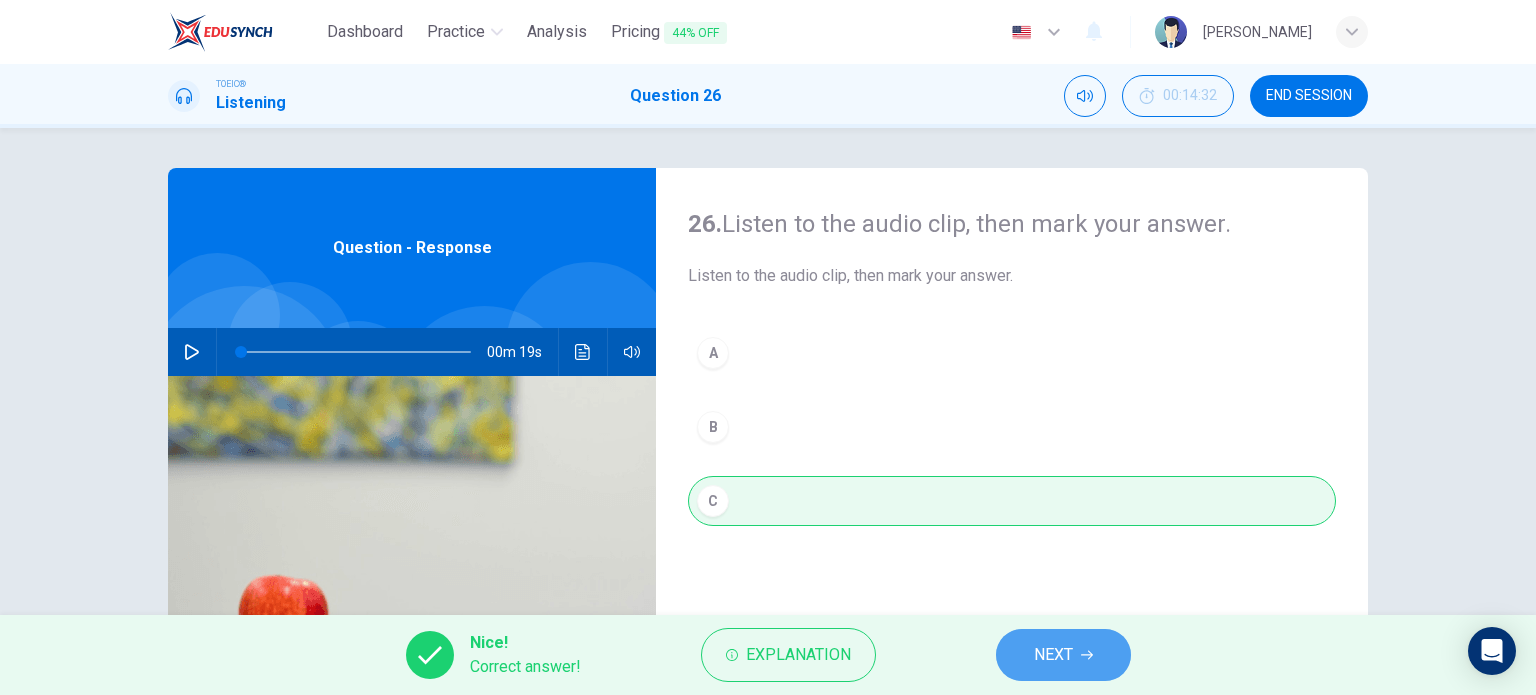 click on "NEXT" at bounding box center [1063, 655] 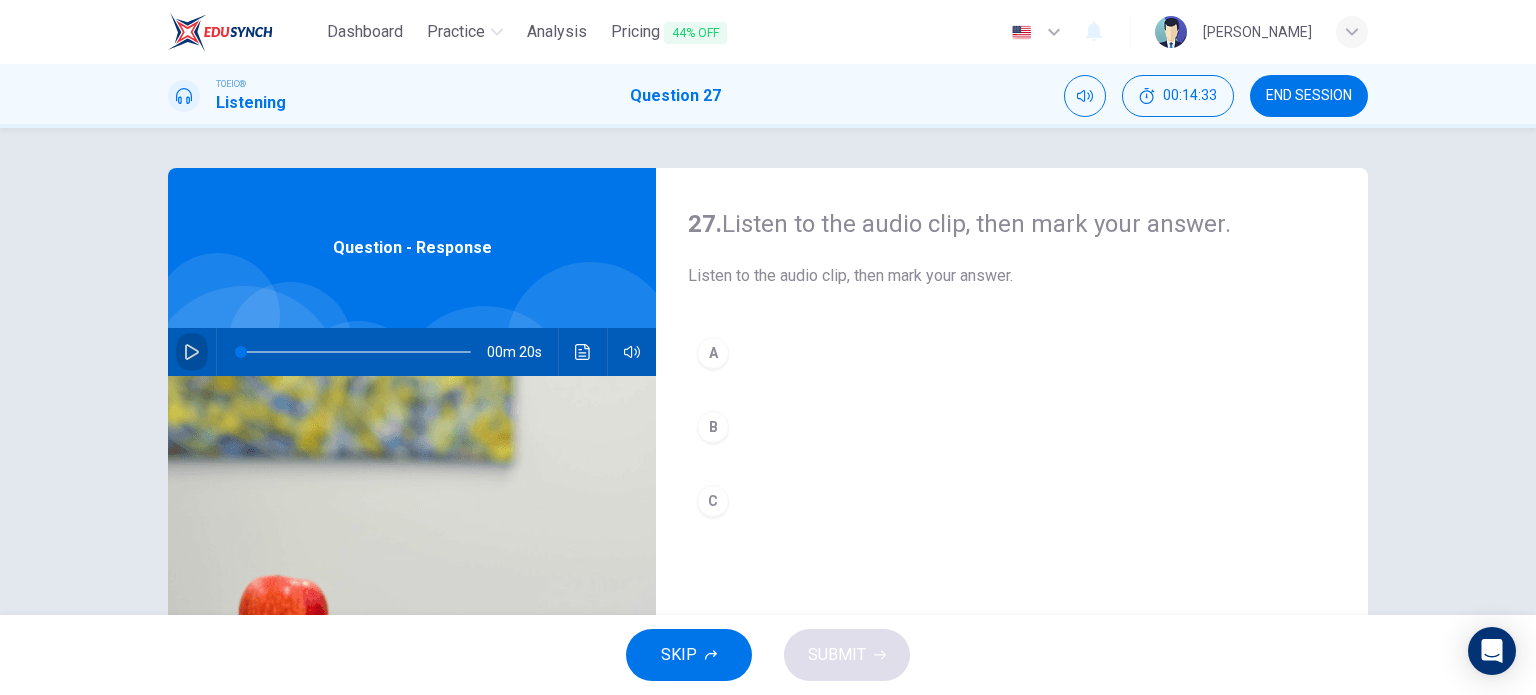 click at bounding box center (192, 352) 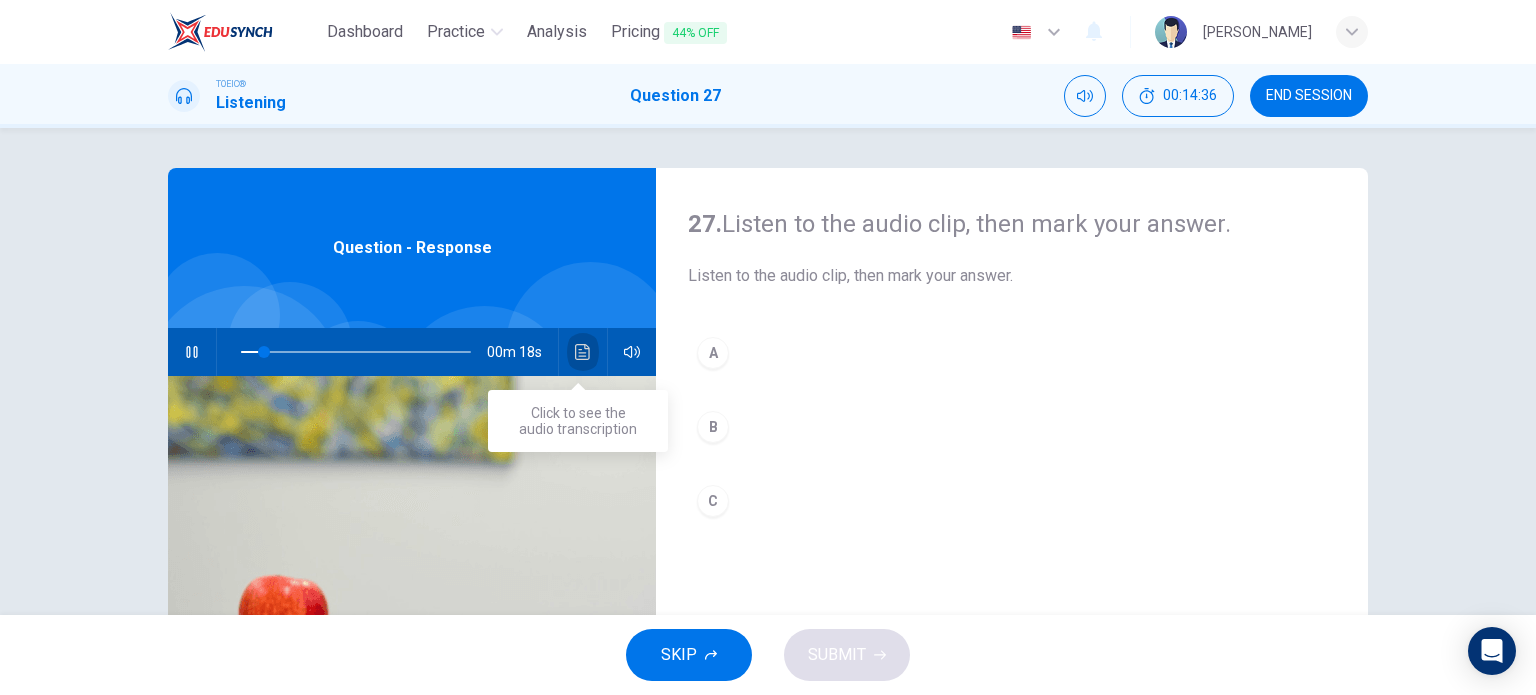 click 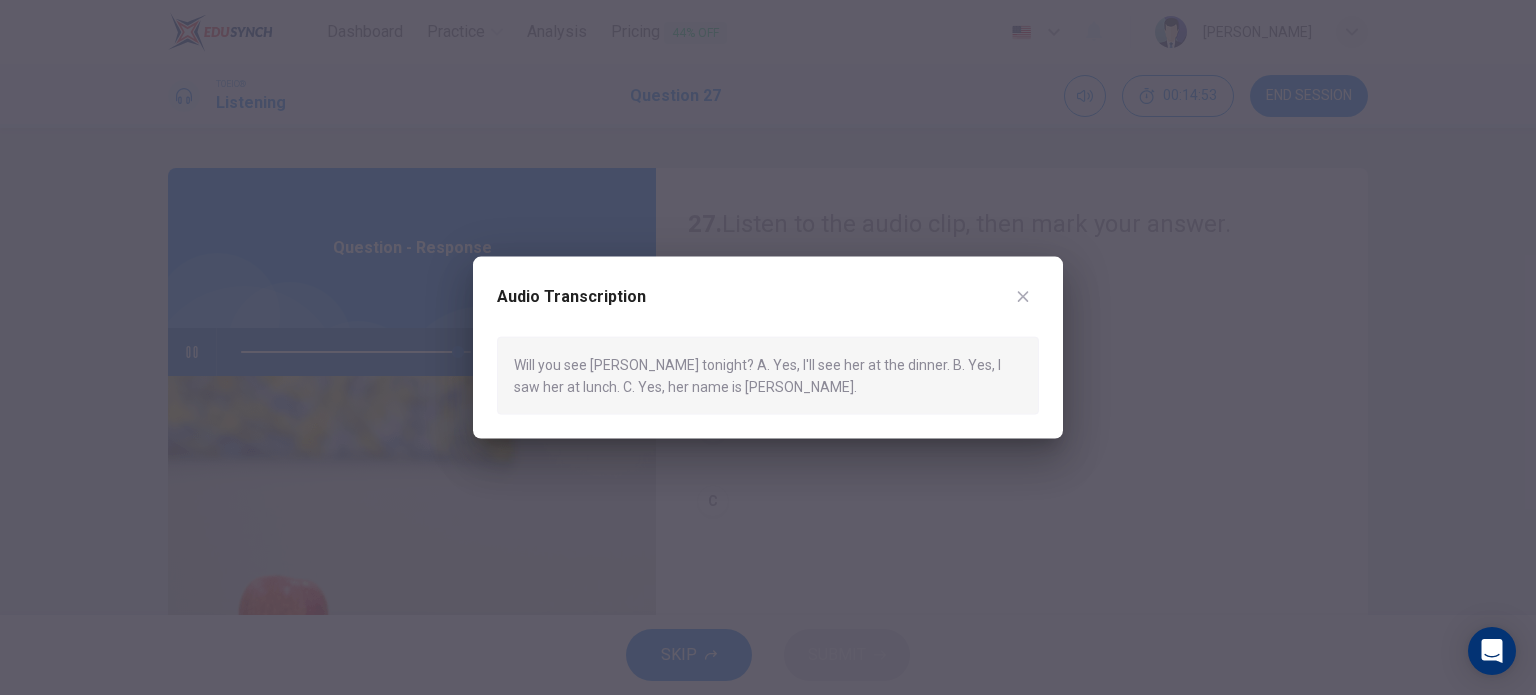 type on "0" 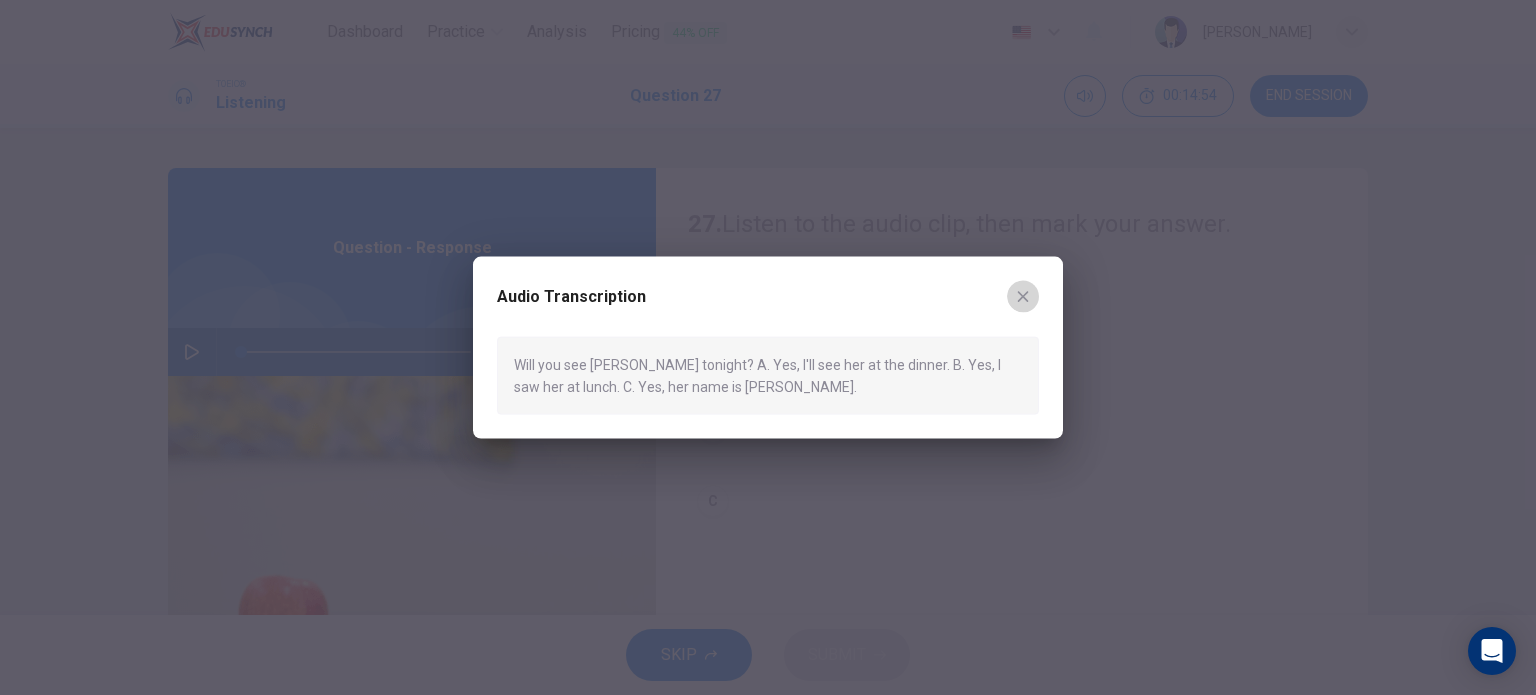 click 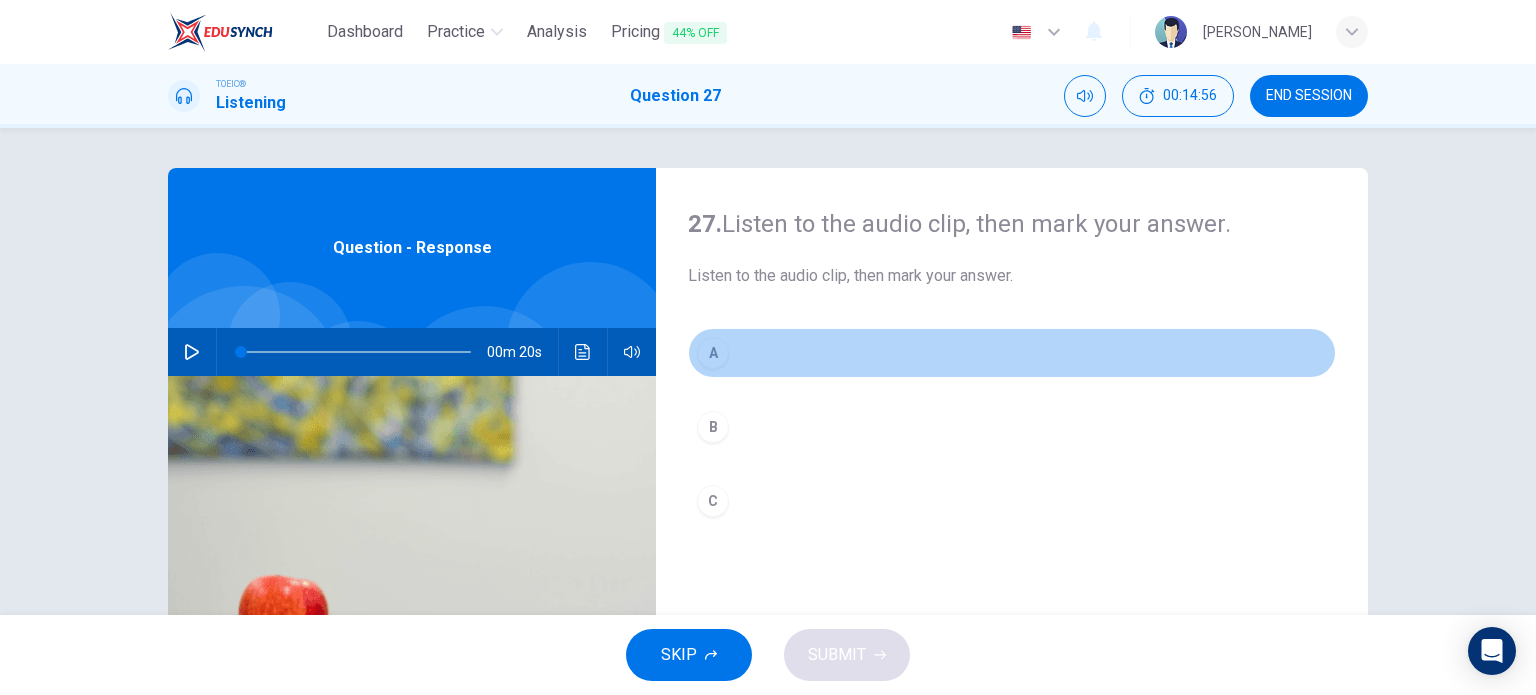 click on "A" at bounding box center (713, 353) 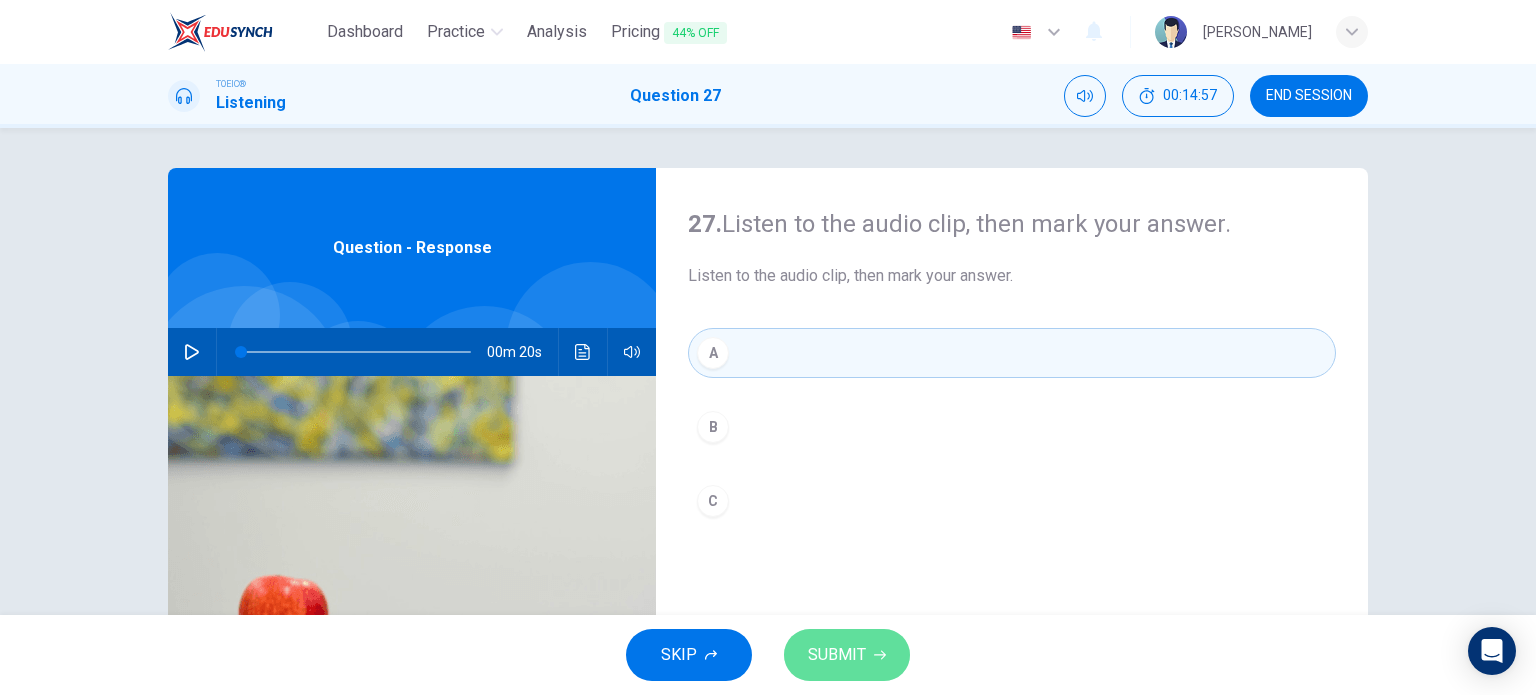 click on "SUBMIT" at bounding box center [837, 655] 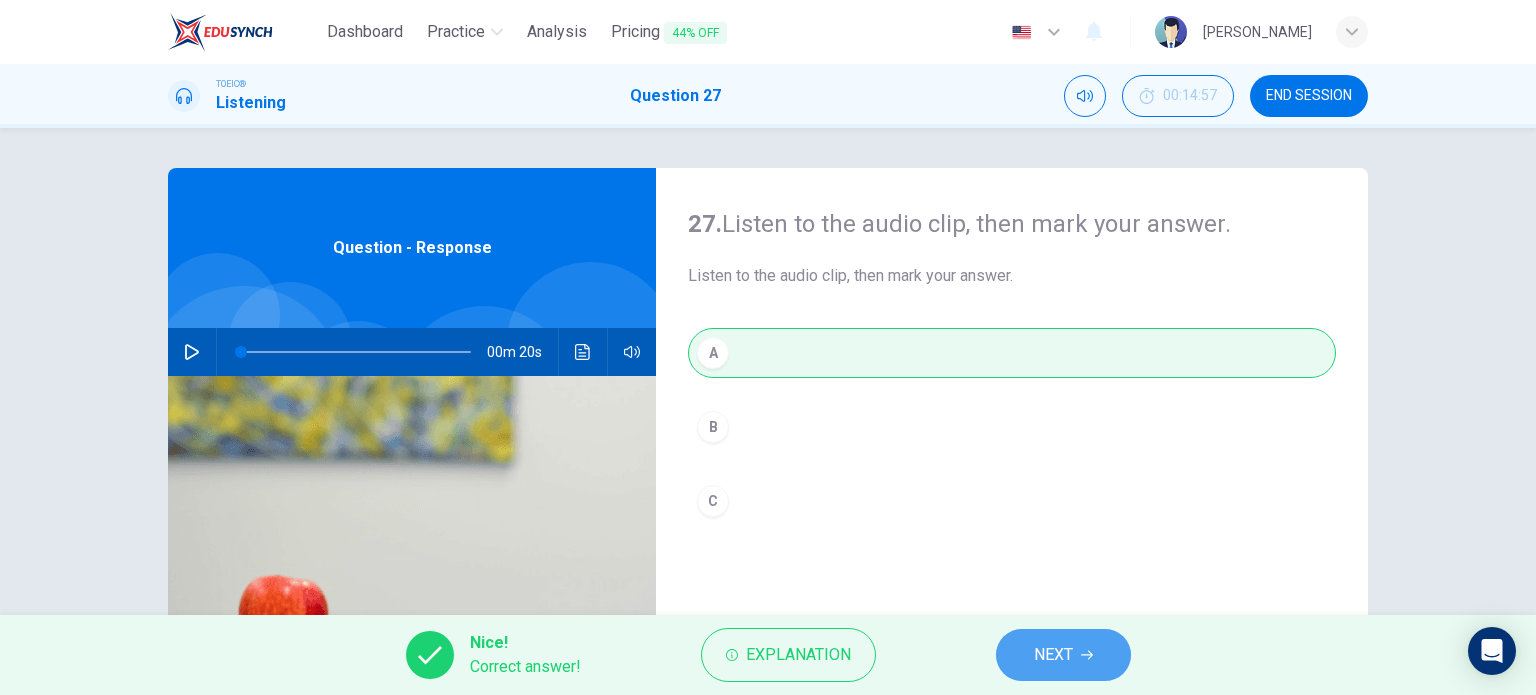 click on "NEXT" at bounding box center [1053, 655] 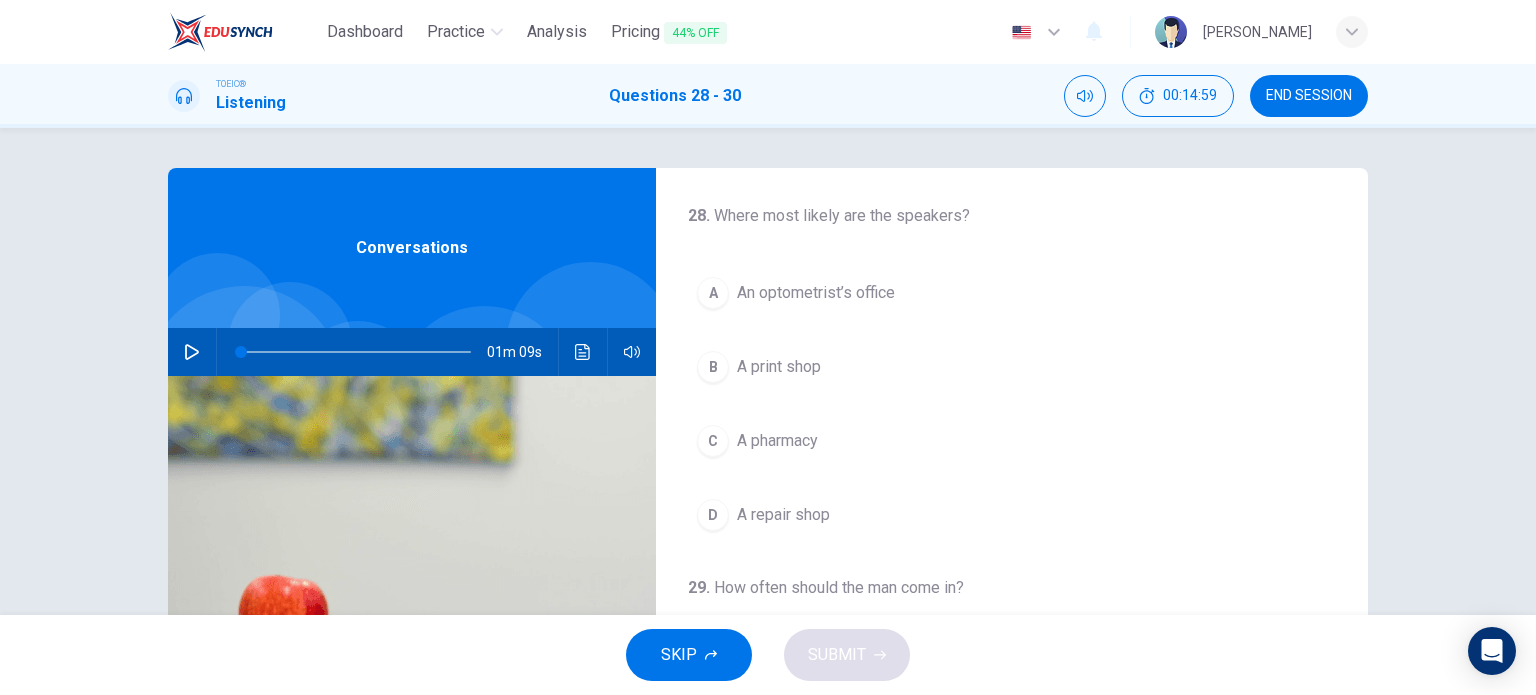 click 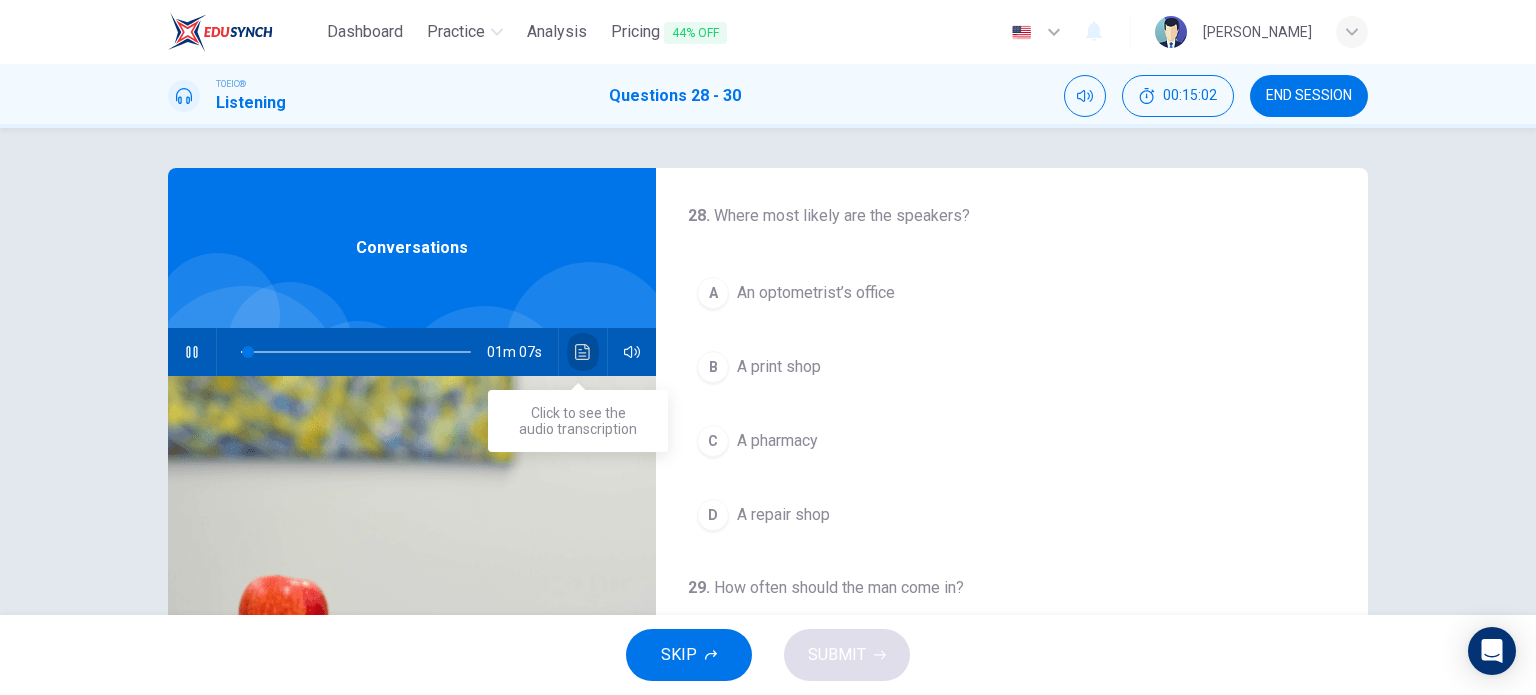 click at bounding box center [583, 352] 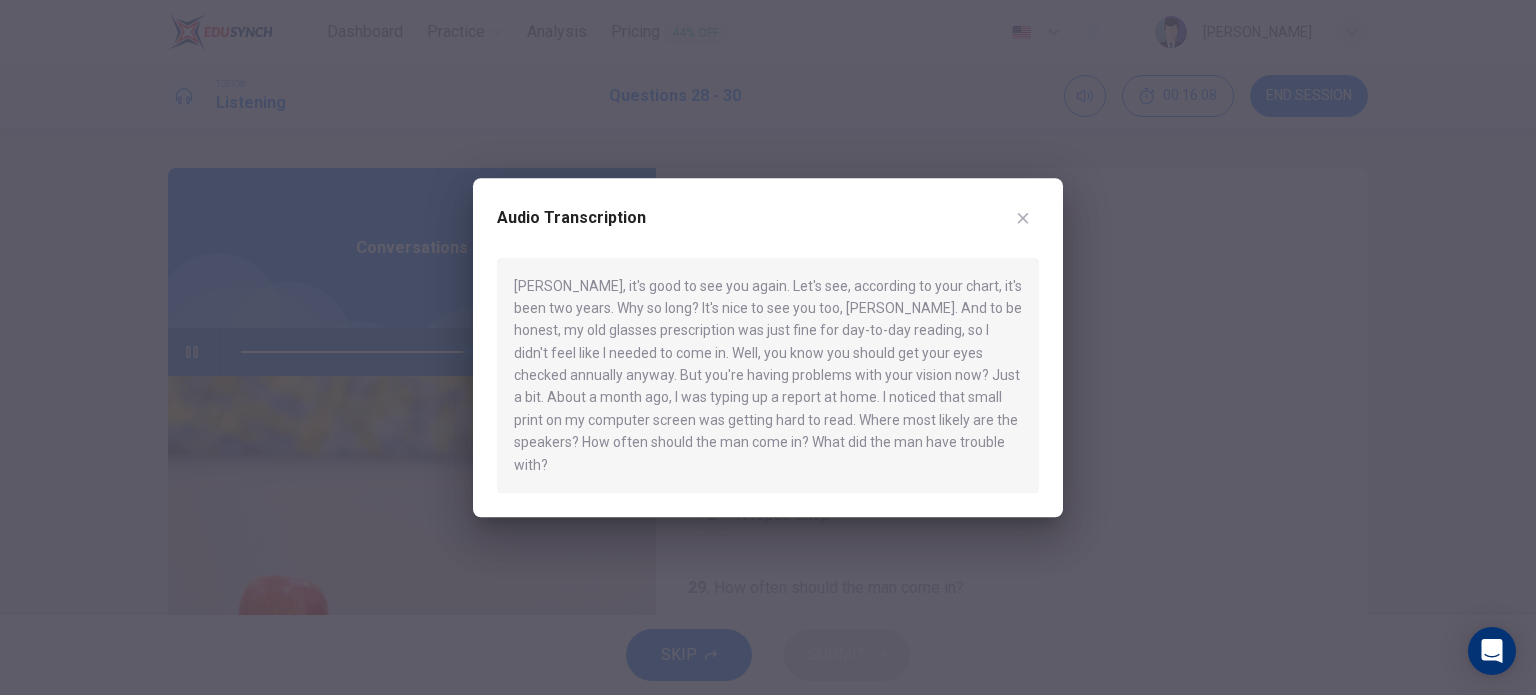 type on "0" 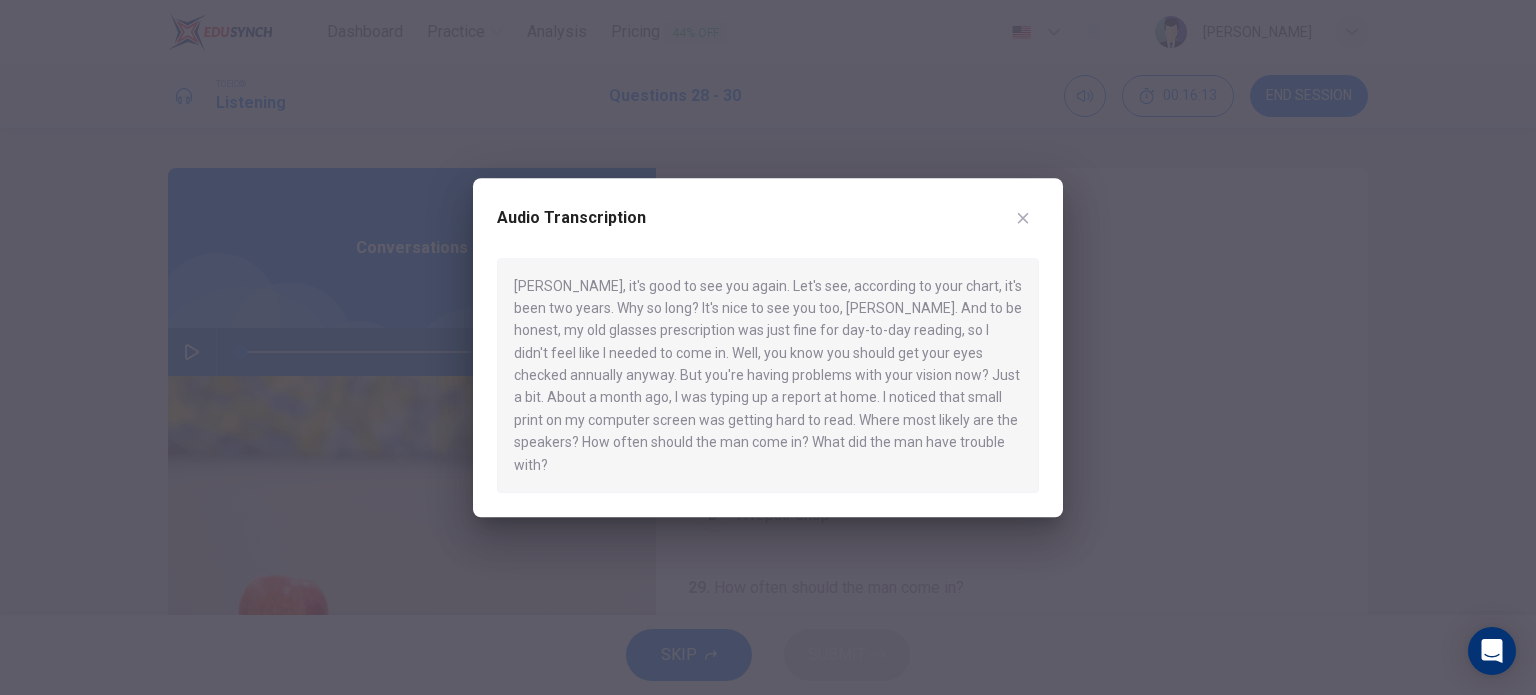click 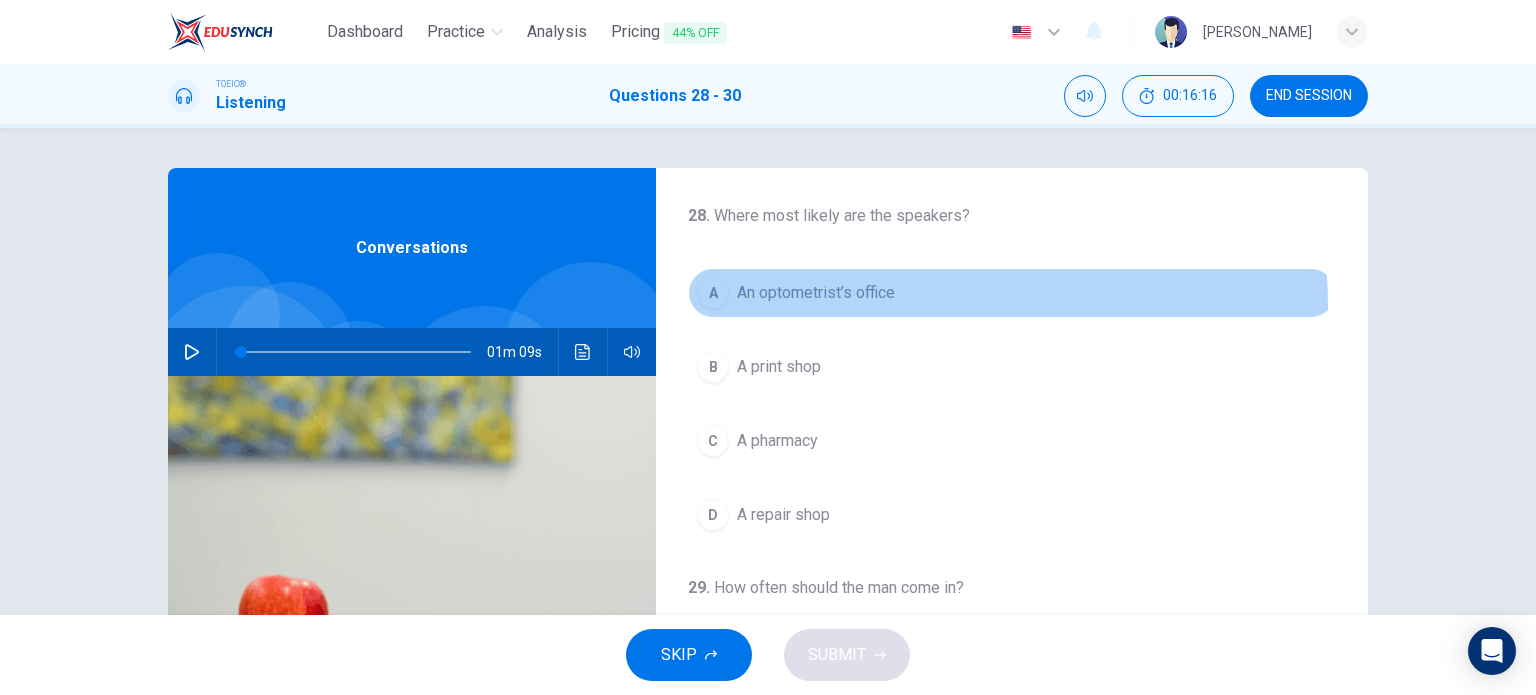 click on "A An optometrist’s office" at bounding box center [1012, 293] 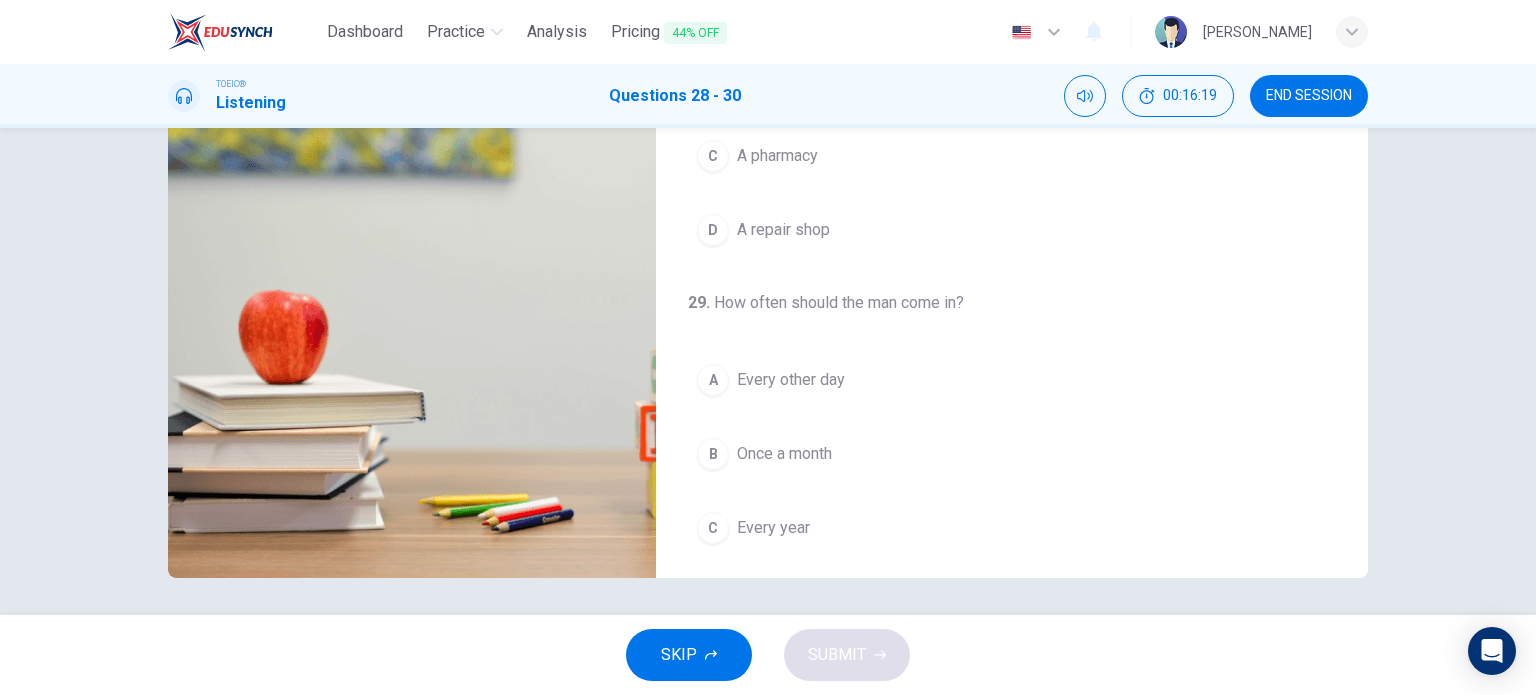 scroll, scrollTop: 288, scrollLeft: 0, axis: vertical 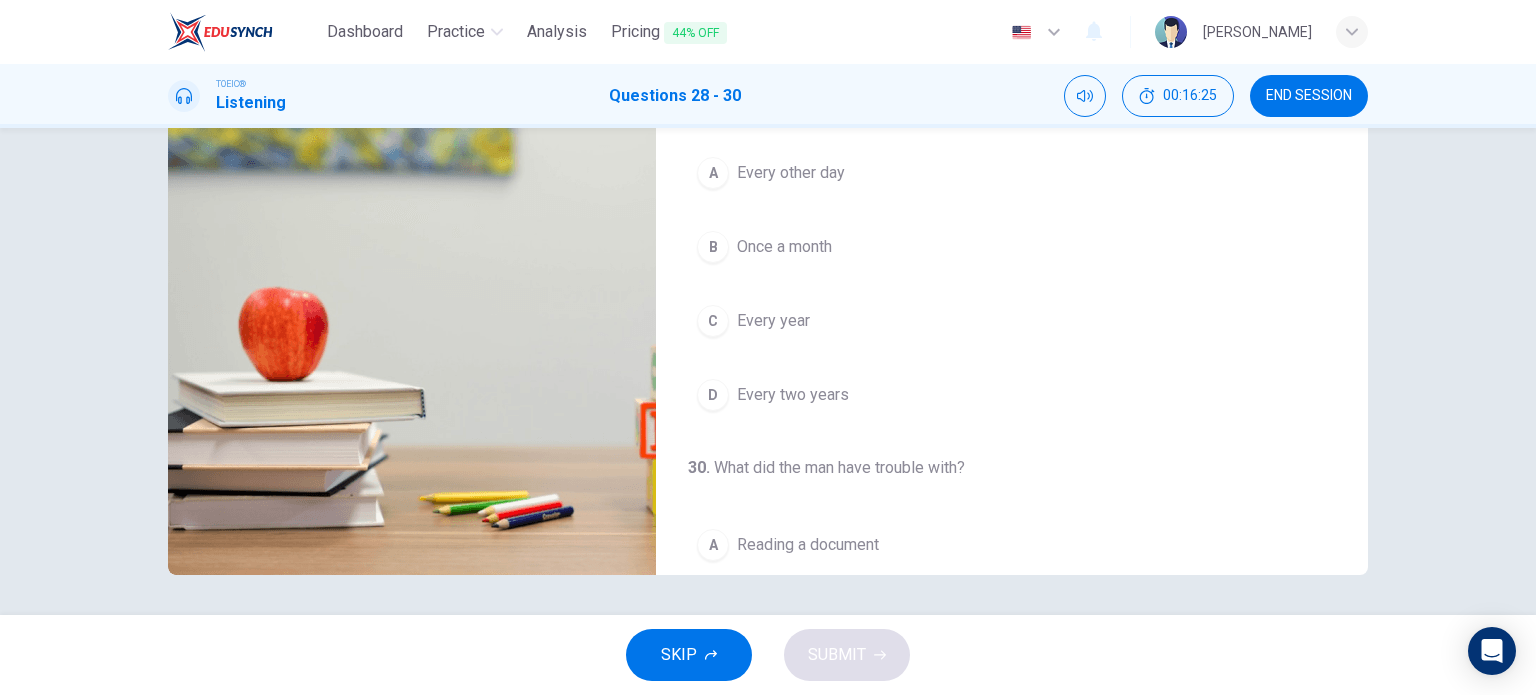 drag, startPoint x: 1362, startPoint y: 282, endPoint x: 1369, endPoint y: 402, distance: 120.203995 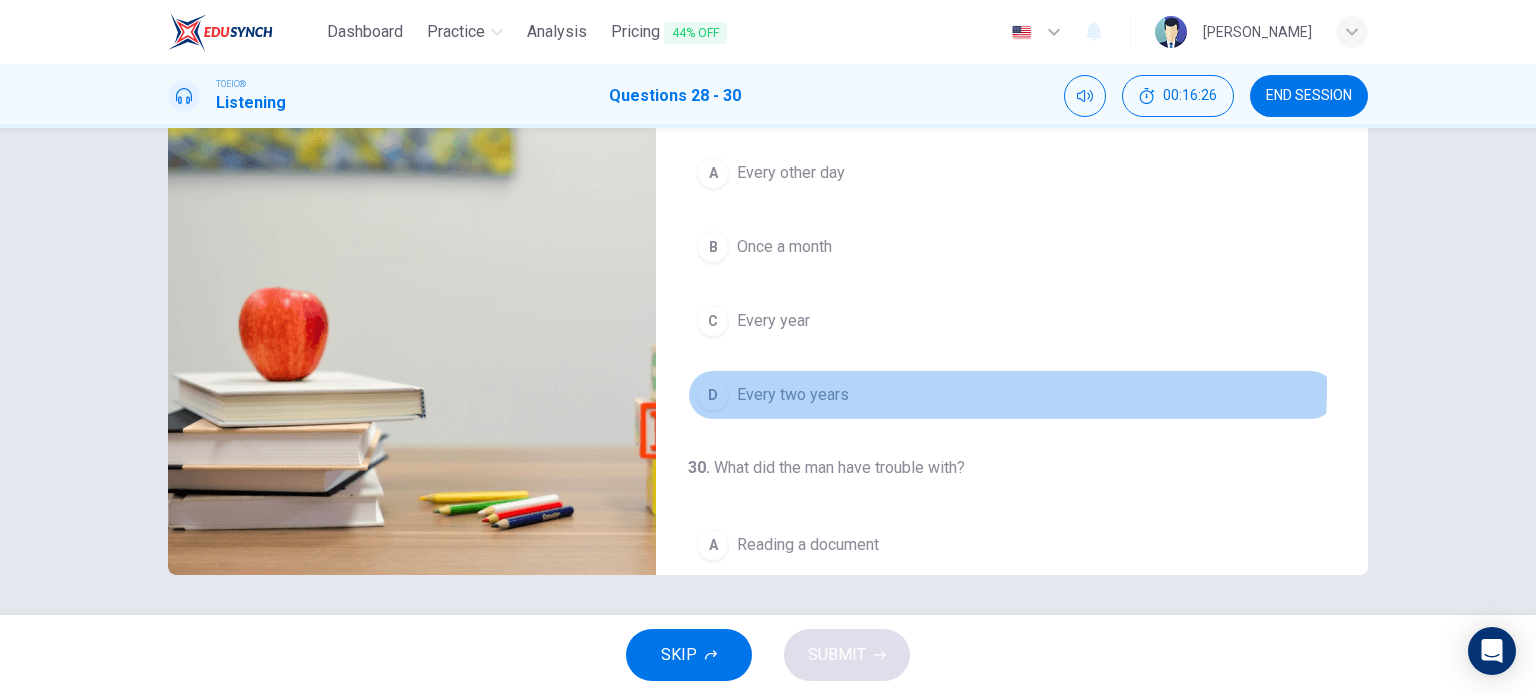 click on "Every two years" at bounding box center [793, 395] 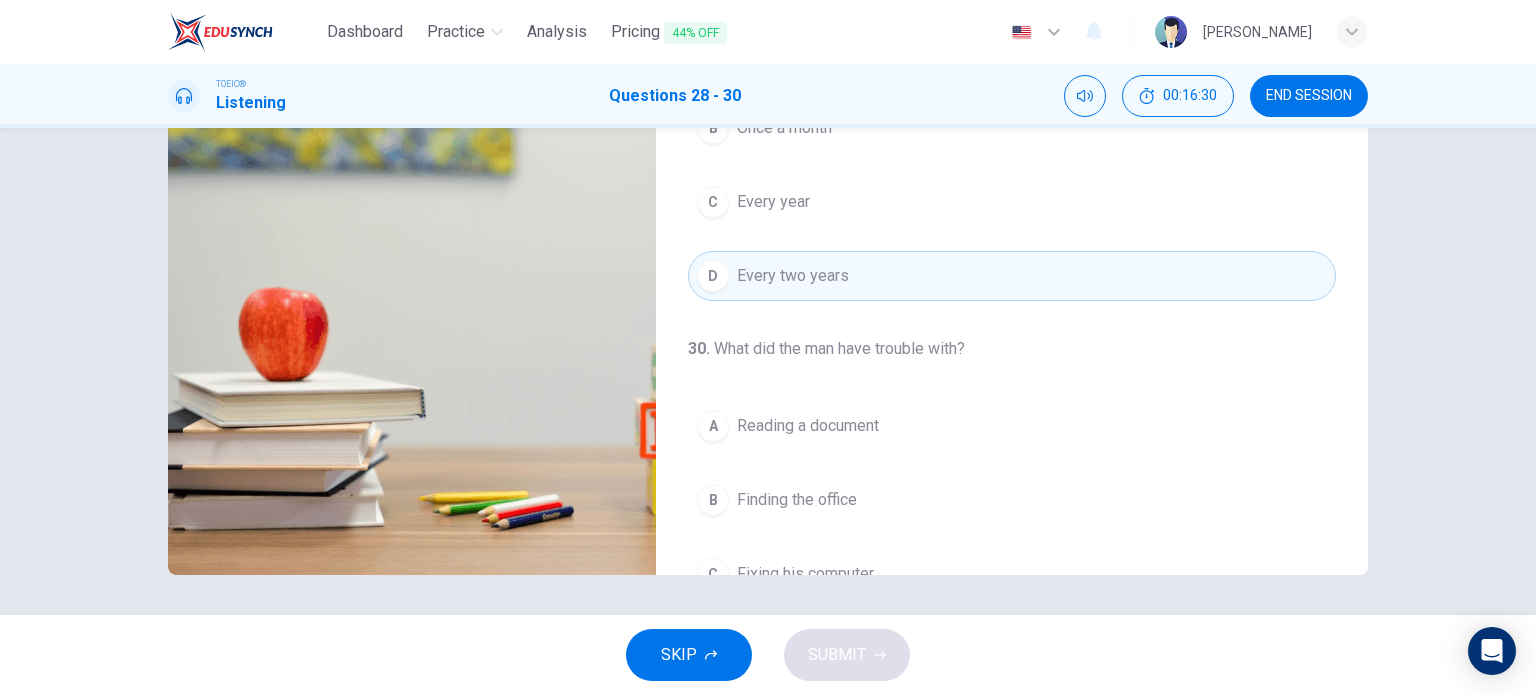 scroll, scrollTop: 452, scrollLeft: 0, axis: vertical 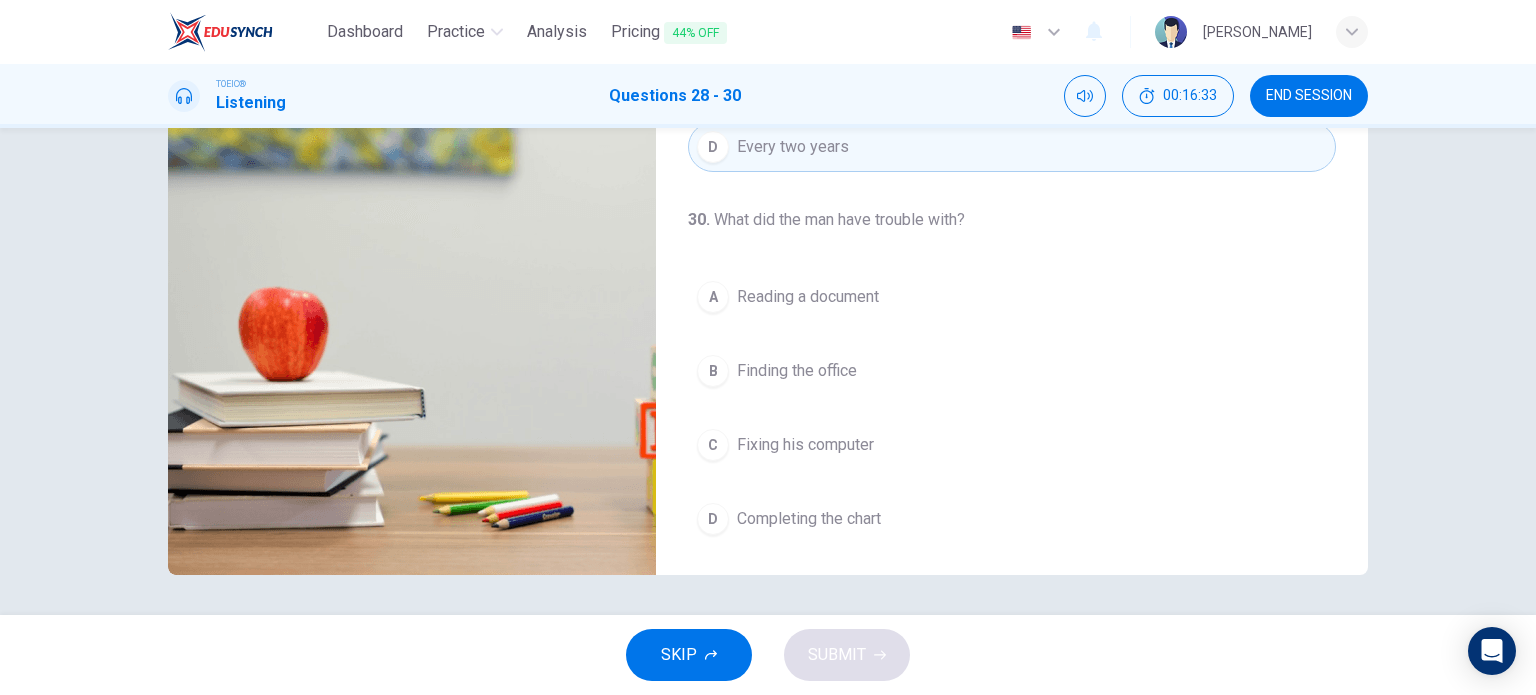 click on "Fixing his computer" at bounding box center [805, 445] 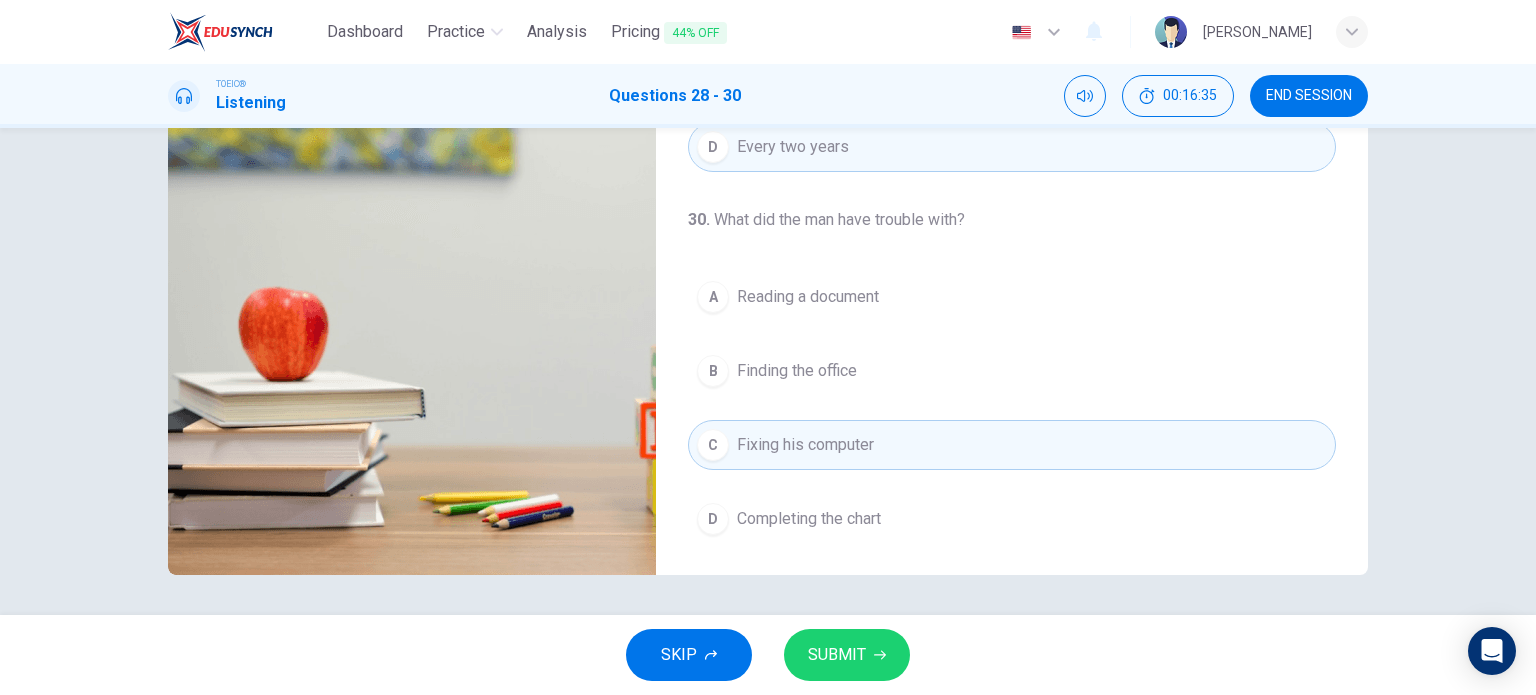 click on "SUBMIT" at bounding box center [847, 655] 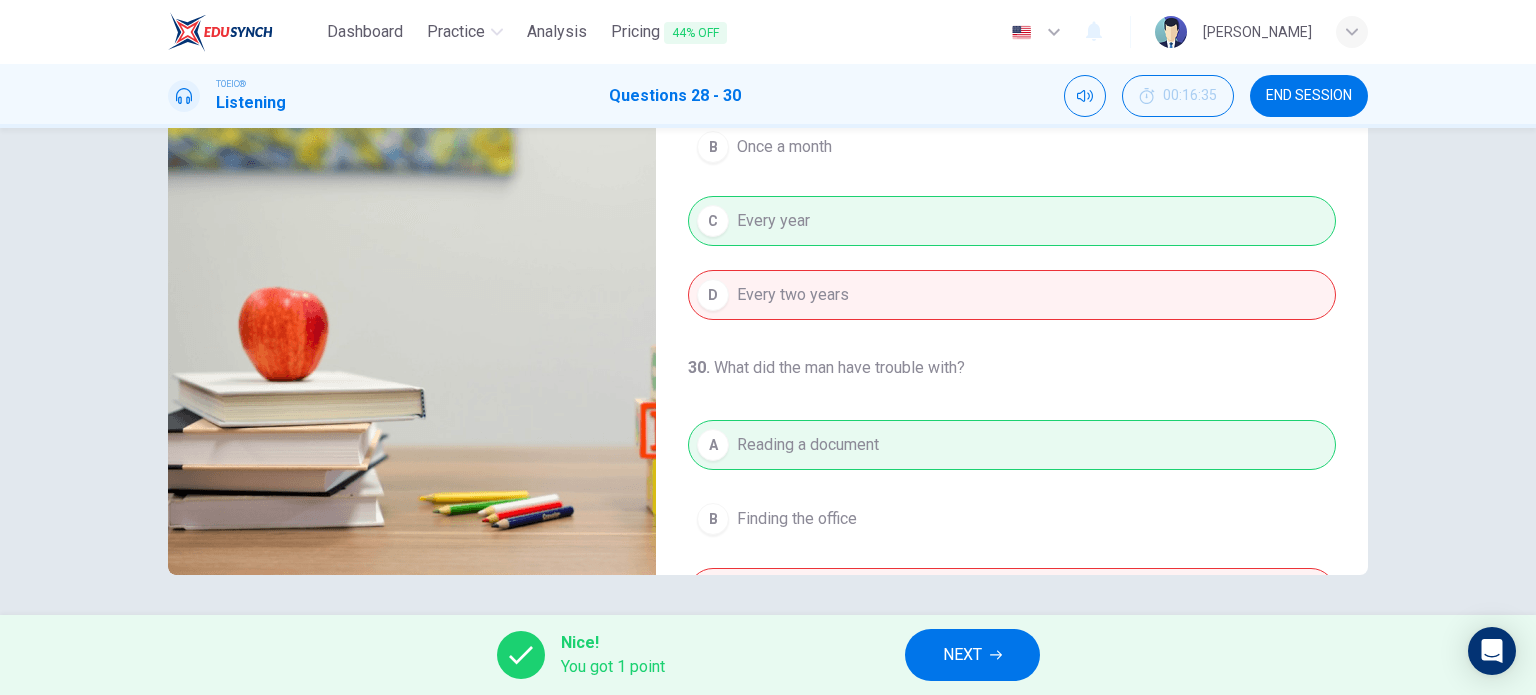 scroll, scrollTop: 452, scrollLeft: 0, axis: vertical 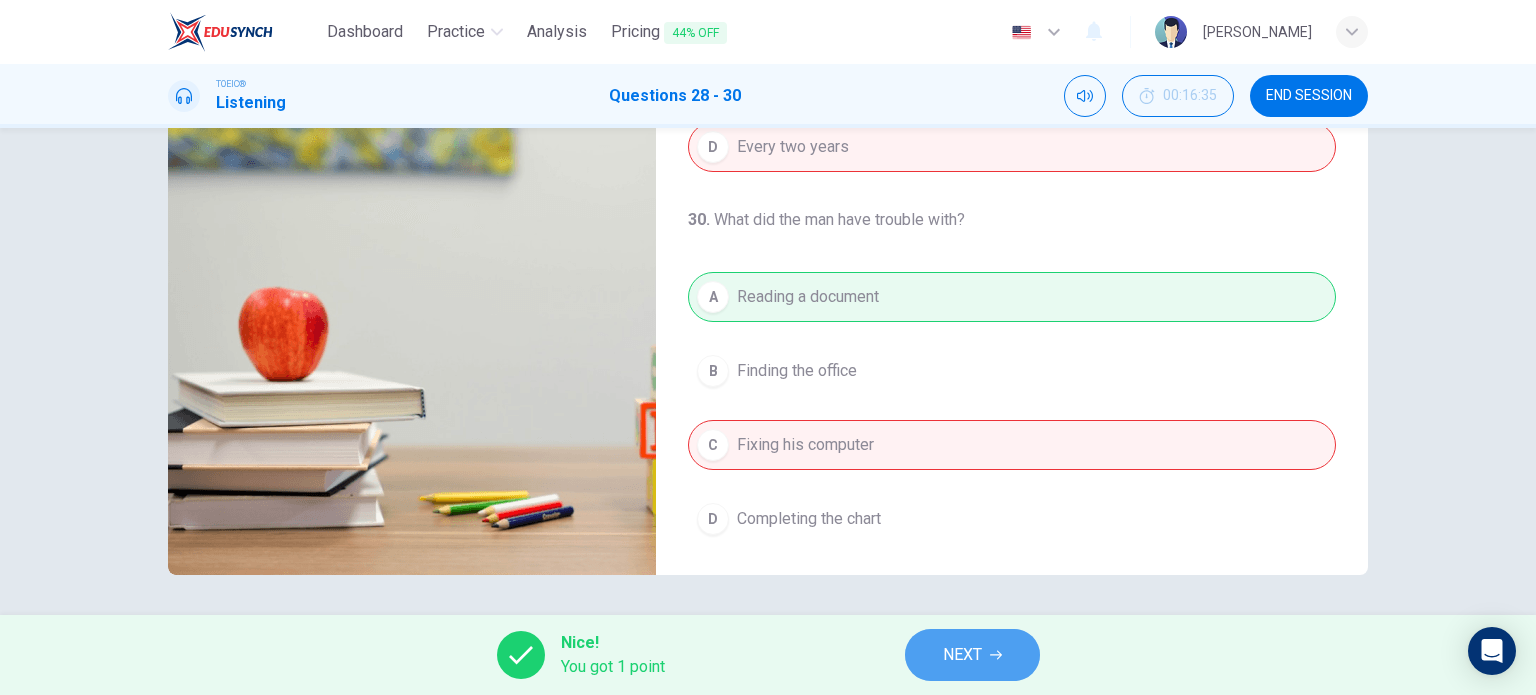 click on "NEXT" at bounding box center [972, 655] 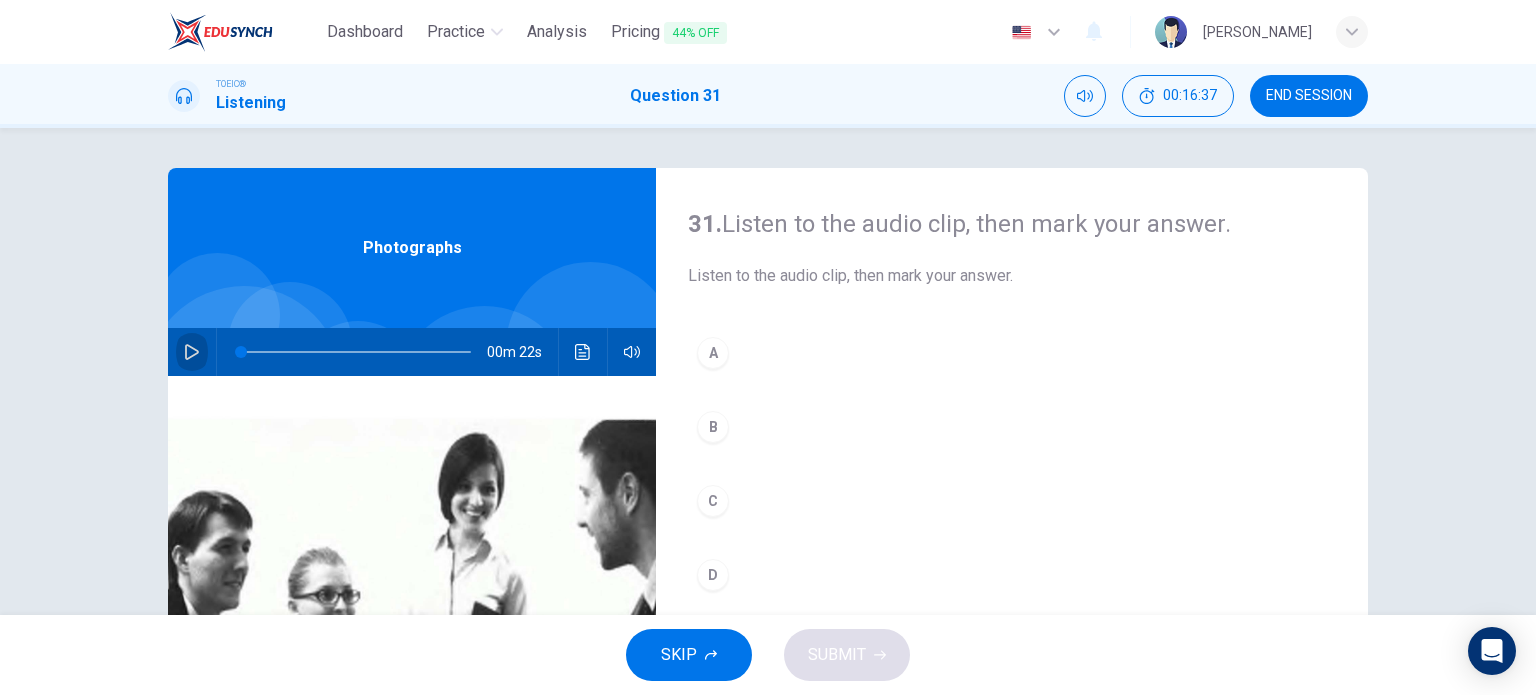 click 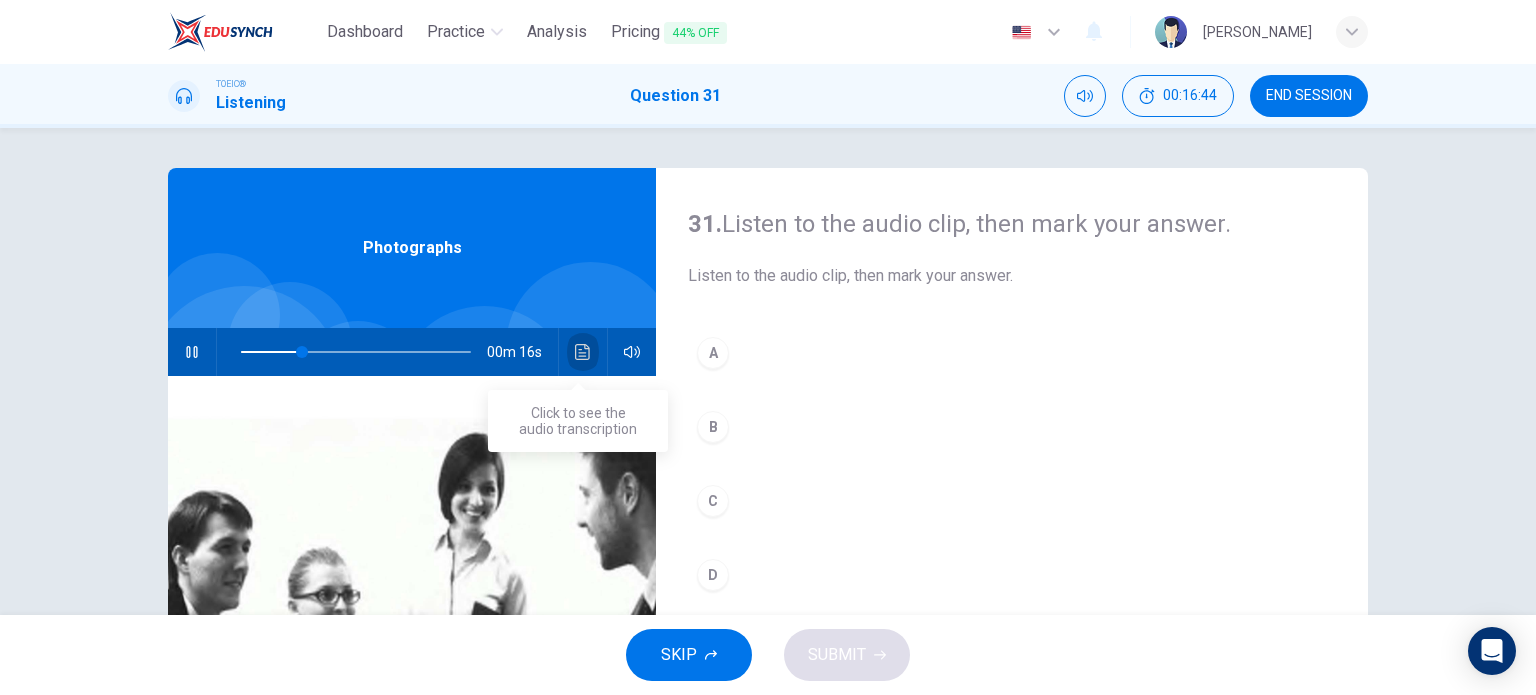 click 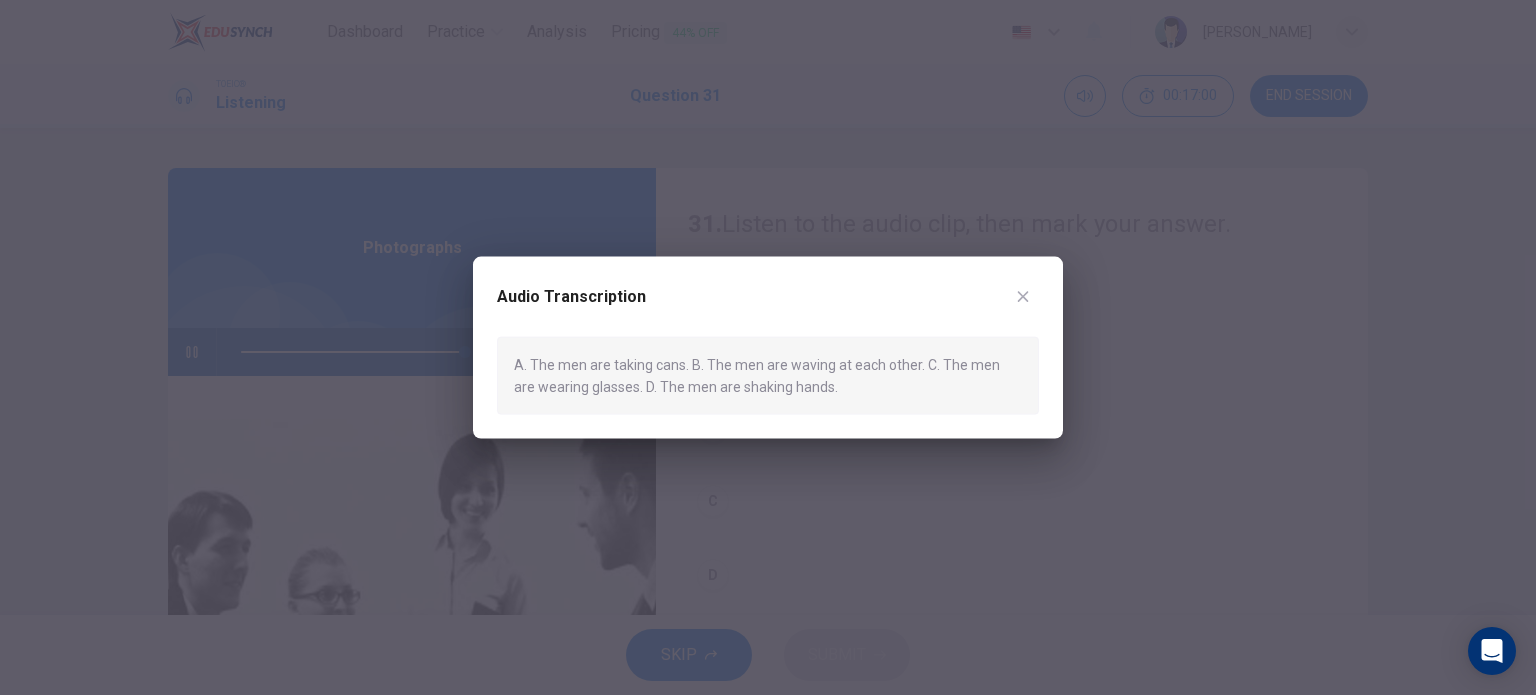 type on "0" 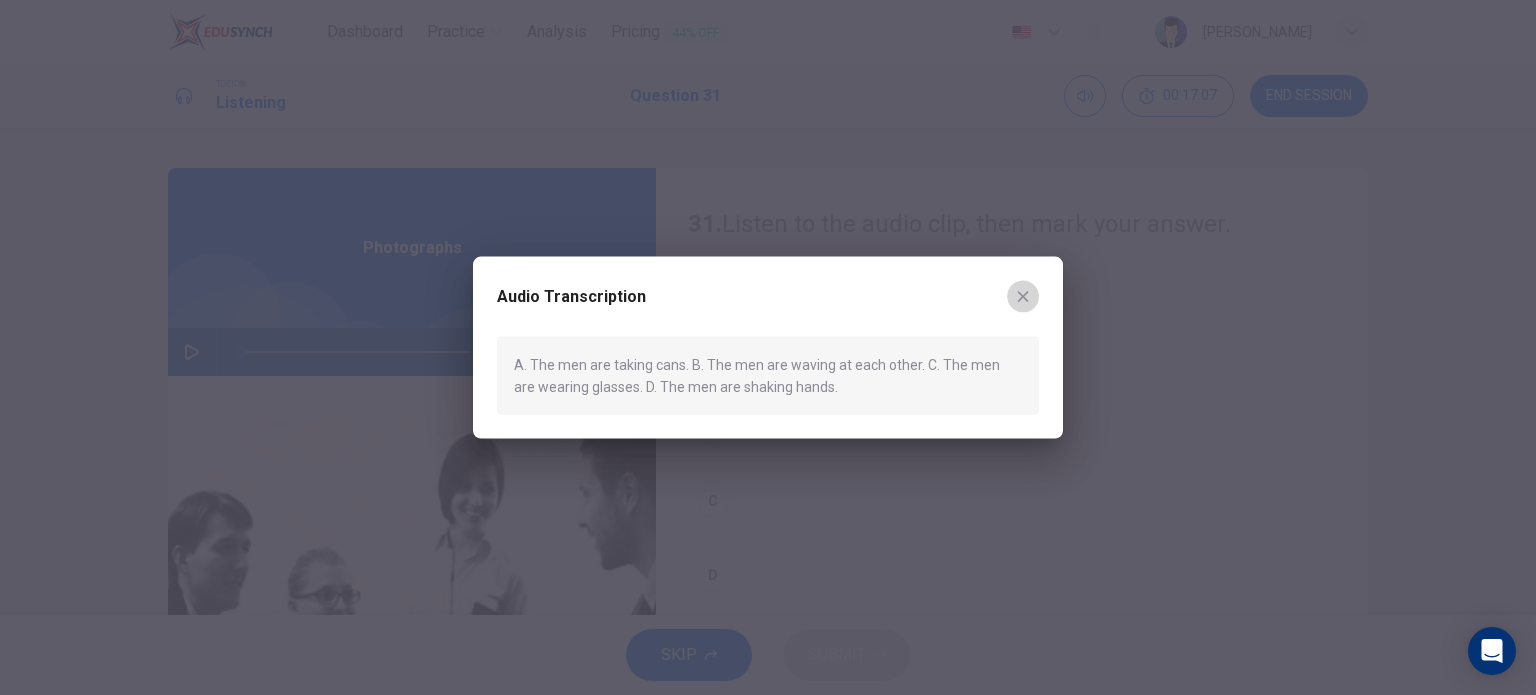 click 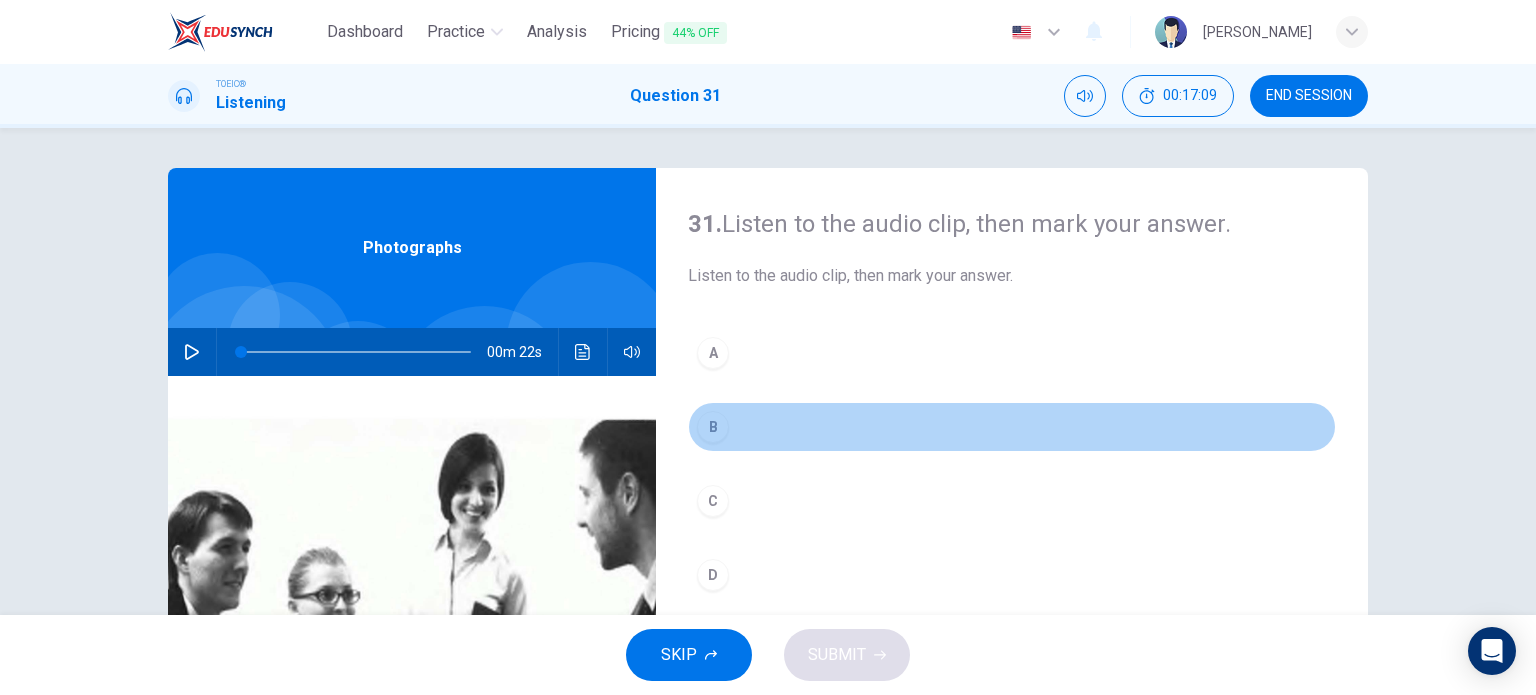 click on "B" at bounding box center (713, 427) 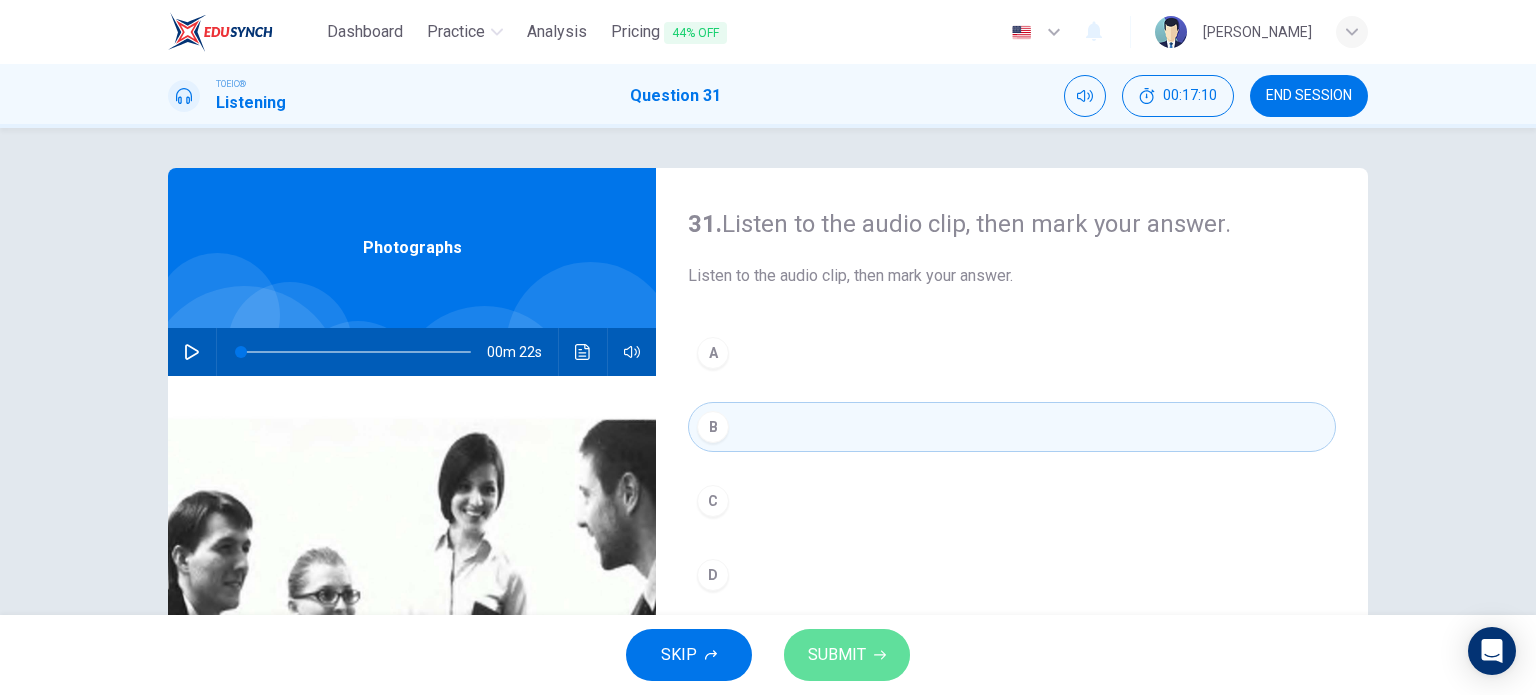 click on "SUBMIT" at bounding box center (847, 655) 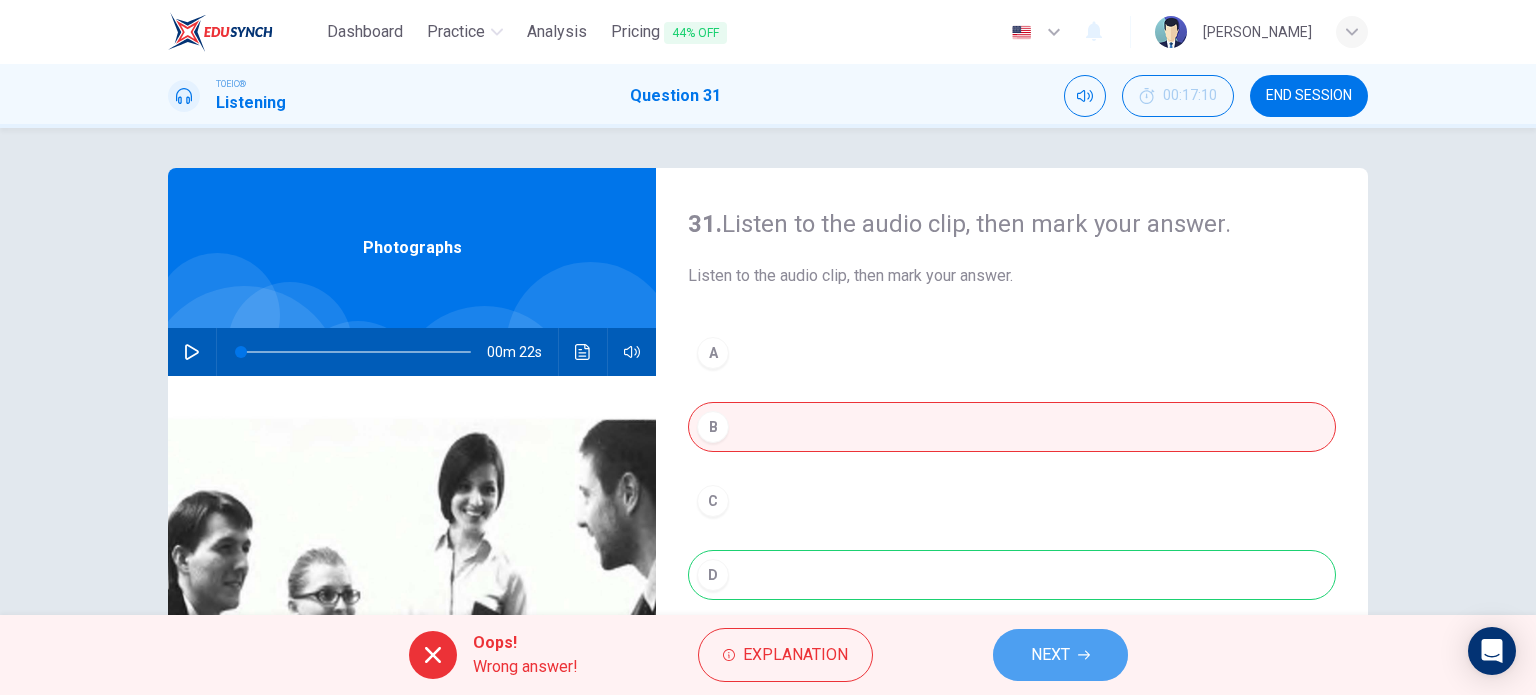 click on "NEXT" at bounding box center [1060, 655] 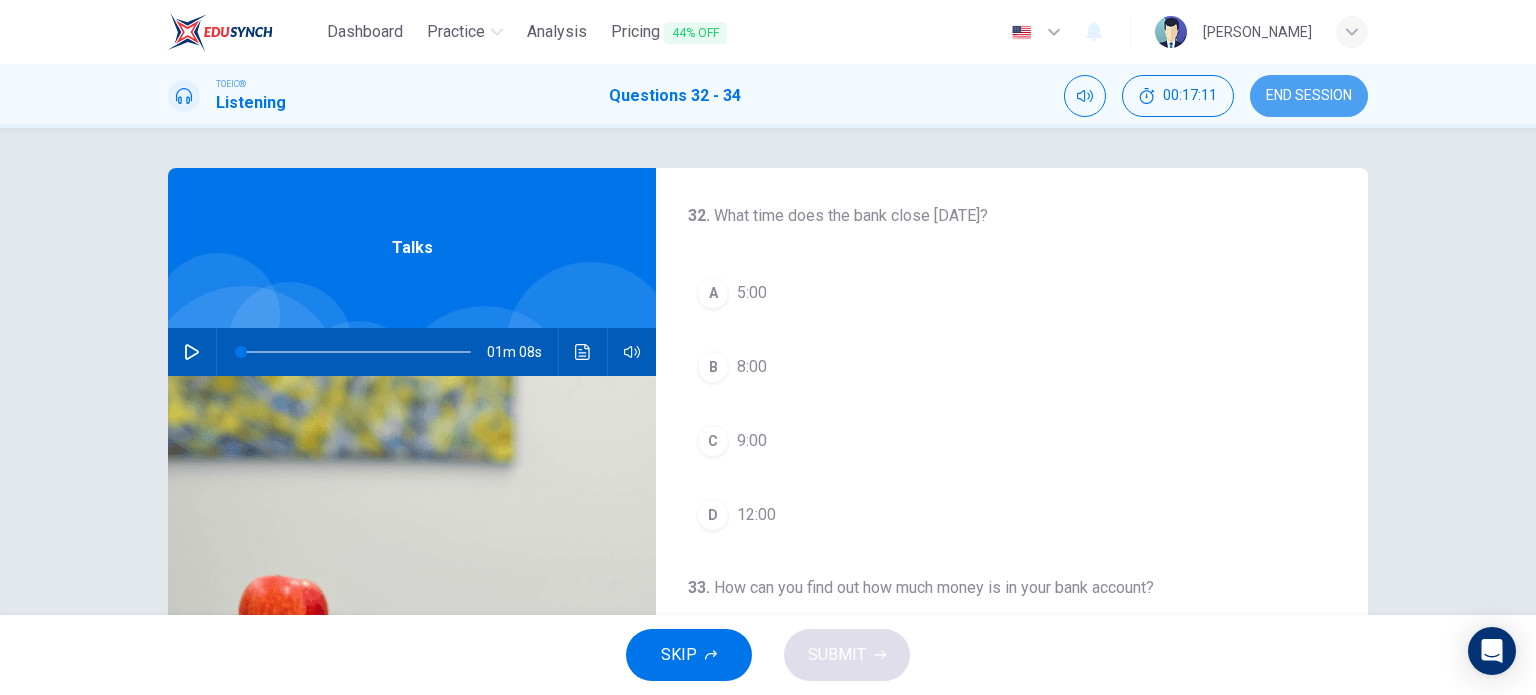 click on "END SESSION" at bounding box center (1309, 96) 